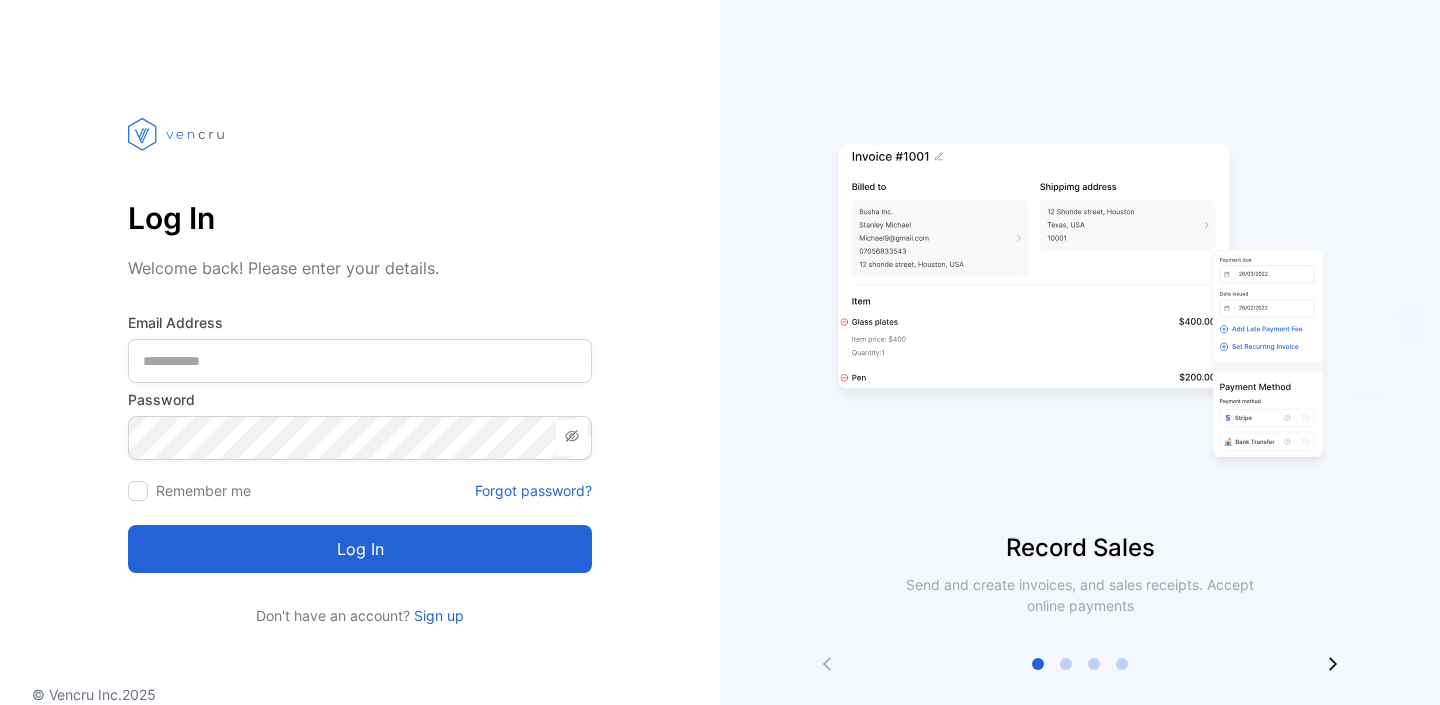 scroll, scrollTop: 0, scrollLeft: 0, axis: both 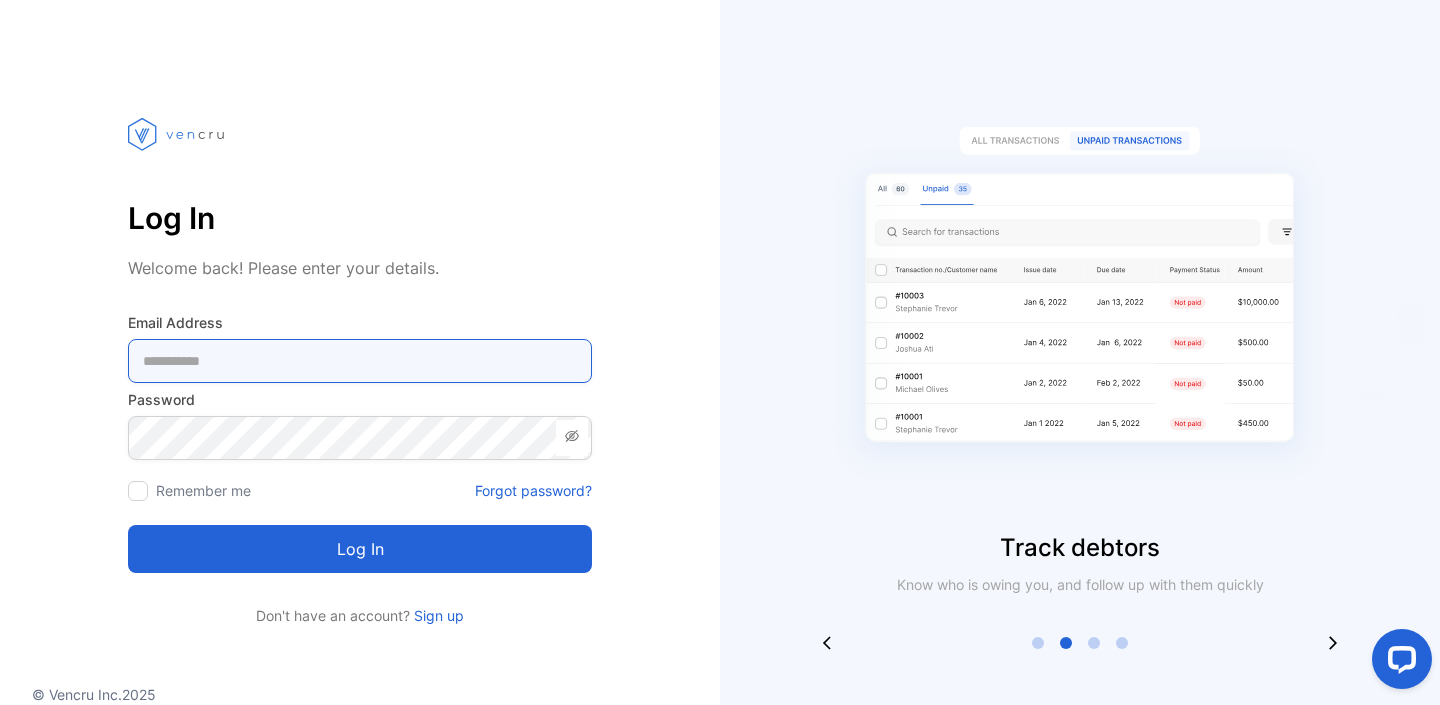 type on "**********" 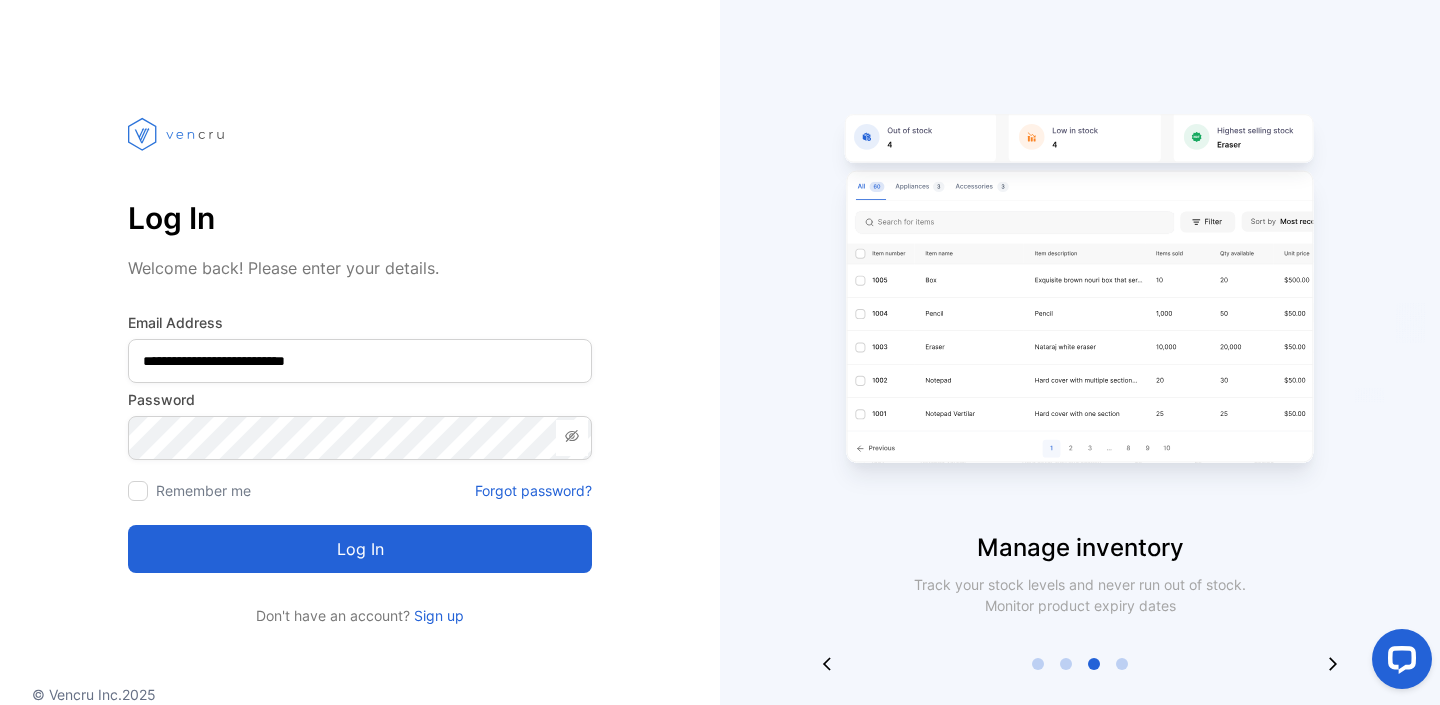 click on "Log in" at bounding box center [360, 549] 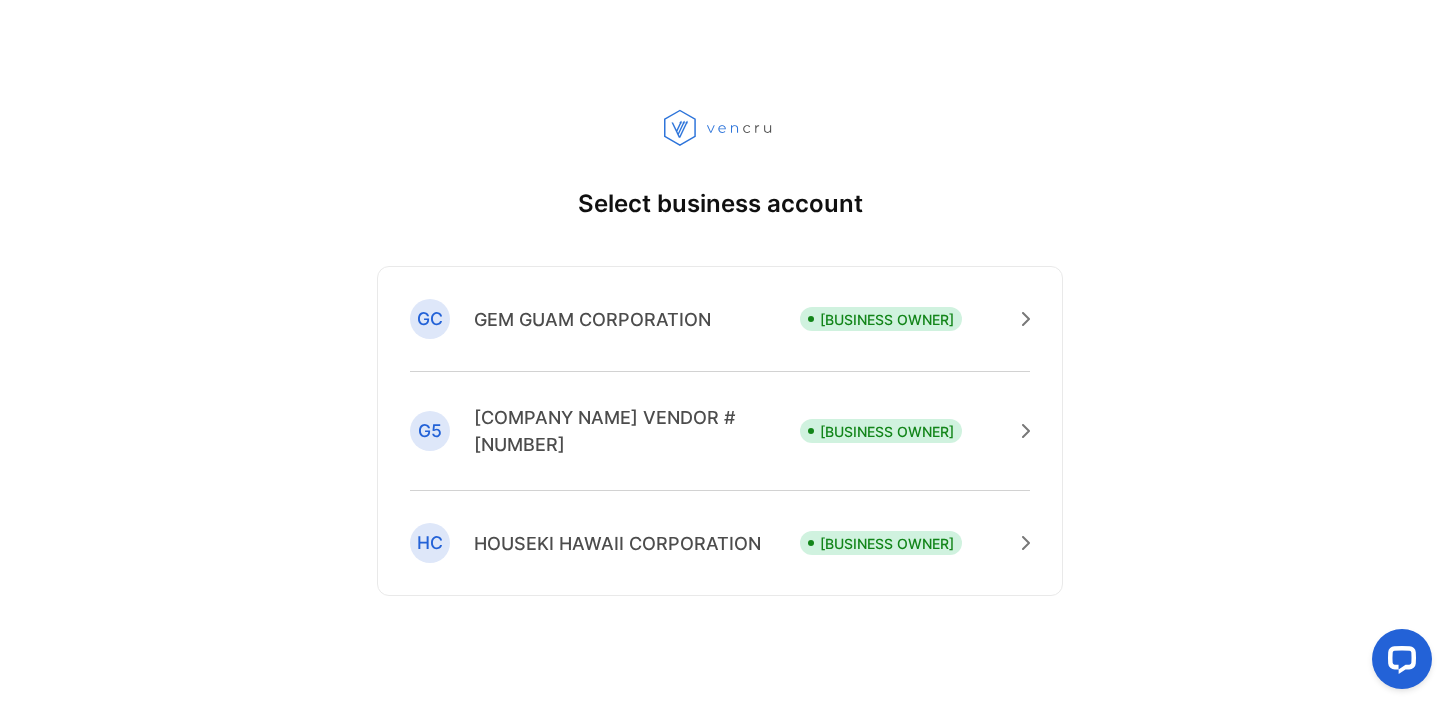 click on "GC GEM GUAM CORPORATION" at bounding box center (560, 319) 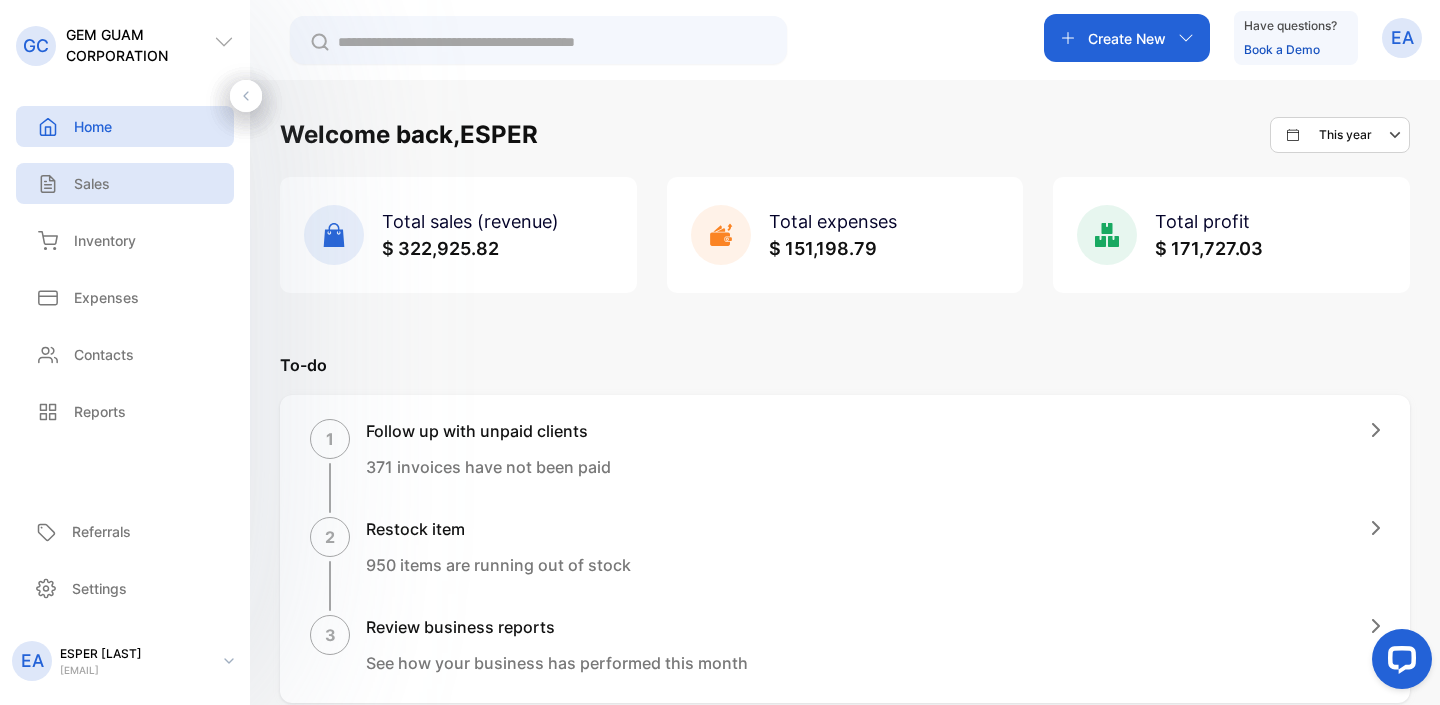 click on "Sales" at bounding box center (92, 183) 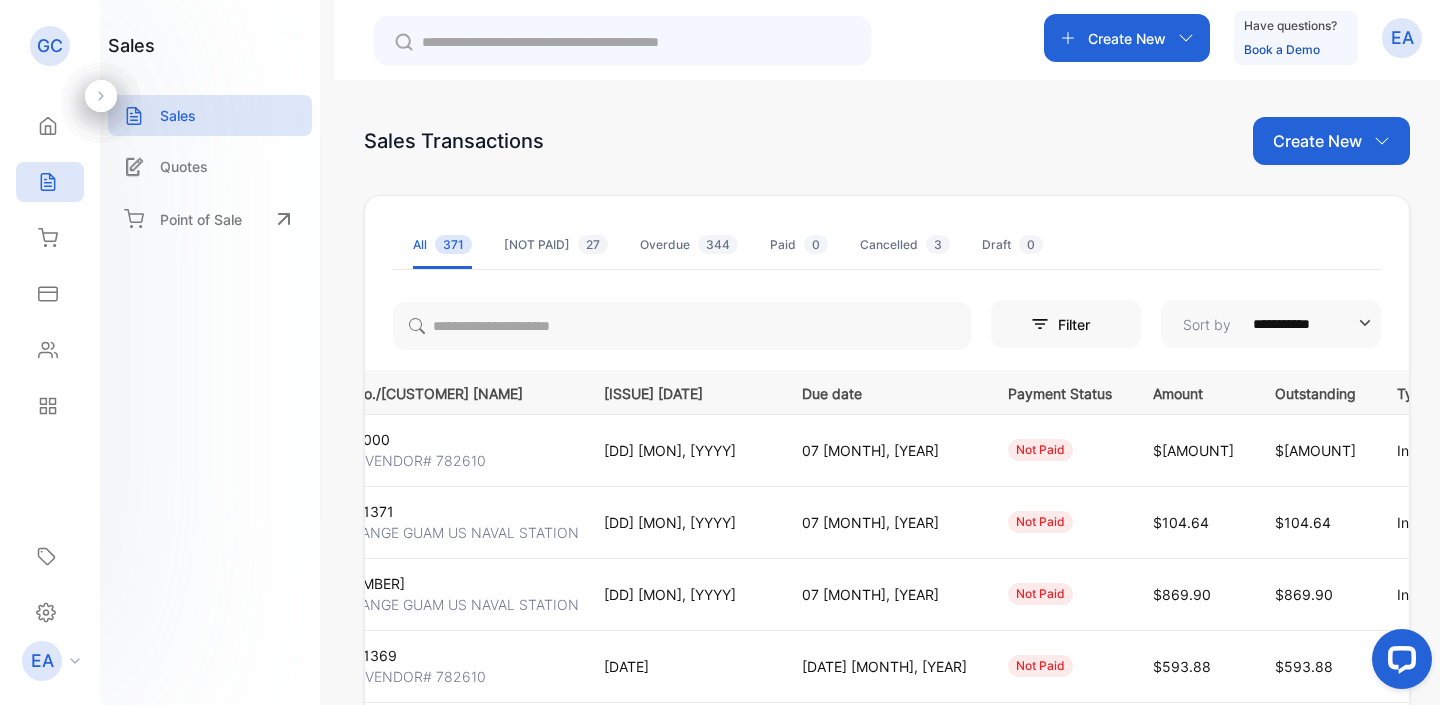 scroll, scrollTop: 0, scrollLeft: 148, axis: horizontal 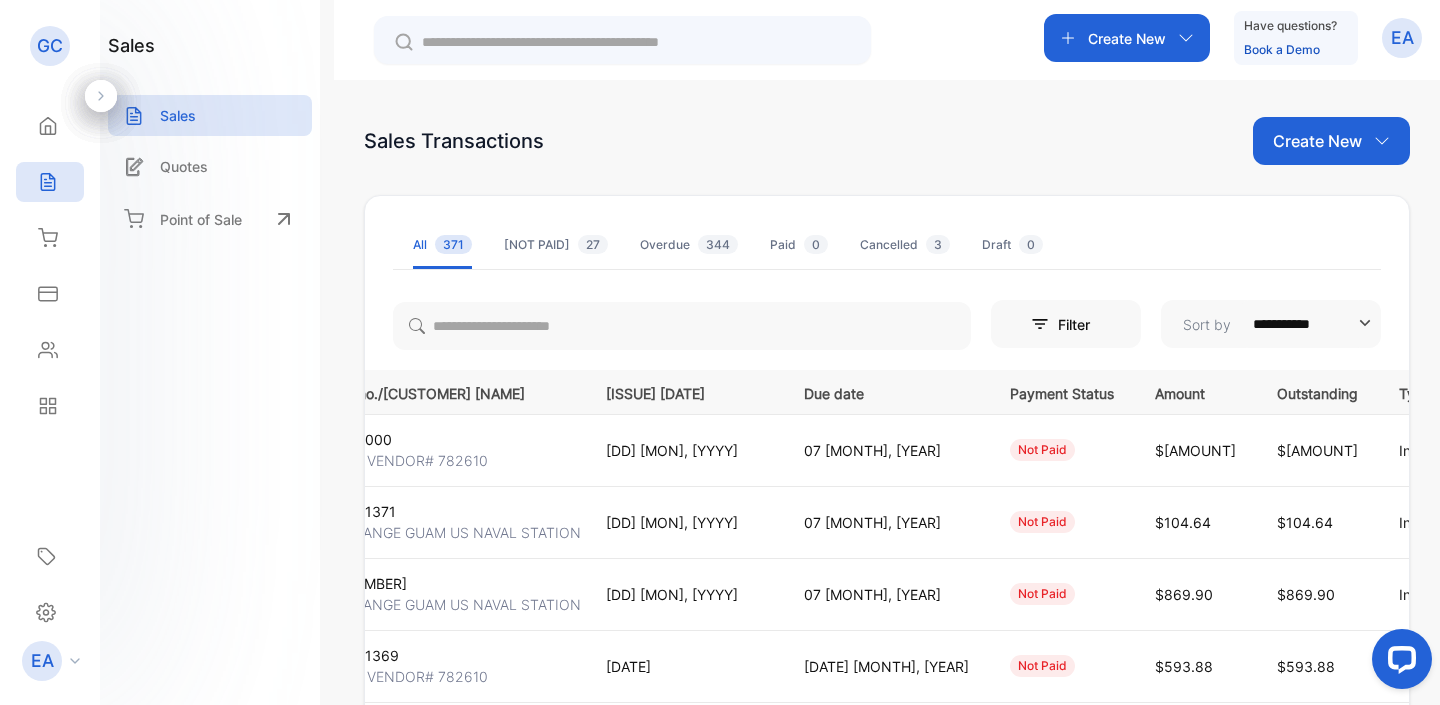 click 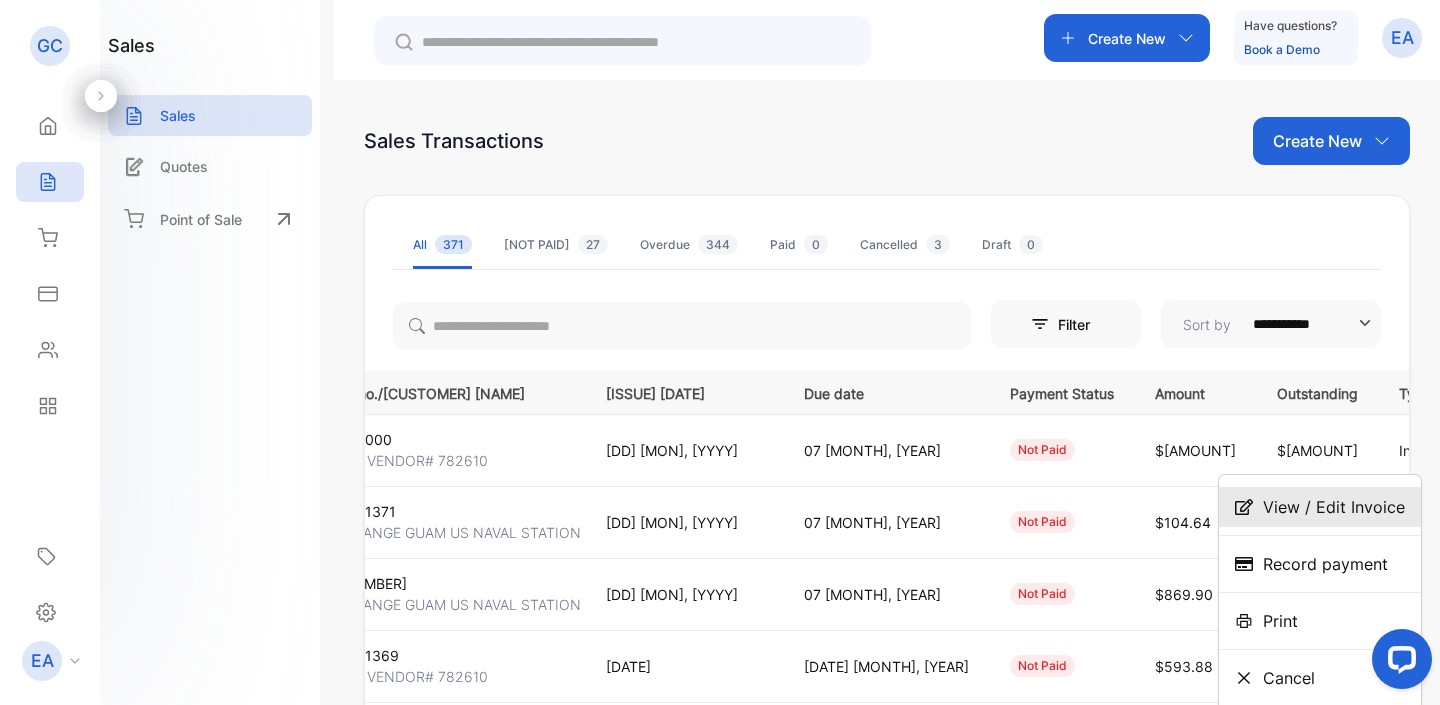 click on "View / Edit Invoice" at bounding box center (1334, 507) 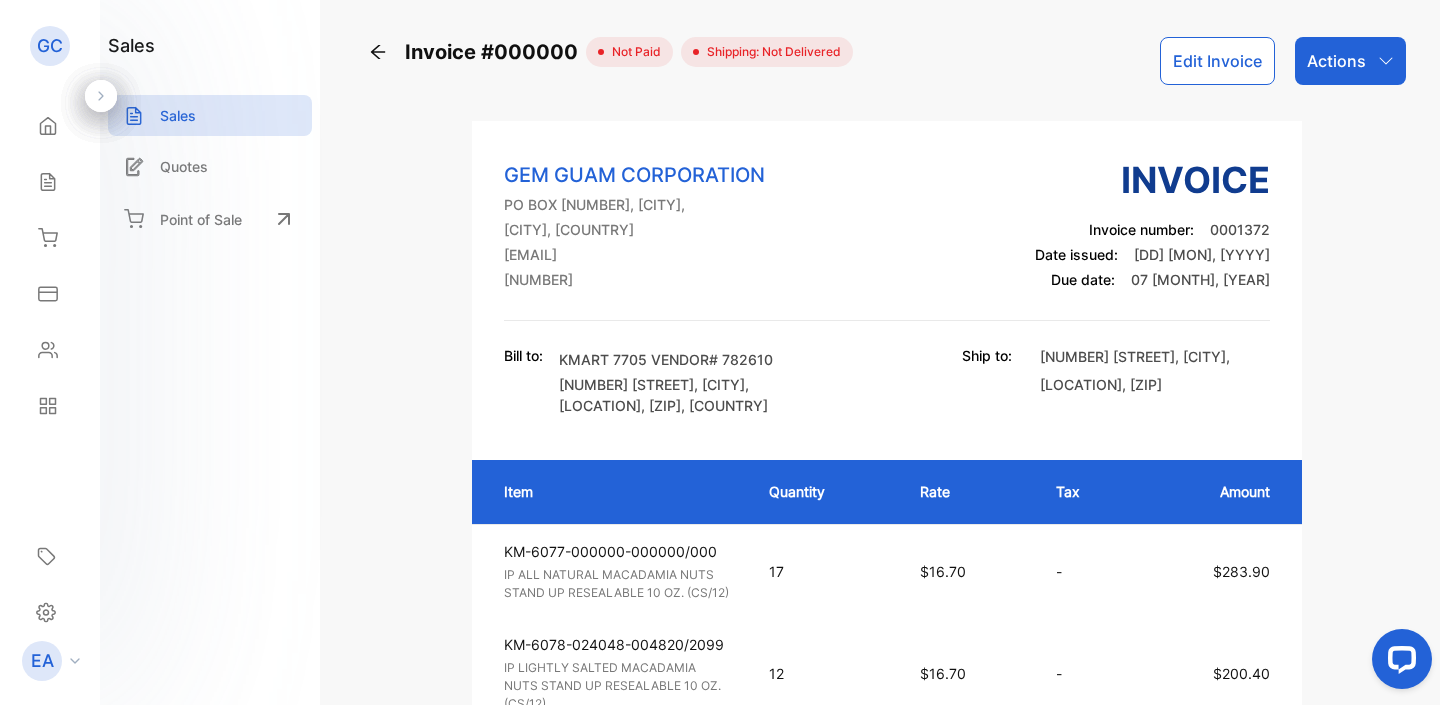 scroll, scrollTop: 0, scrollLeft: 0, axis: both 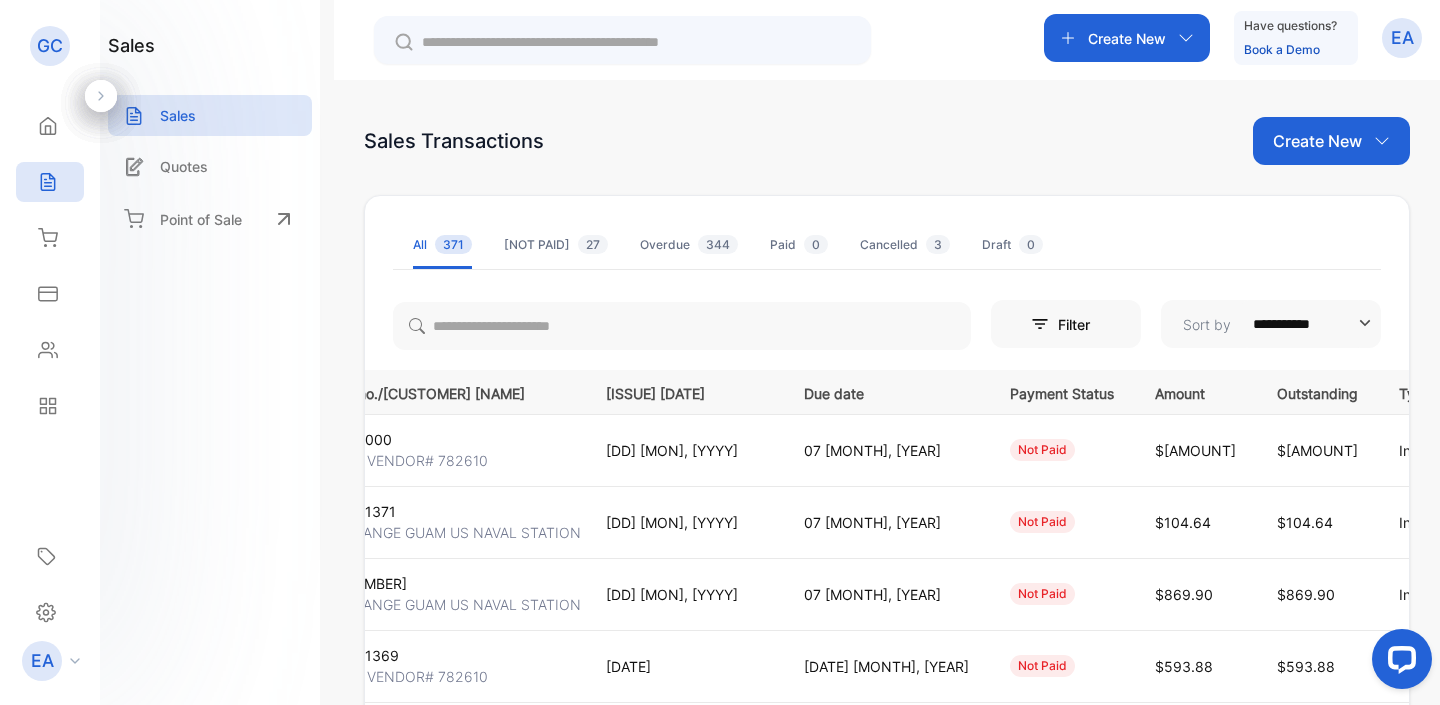 click 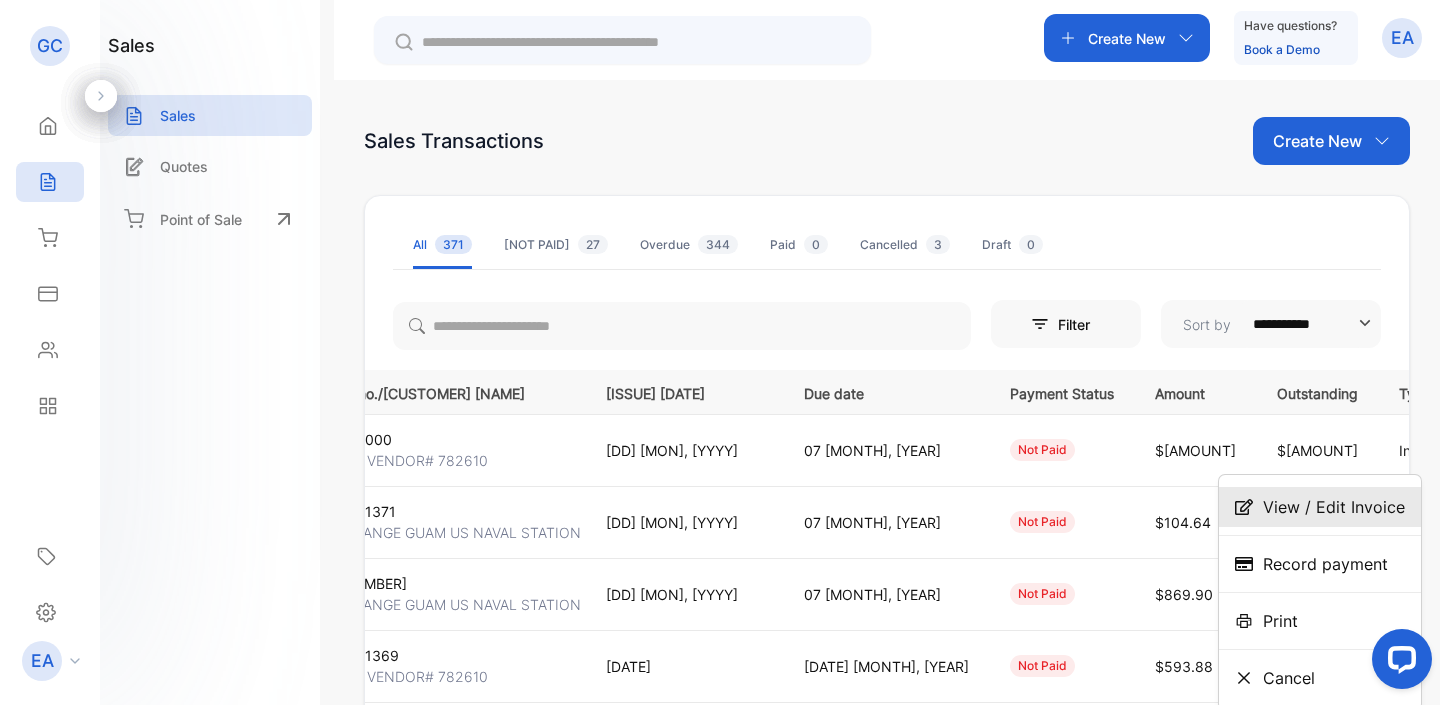 click on "View / Edit Invoice" at bounding box center (1334, 507) 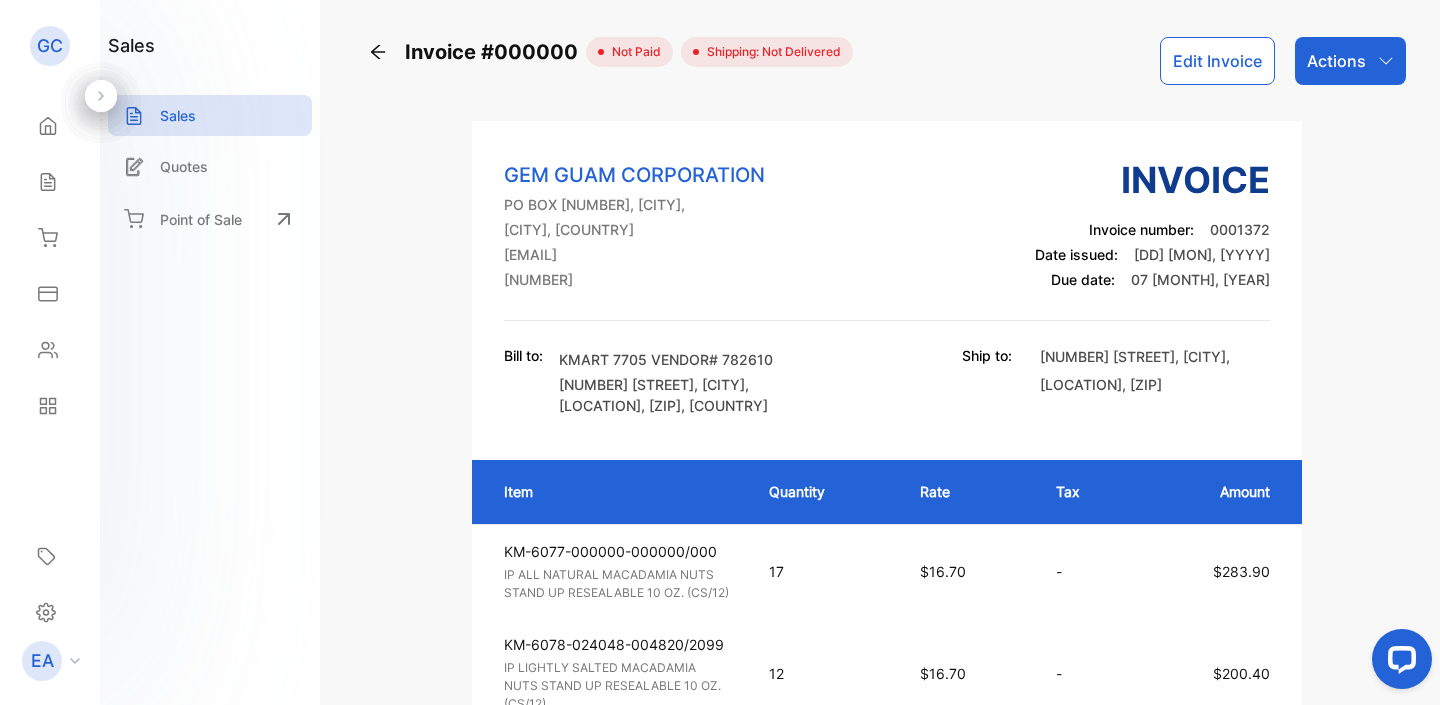 click on "Actions" at bounding box center [1336, 61] 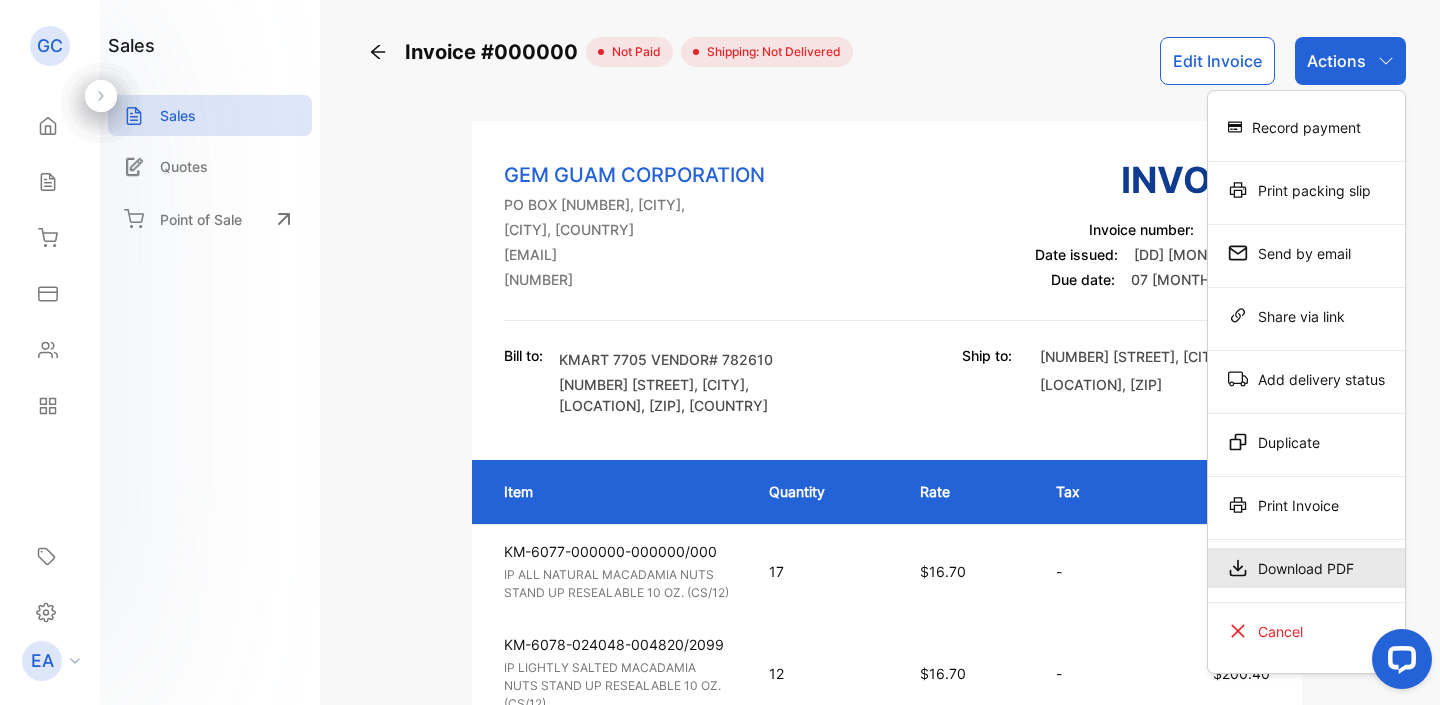 click on "Download PDF" at bounding box center (1306, 568) 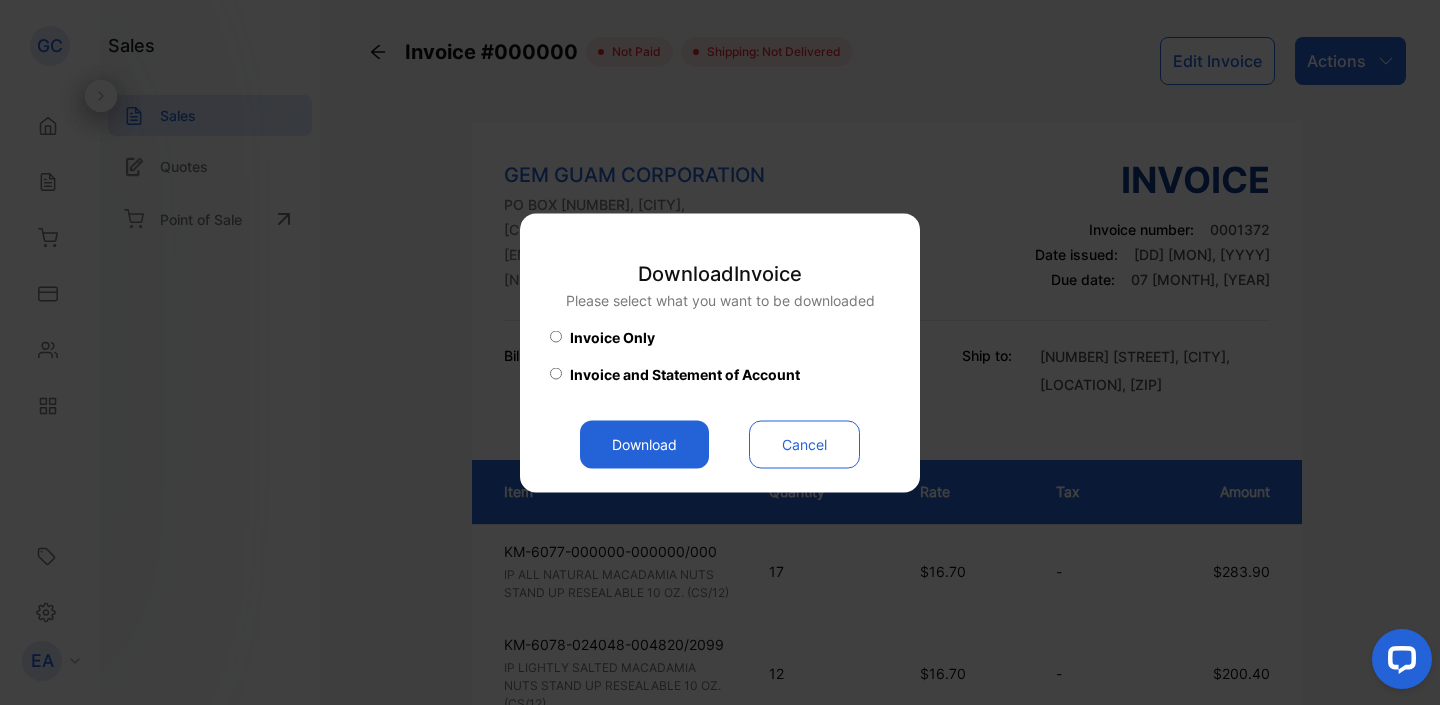 click on "Download" at bounding box center [644, 444] 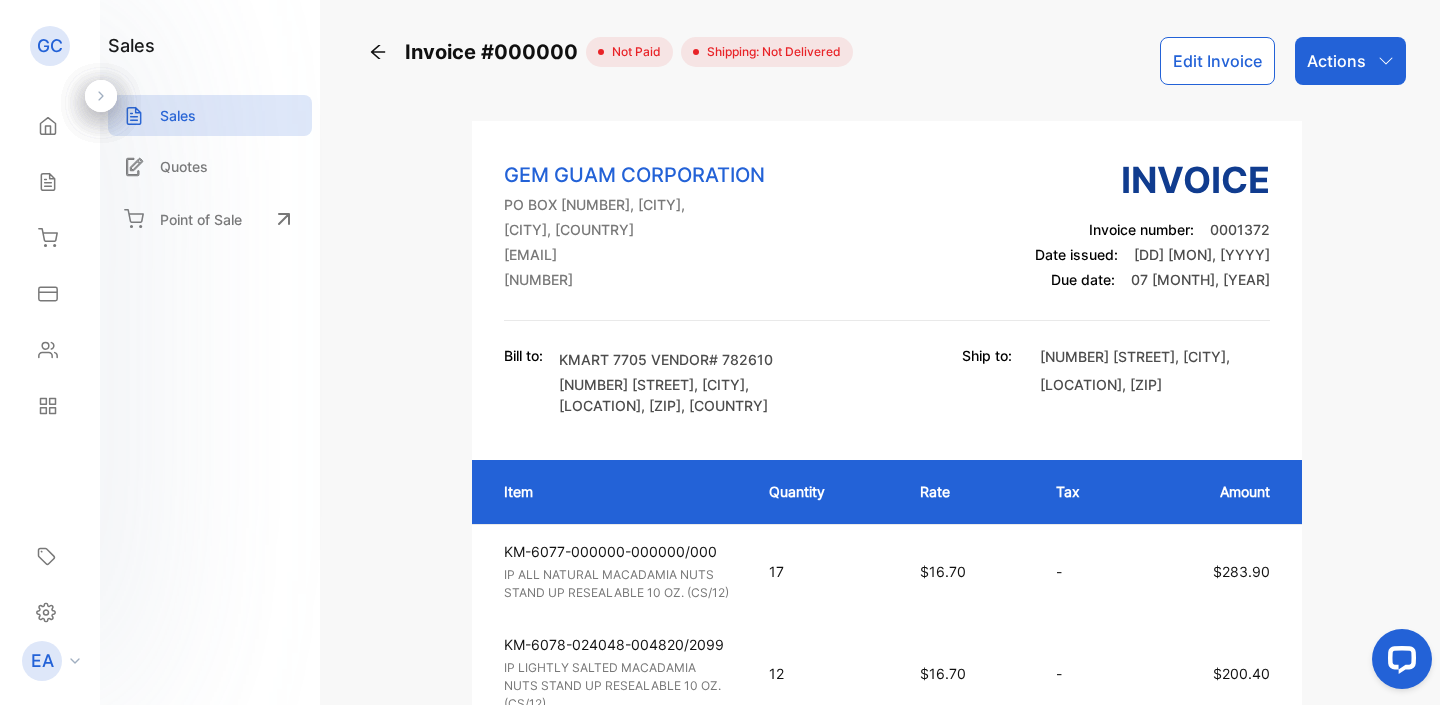 click 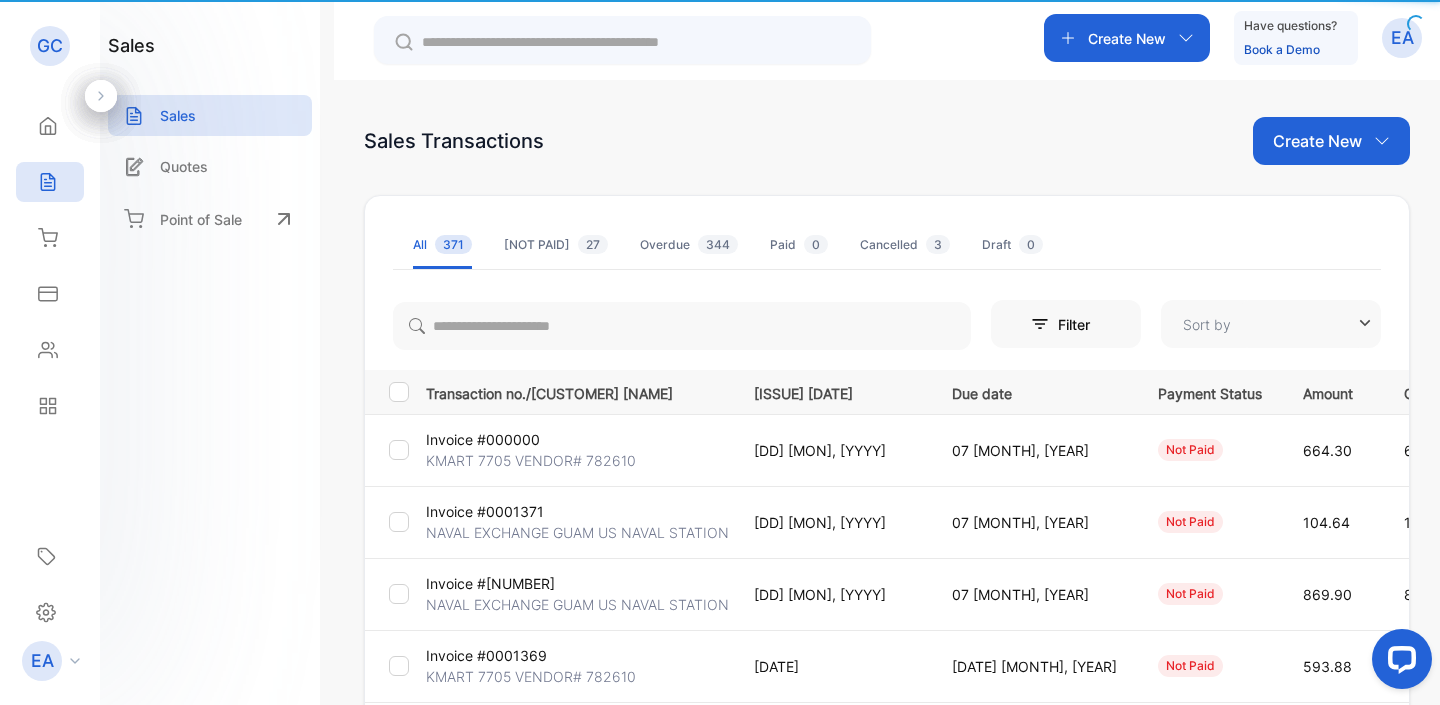 type on "**********" 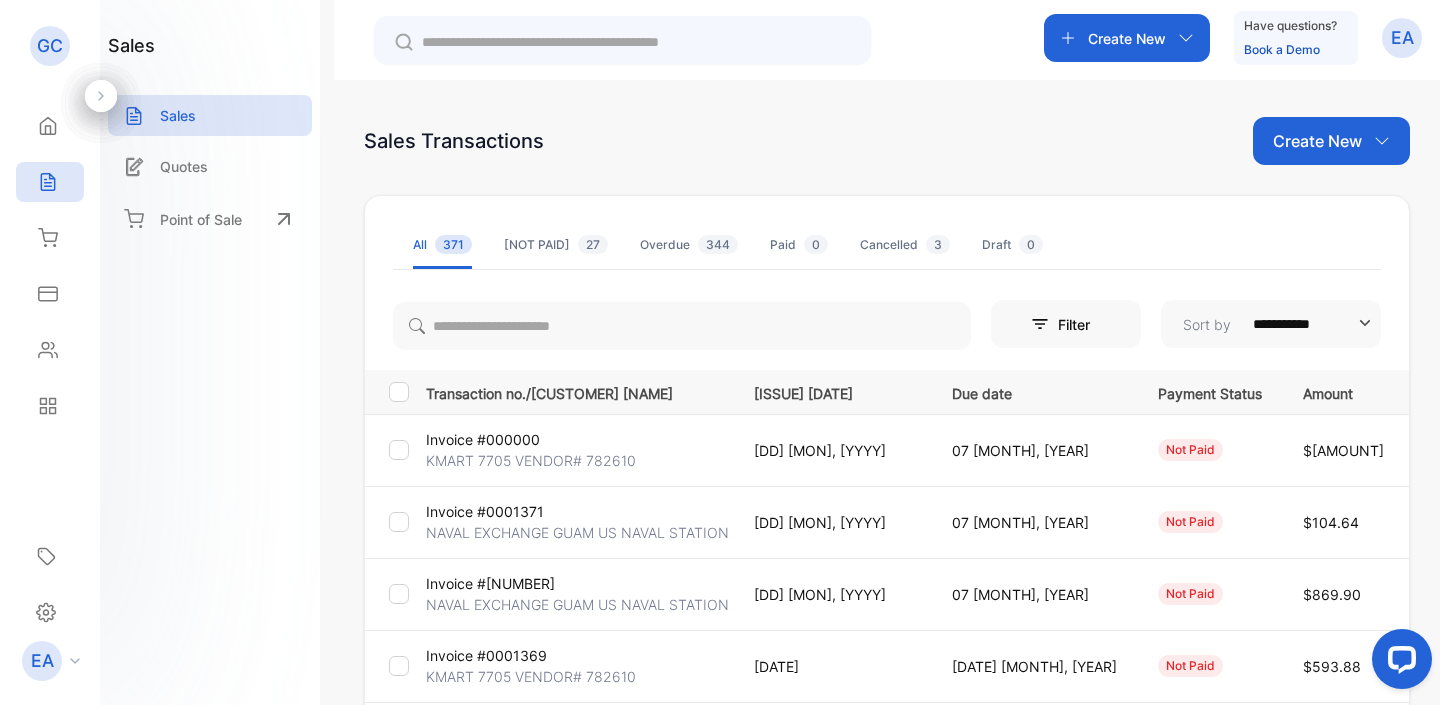 click on "EA" at bounding box center (56, 661) 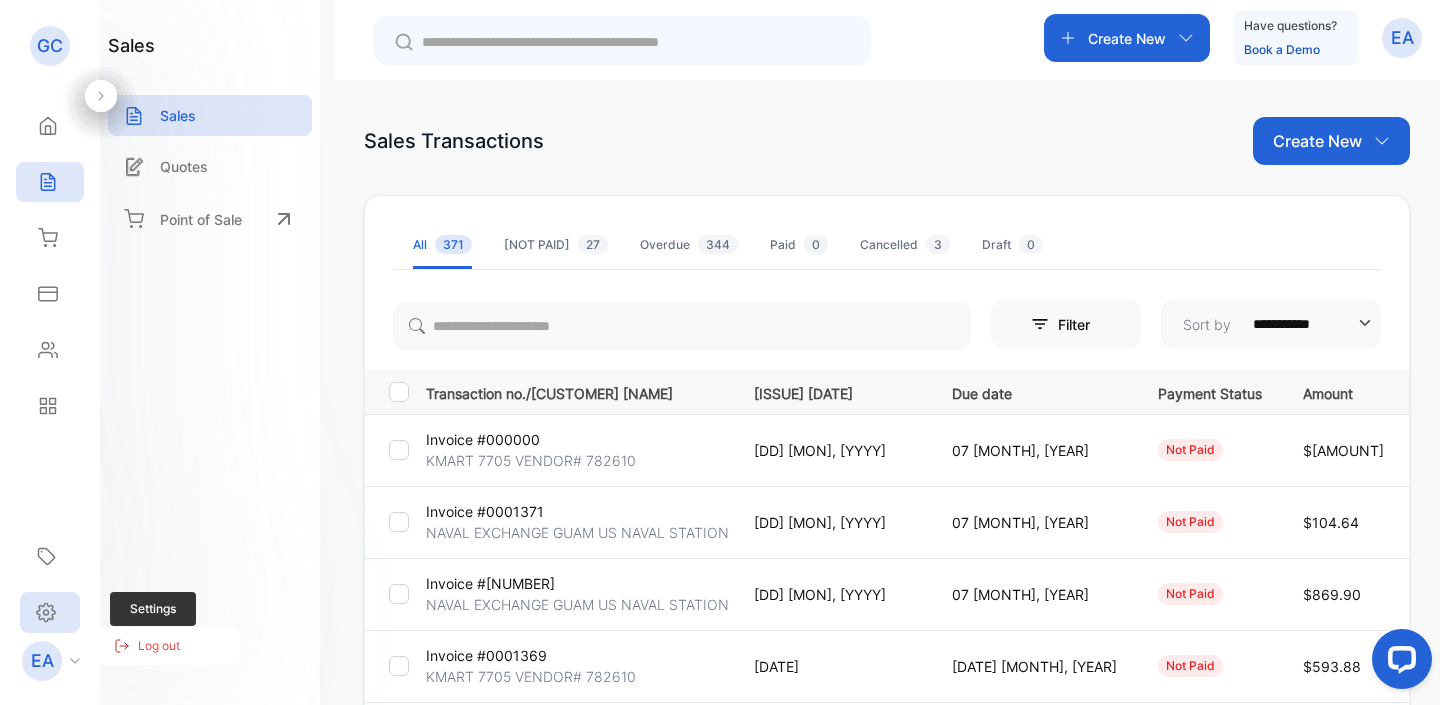 click 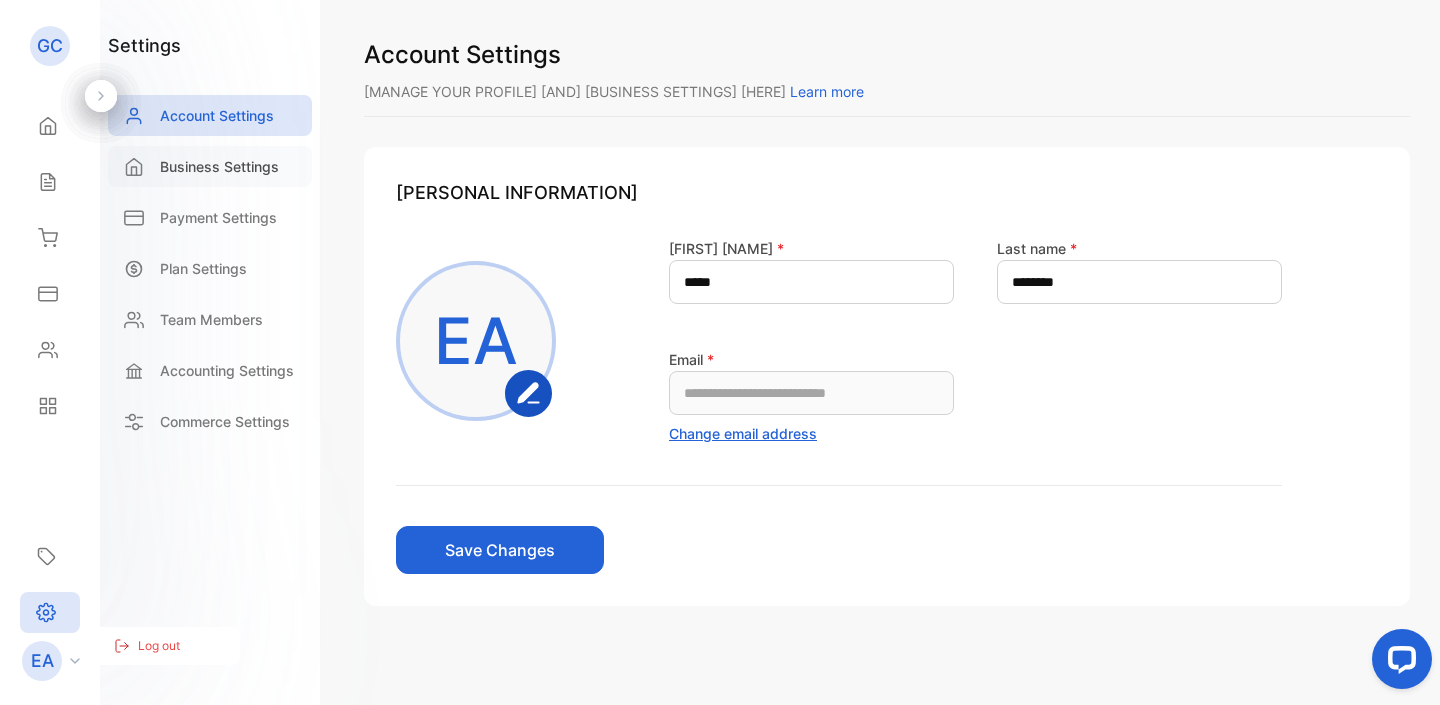 click on "Business Settings" at bounding box center [210, 166] 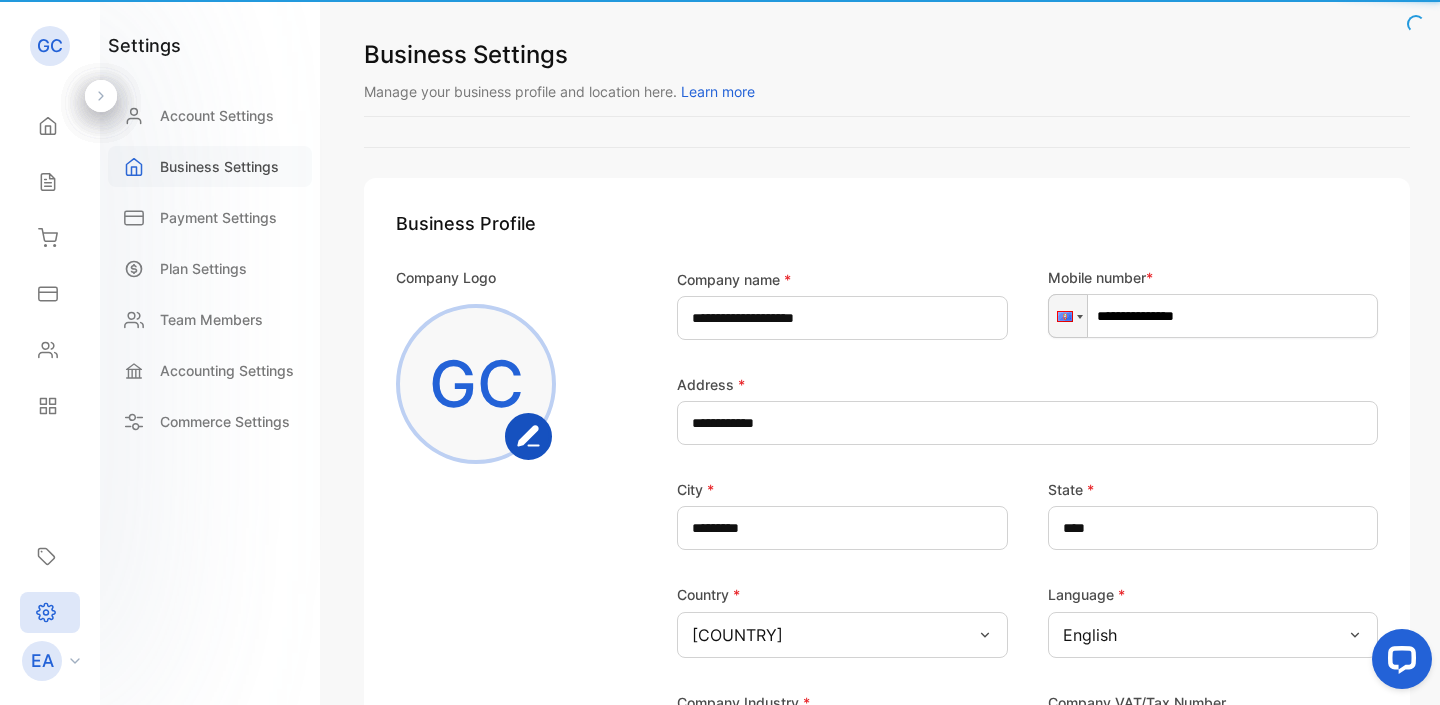 click on "Business Settings" at bounding box center [210, 166] 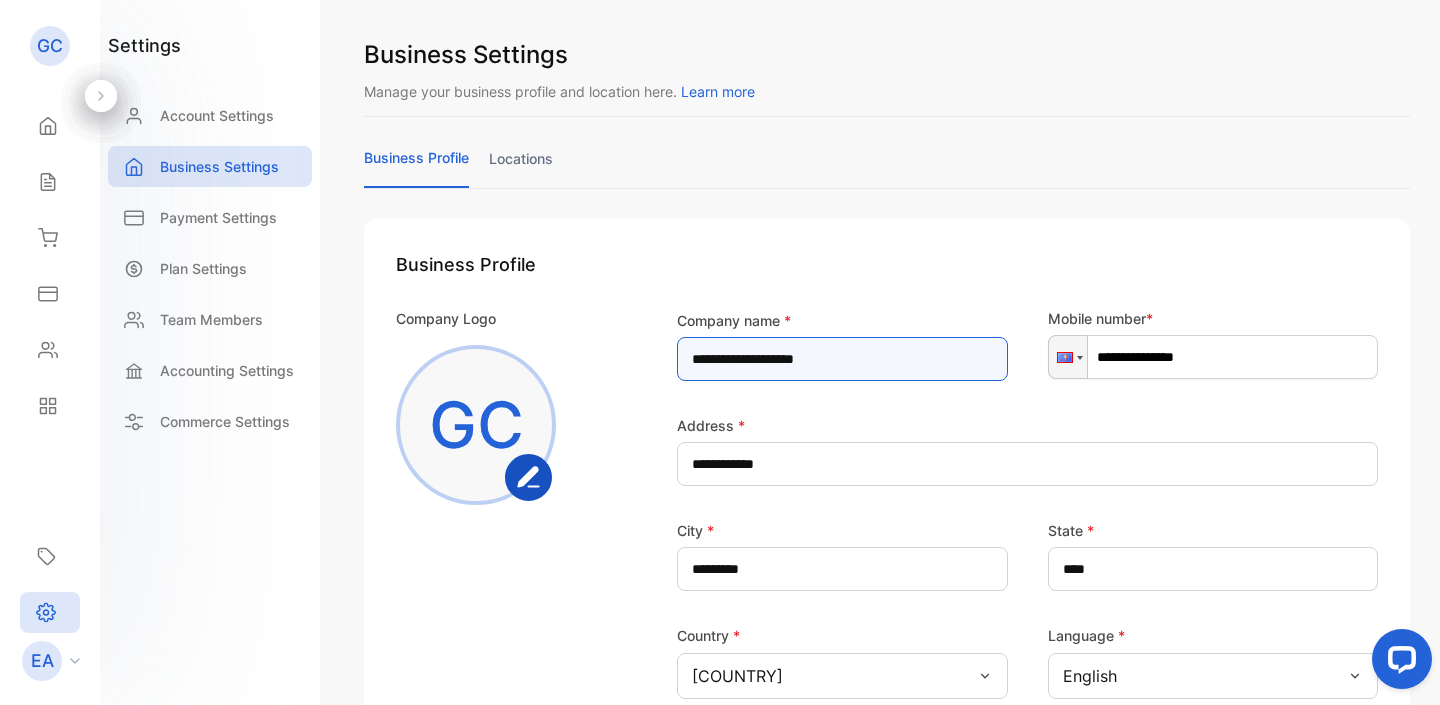 drag, startPoint x: 773, startPoint y: 361, endPoint x: 620, endPoint y: 356, distance: 153.08168 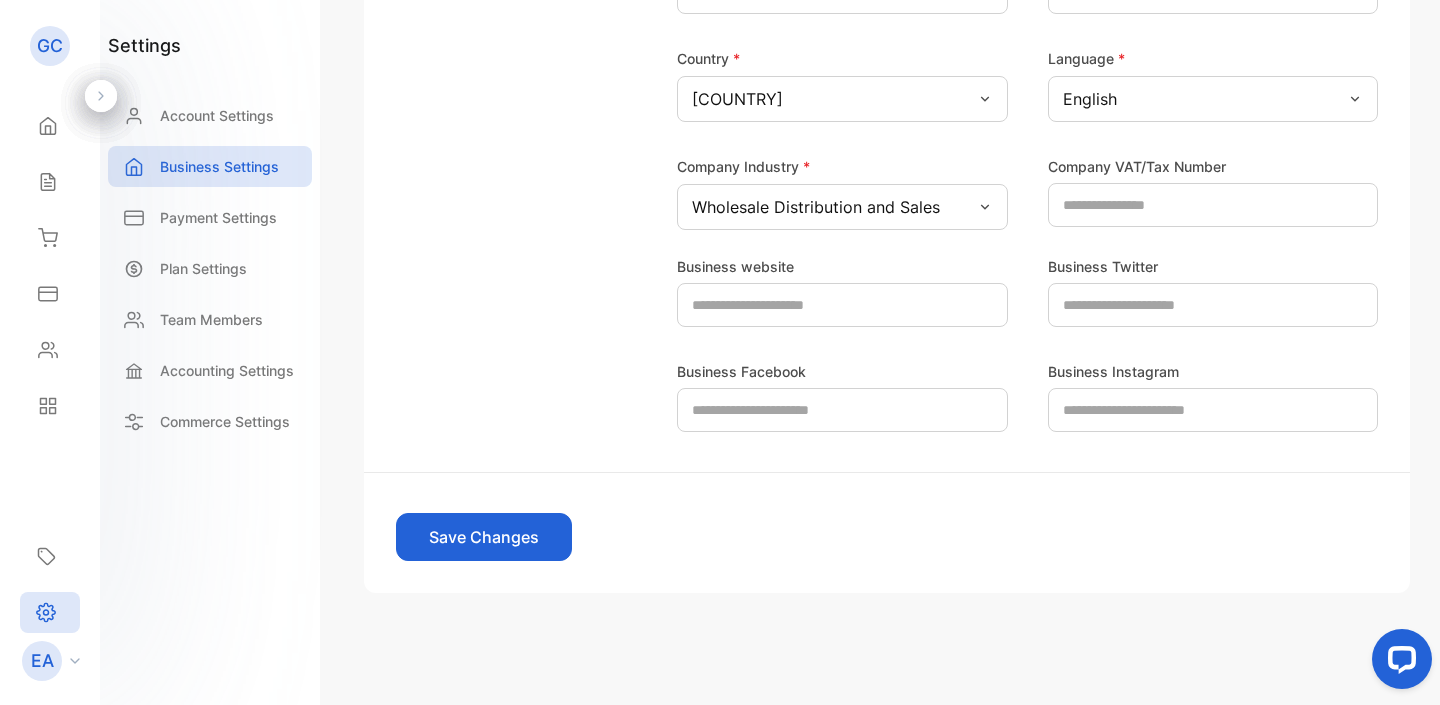 scroll, scrollTop: 577, scrollLeft: 0, axis: vertical 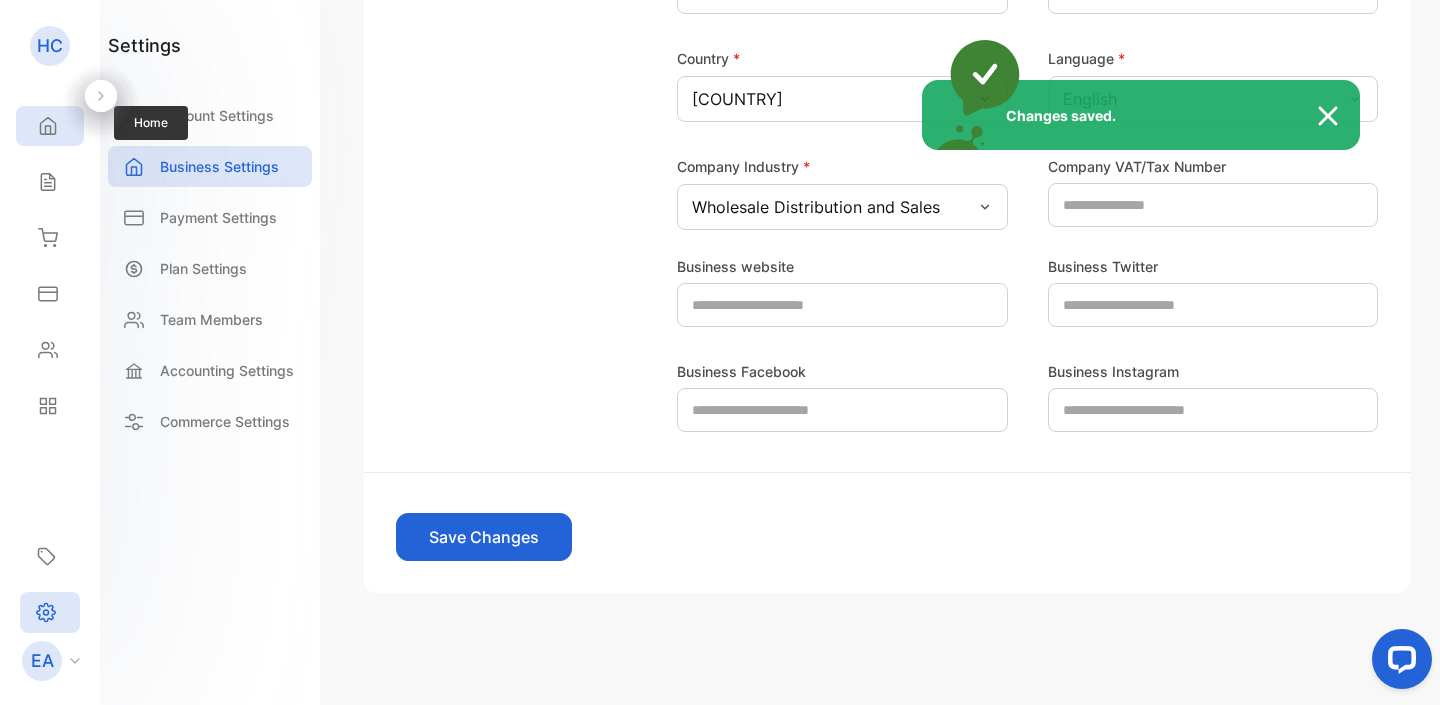 click on "Changes saved." at bounding box center (720, 352) 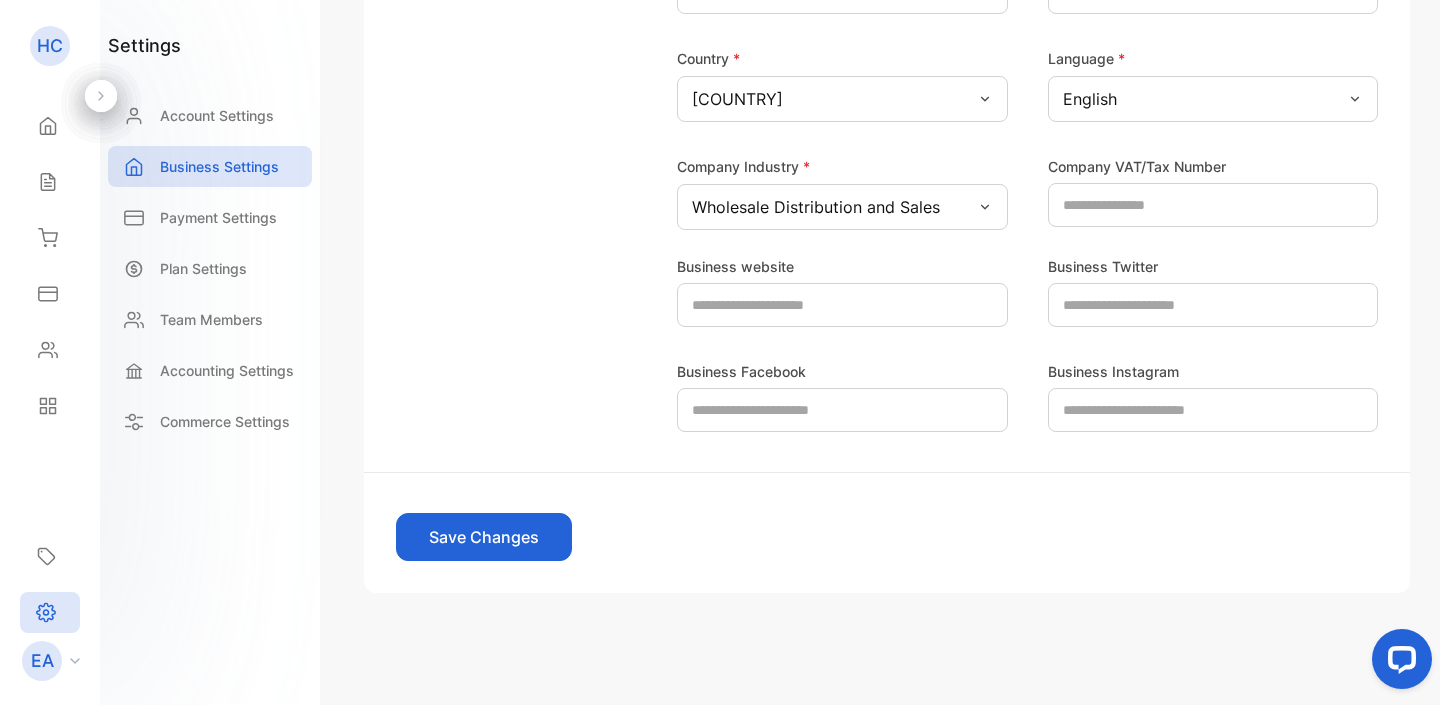 scroll, scrollTop: 577, scrollLeft: 0, axis: vertical 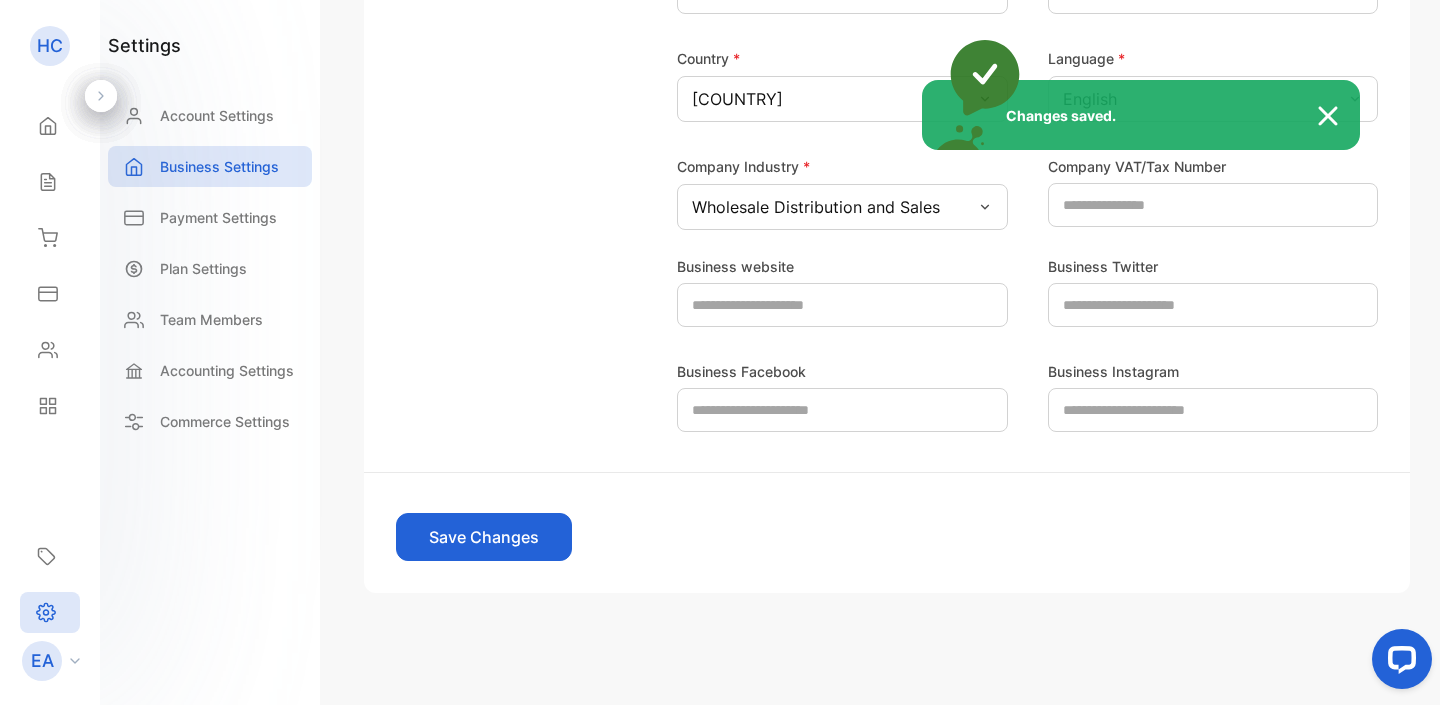 click on "Changes saved." at bounding box center [720, 352] 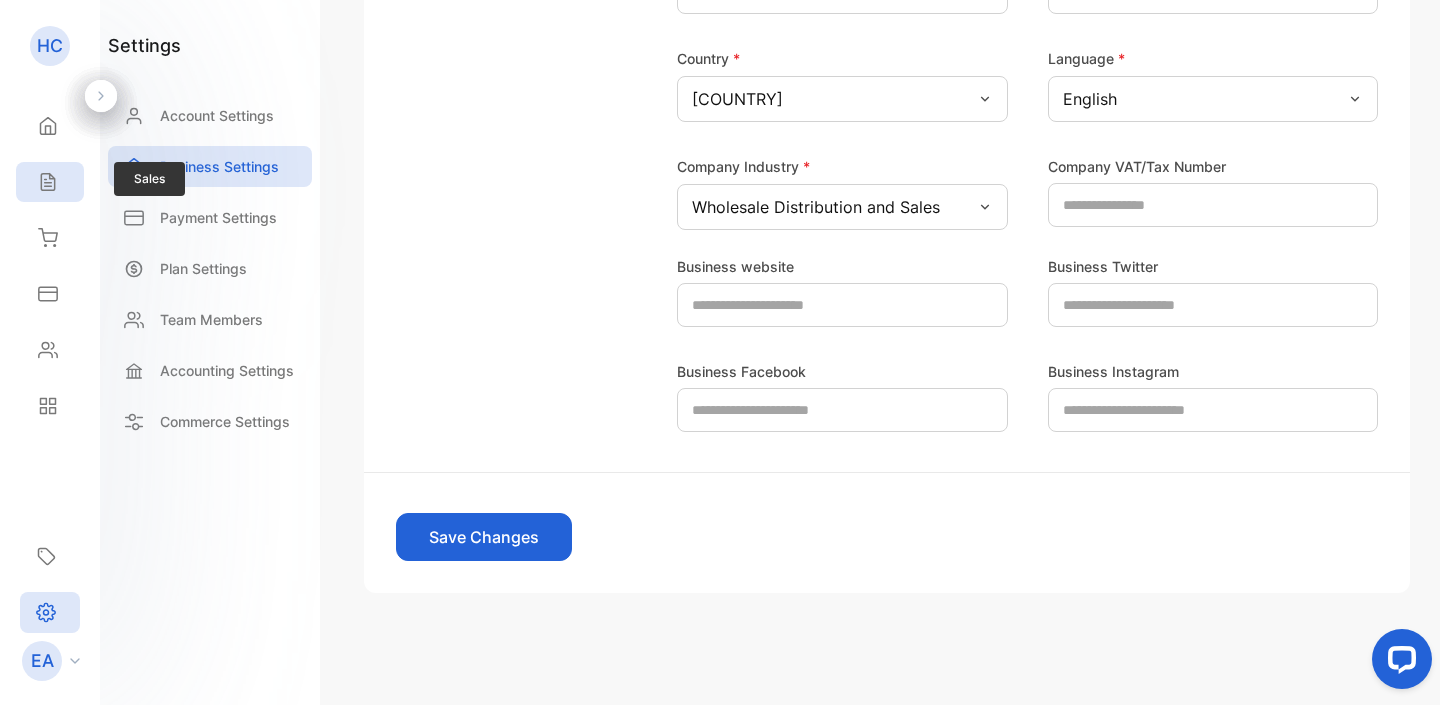 click 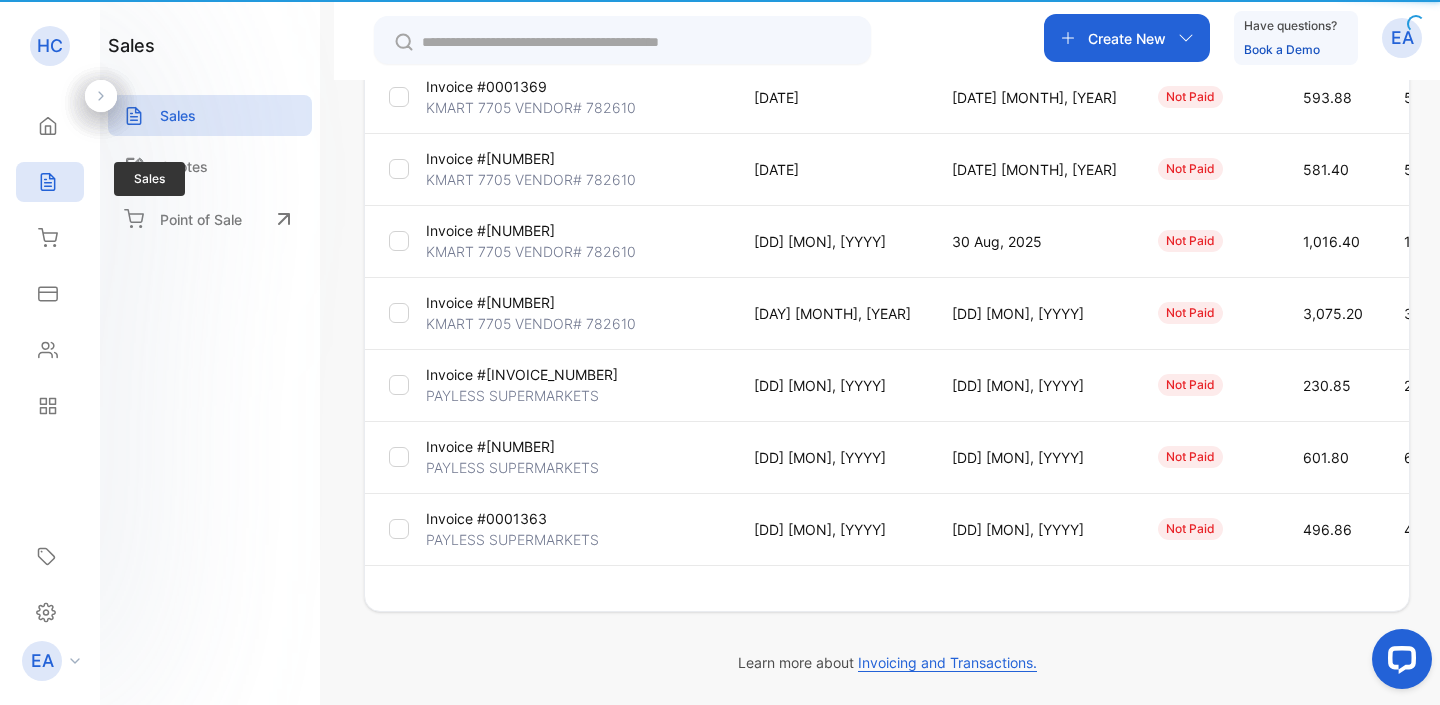 type on "**********" 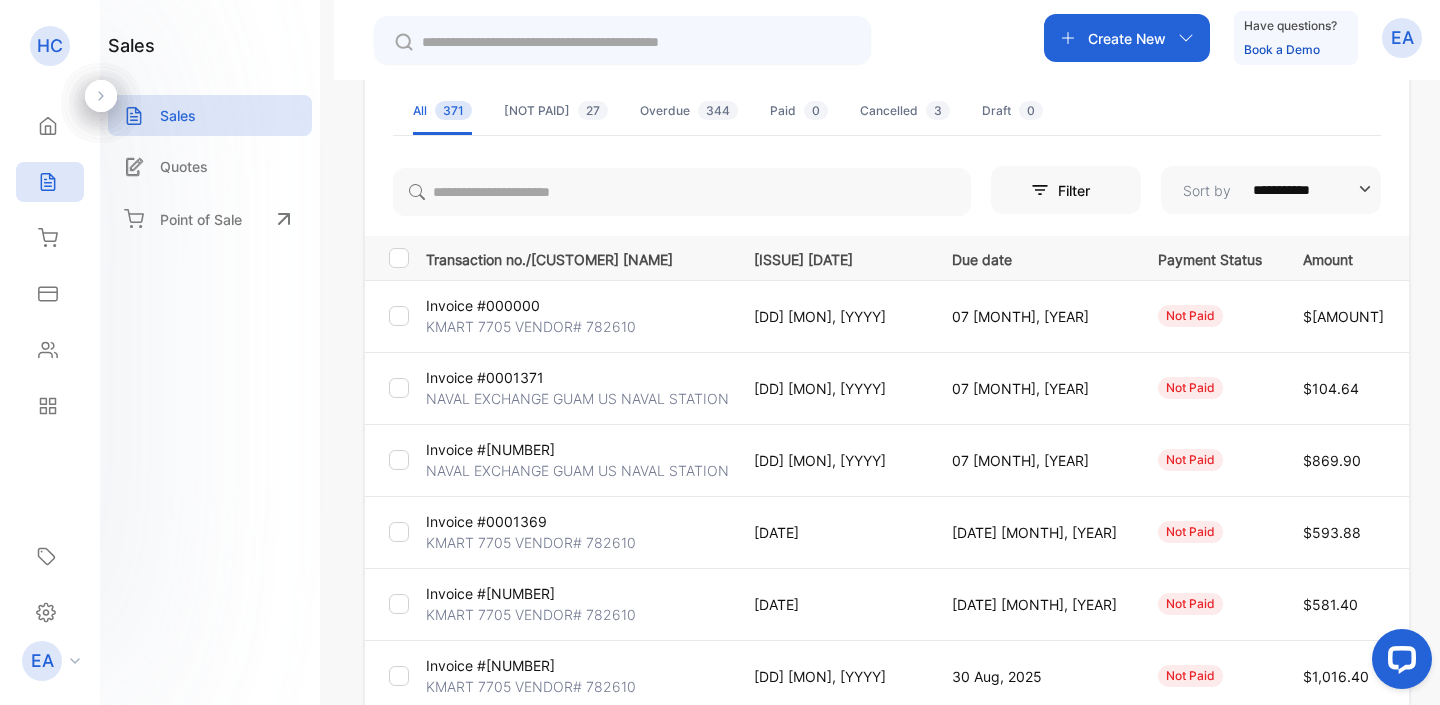 scroll, scrollTop: 140, scrollLeft: 0, axis: vertical 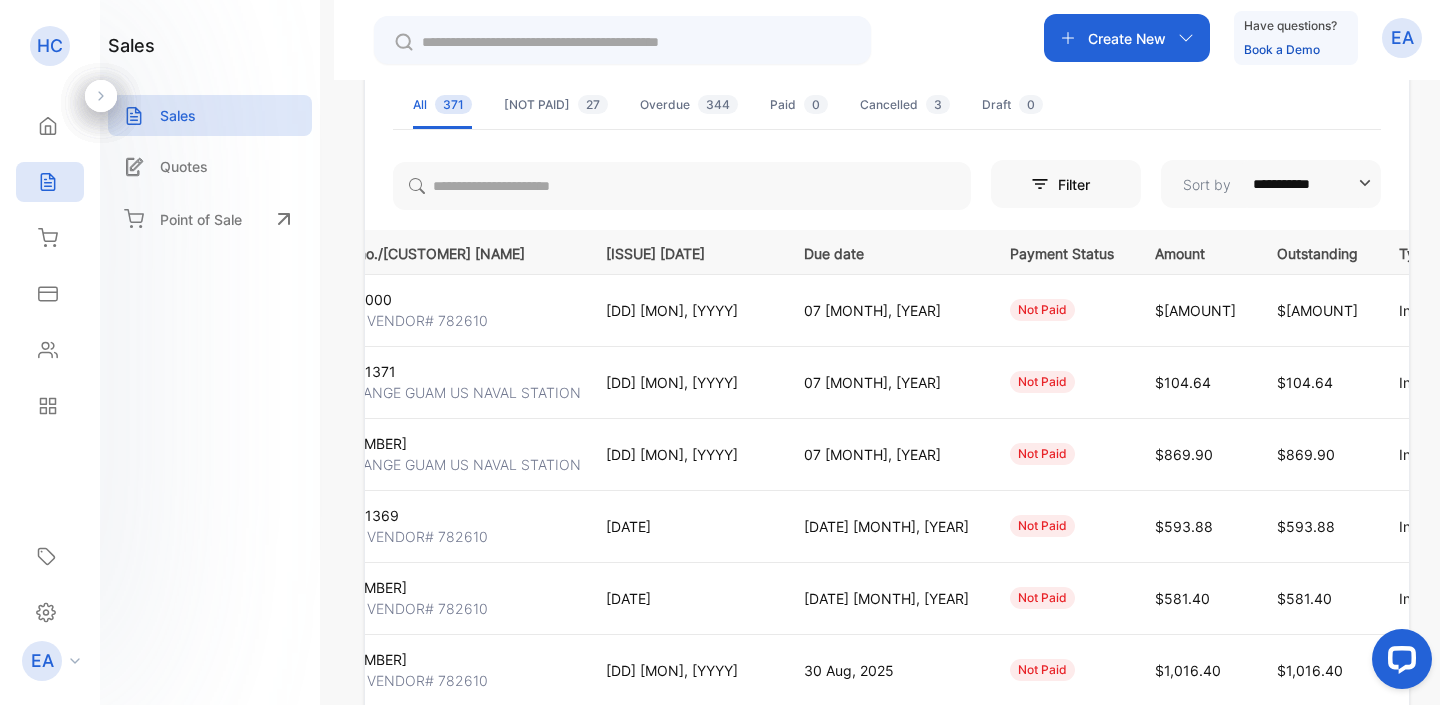 click 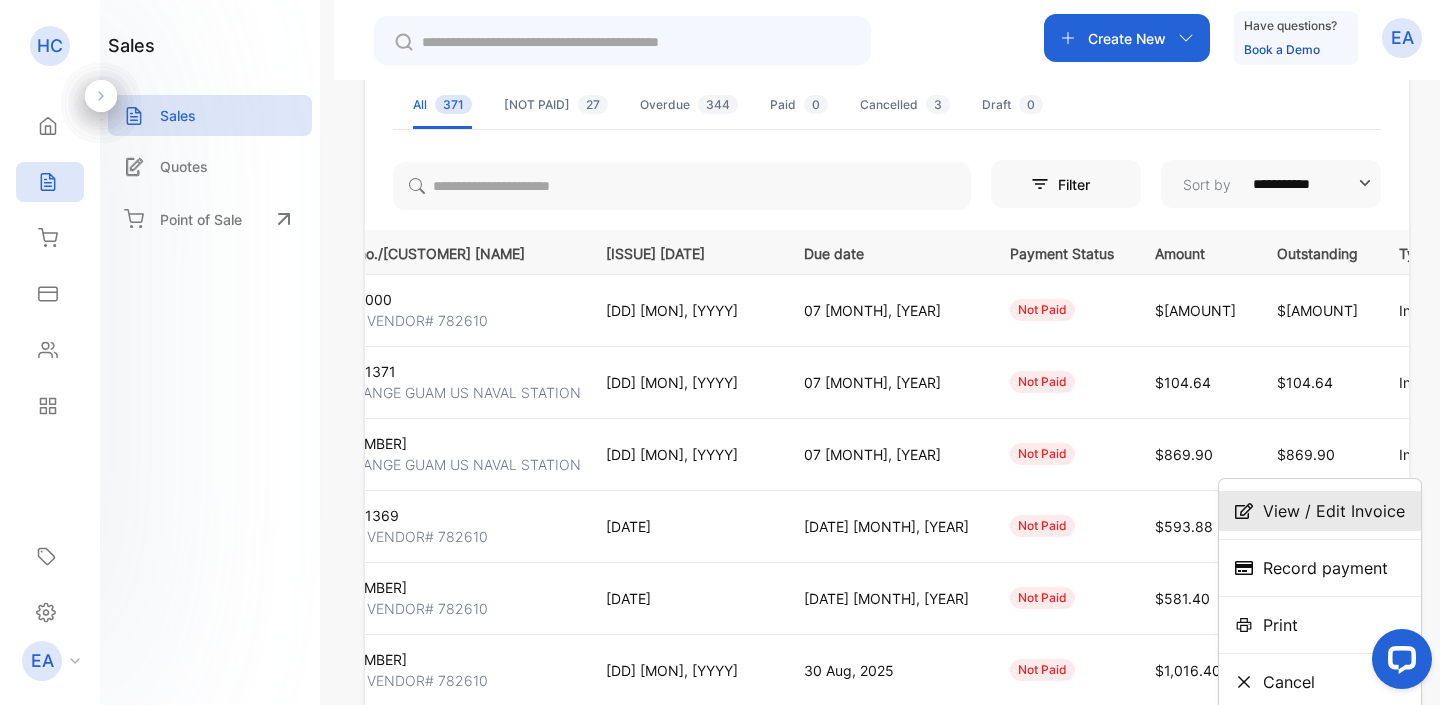 click on "View / Edit Invoice" at bounding box center (1334, 511) 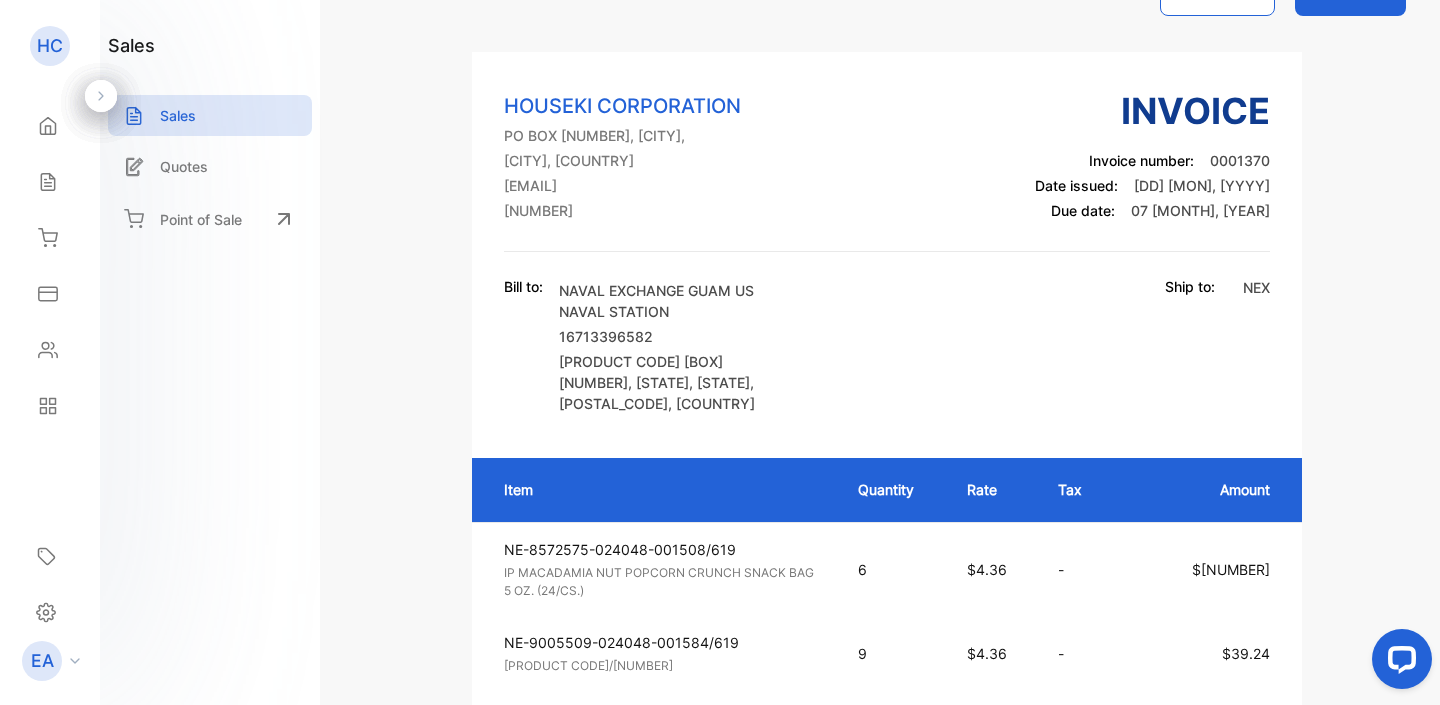 scroll, scrollTop: 71, scrollLeft: 0, axis: vertical 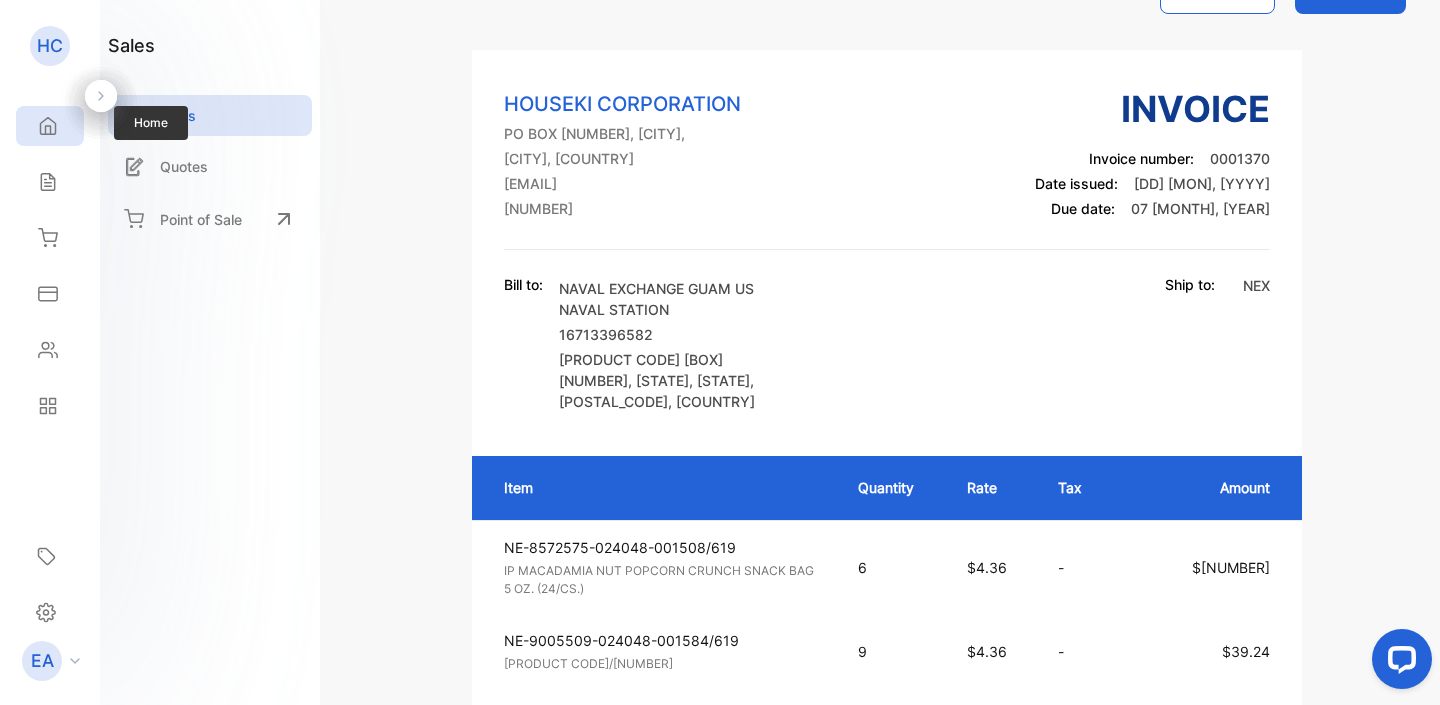 click on "Home" at bounding box center [50, 126] 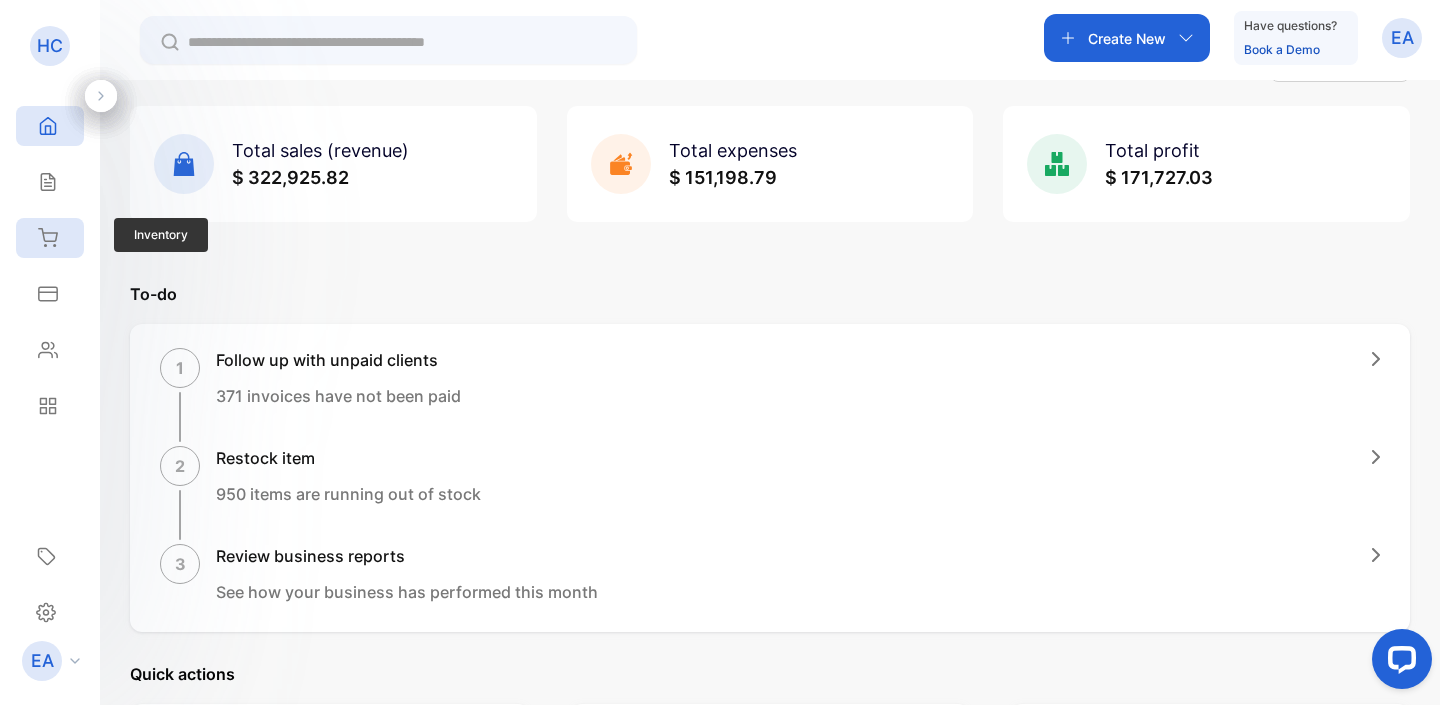click on "Inventory" at bounding box center [50, 238] 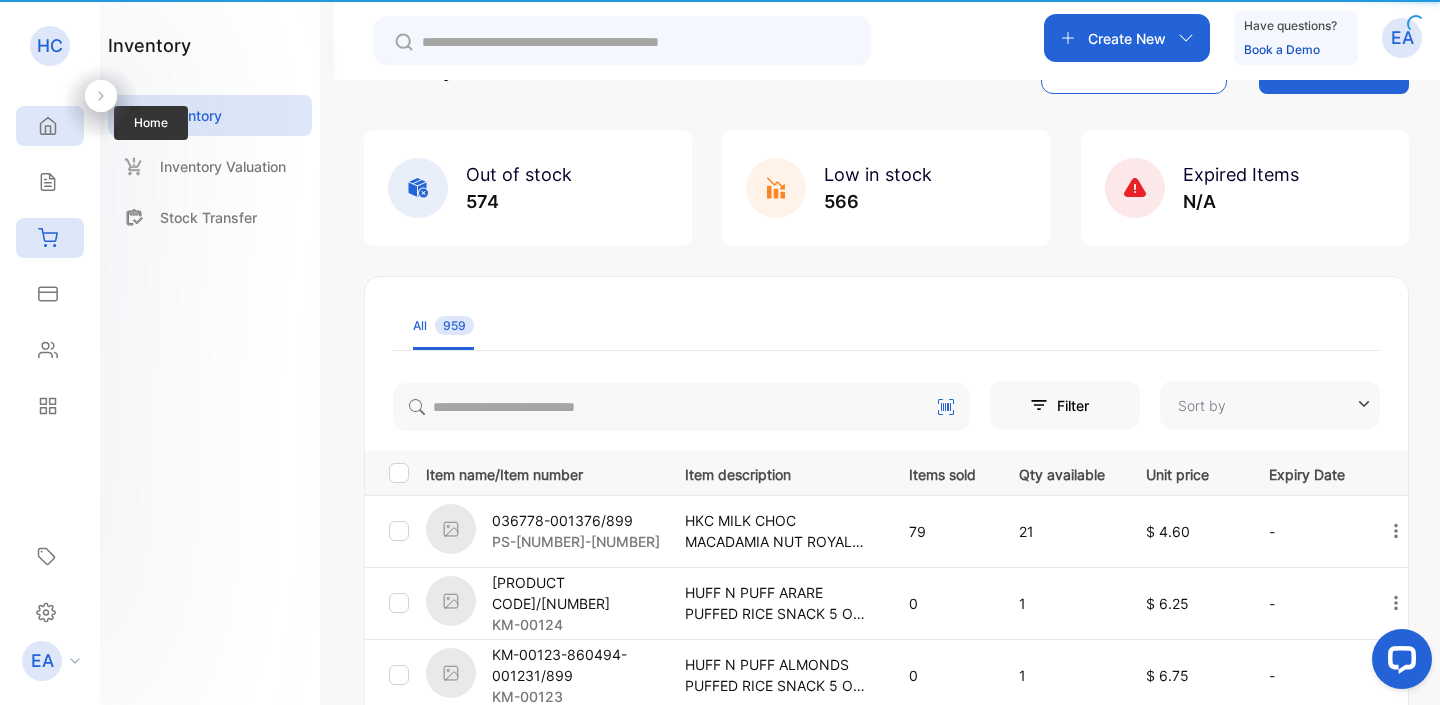 click 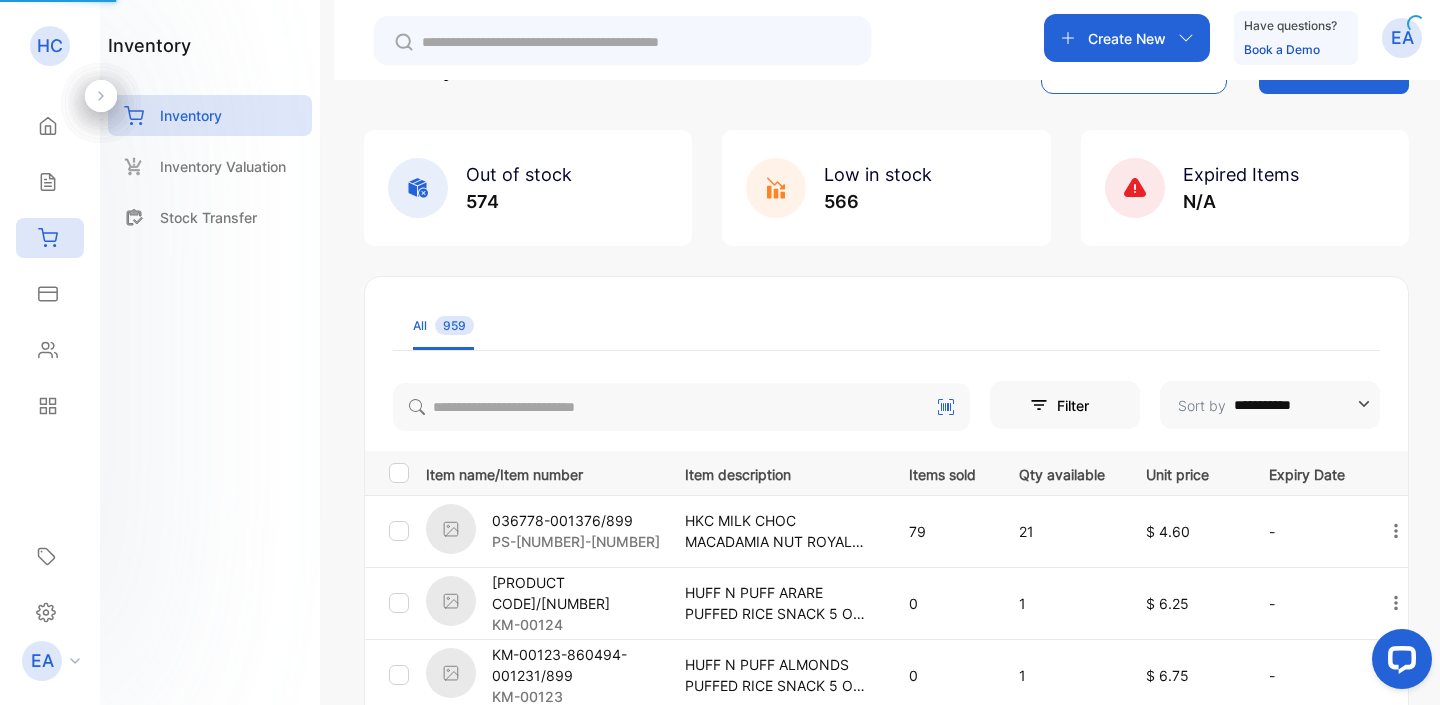 click on "**********" at bounding box center (886, 36044) 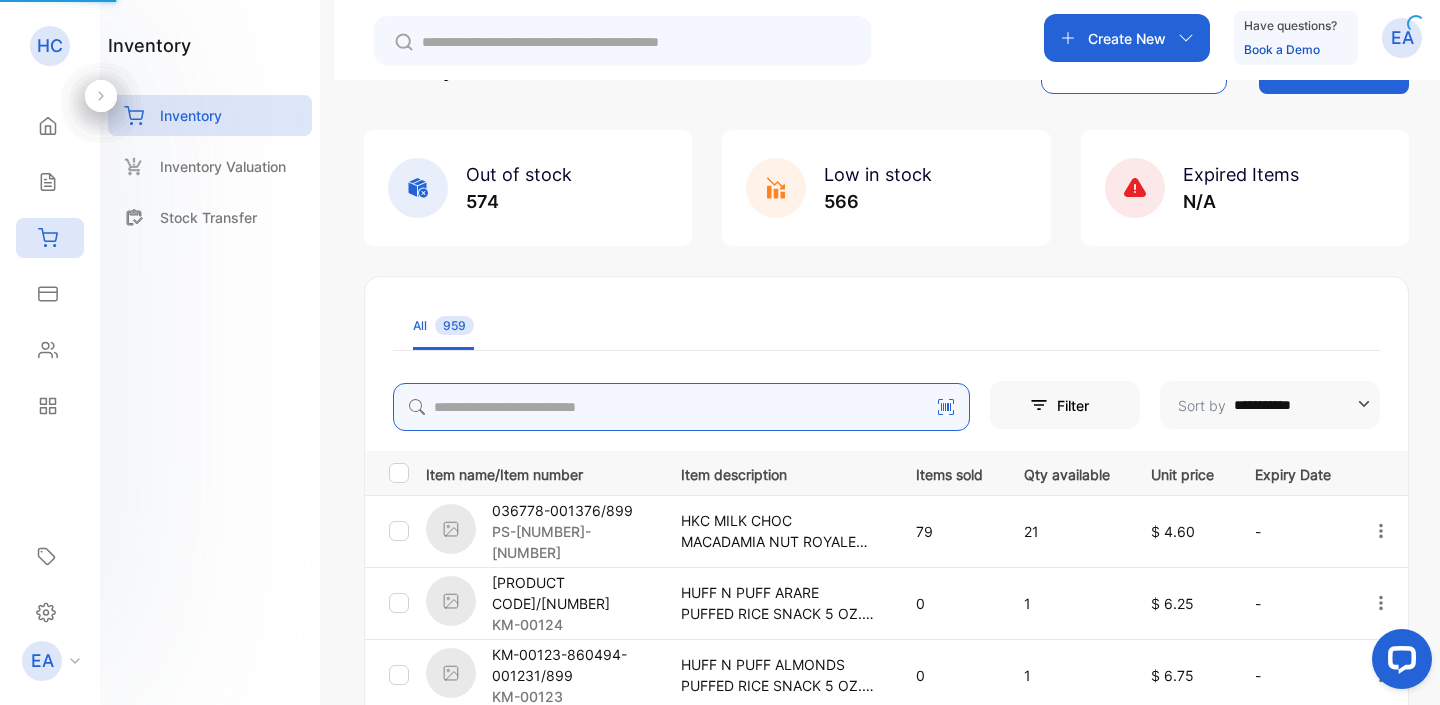 click at bounding box center [681, 407] 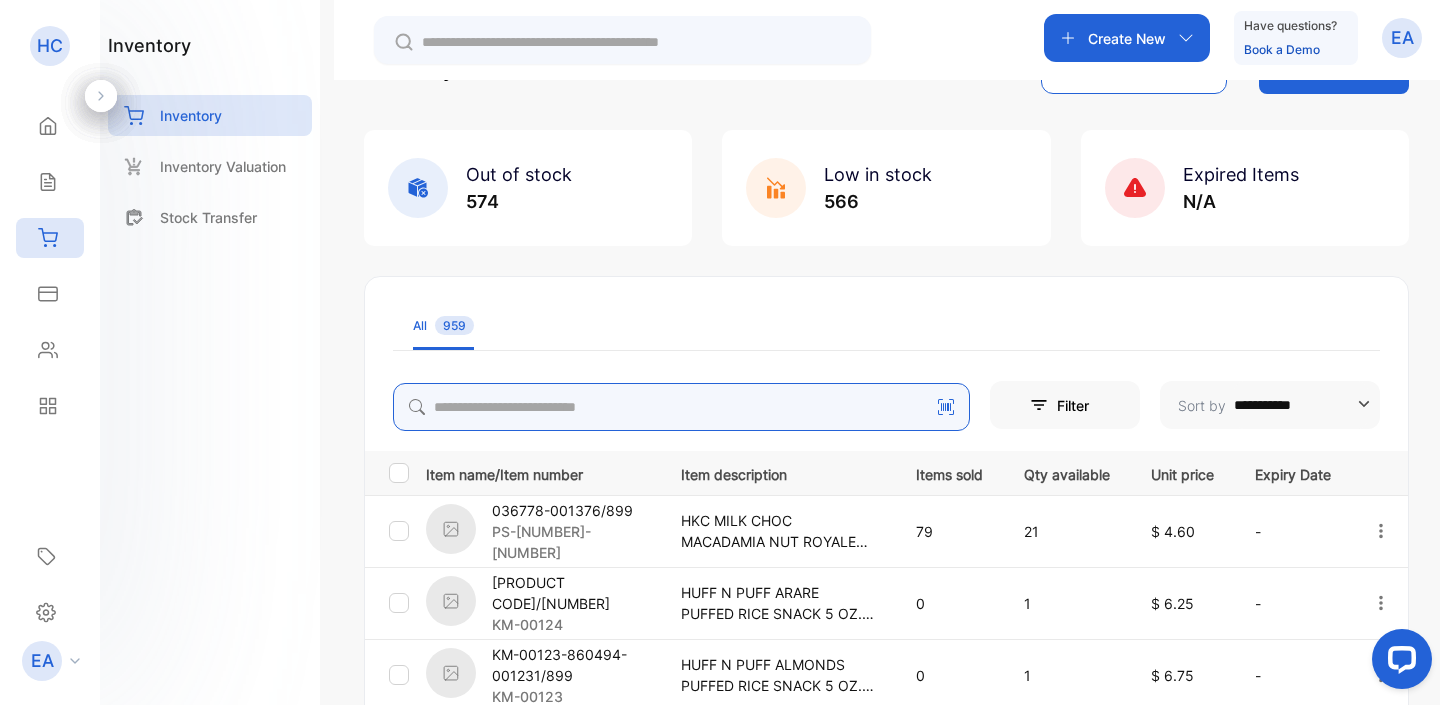 scroll, scrollTop: 73, scrollLeft: 0, axis: vertical 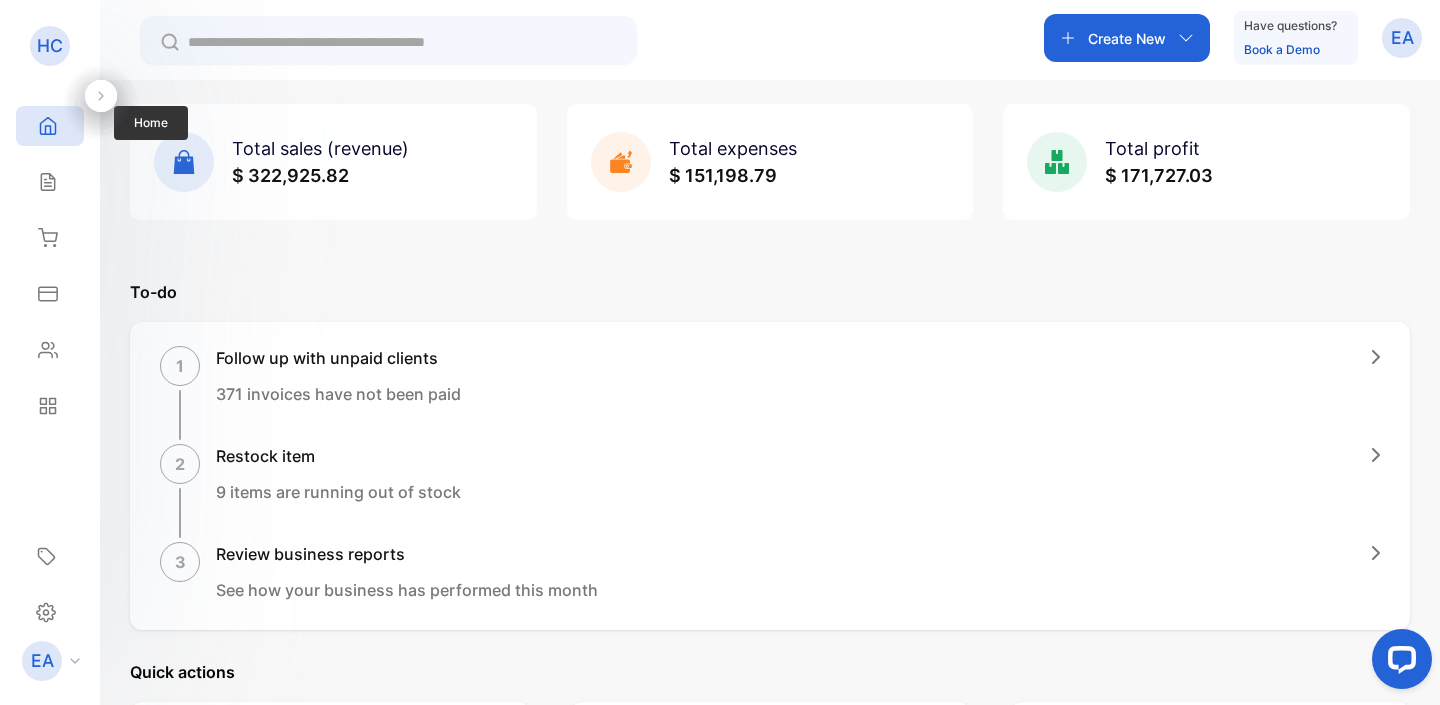 click 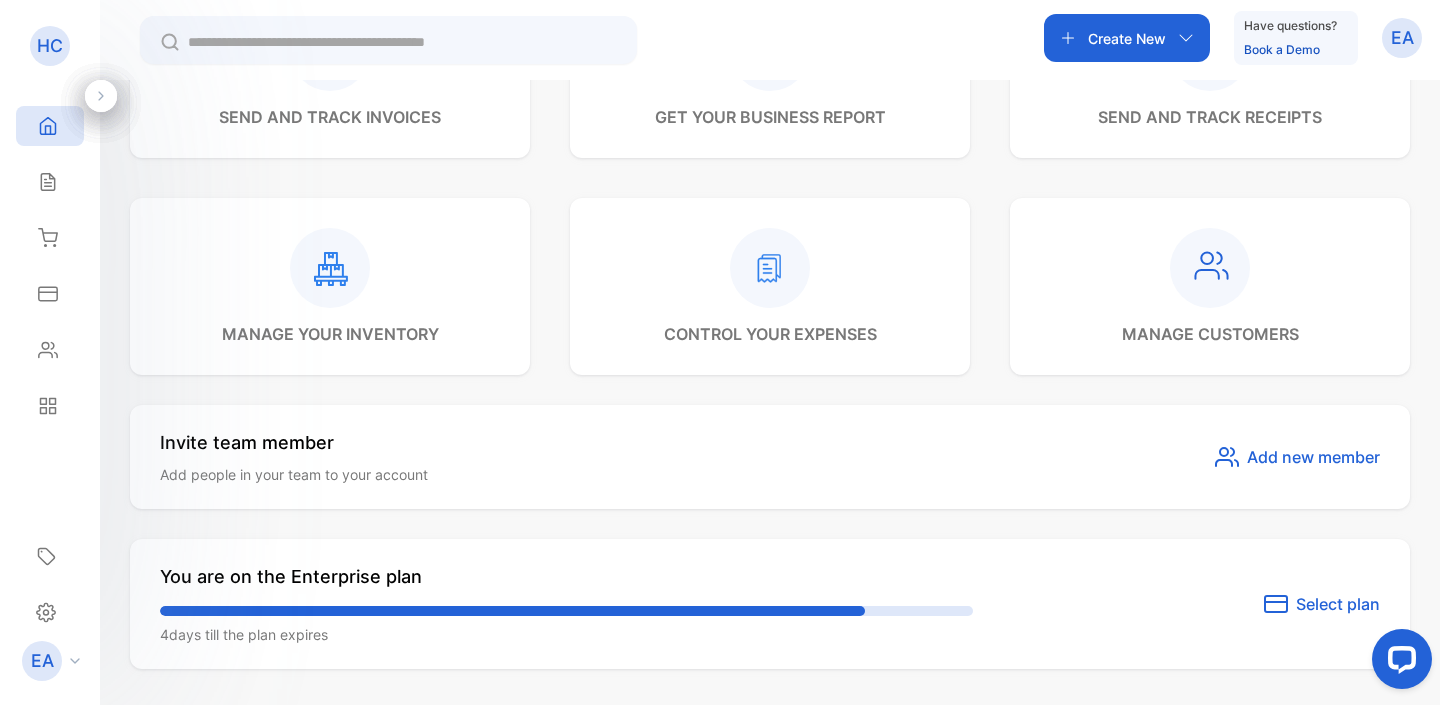 scroll, scrollTop: 804, scrollLeft: 0, axis: vertical 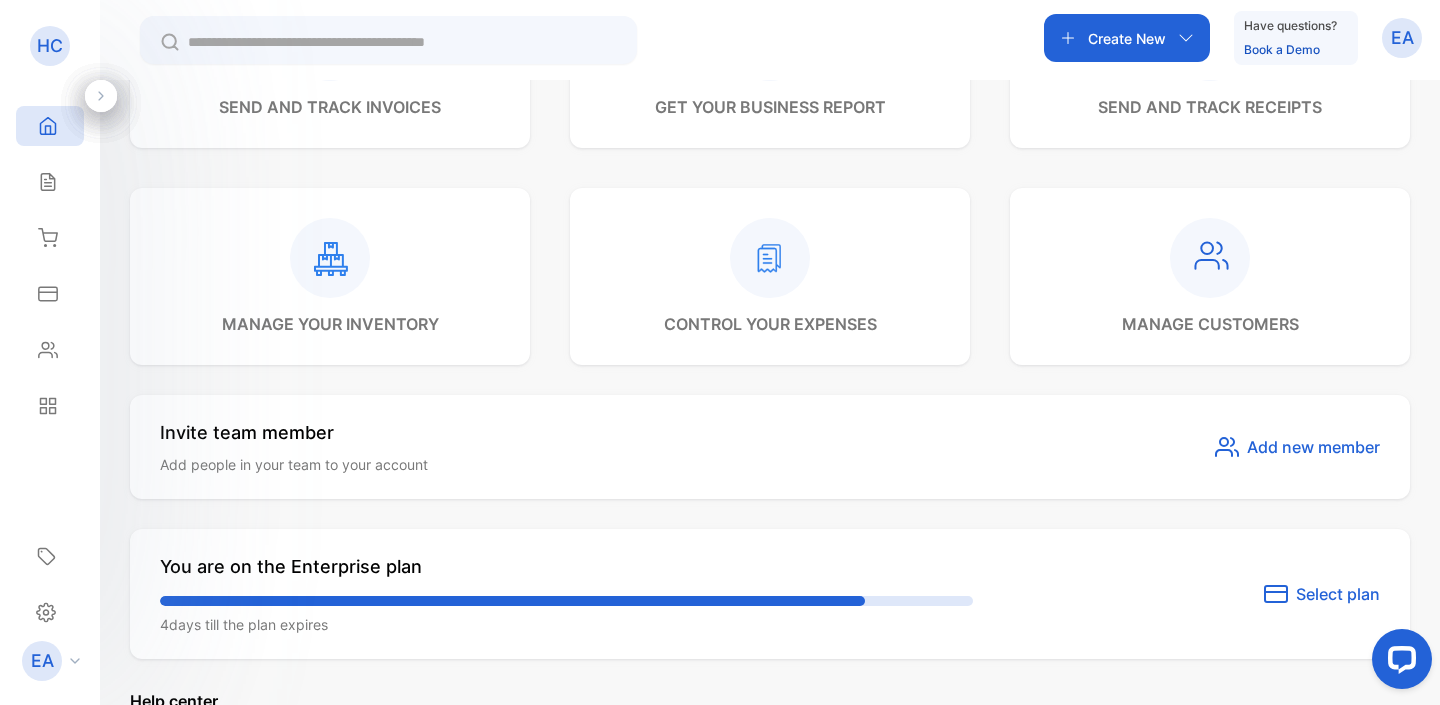 click on "manage your inventory" at bounding box center [330, 324] 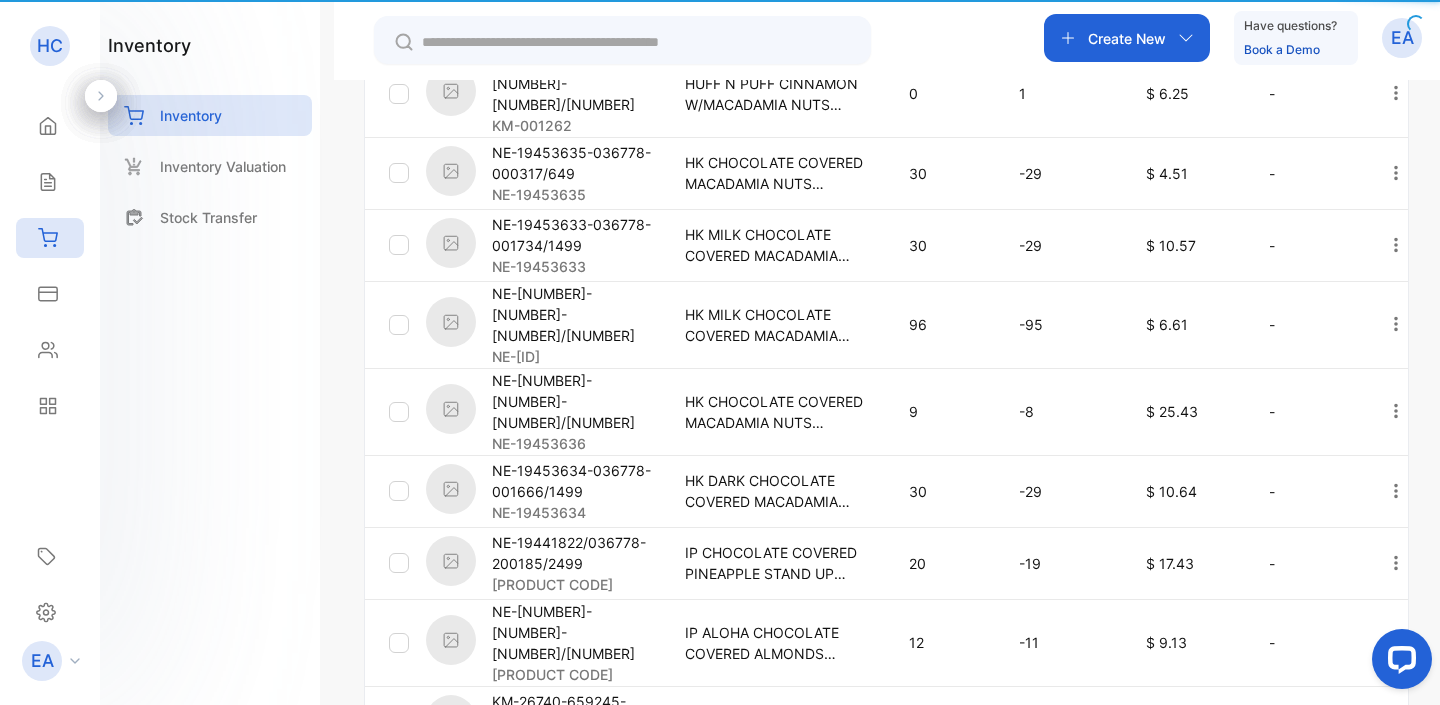 type on "**********" 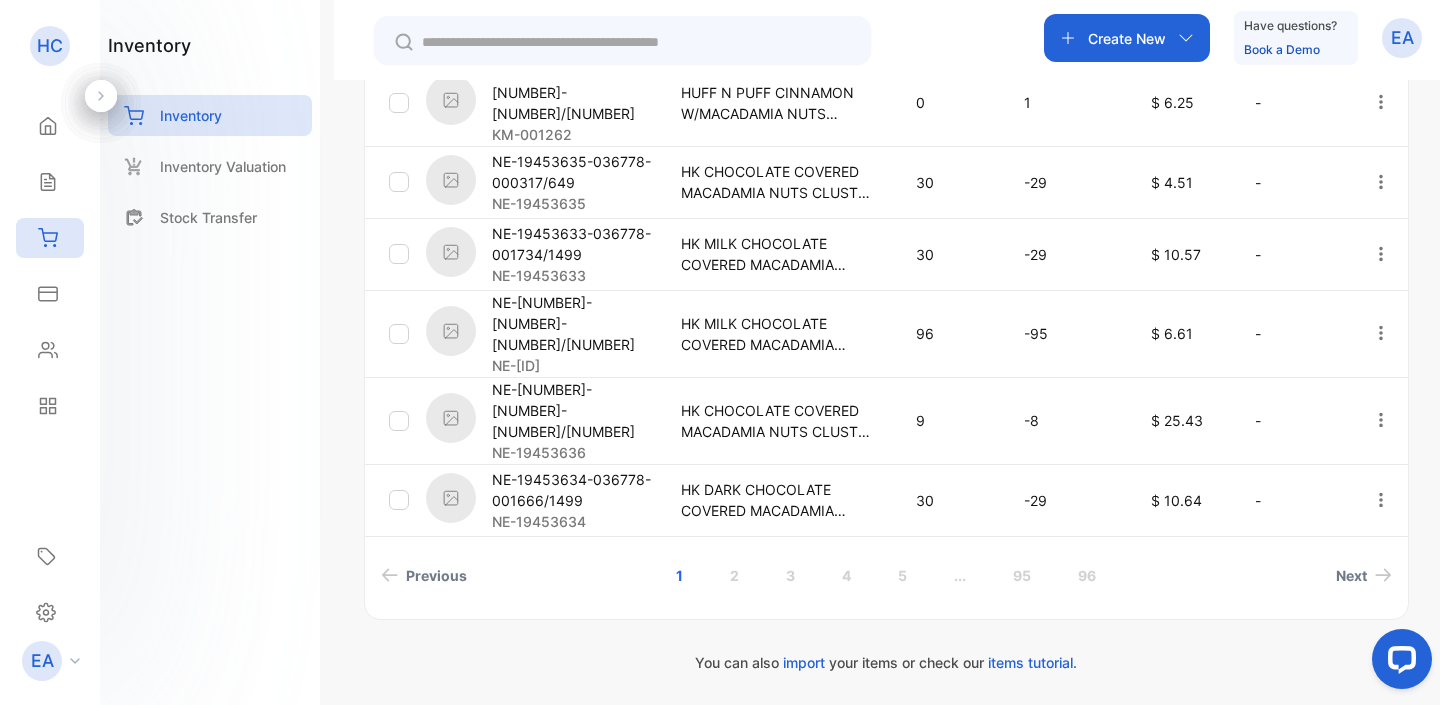 scroll, scrollTop: 742, scrollLeft: 0, axis: vertical 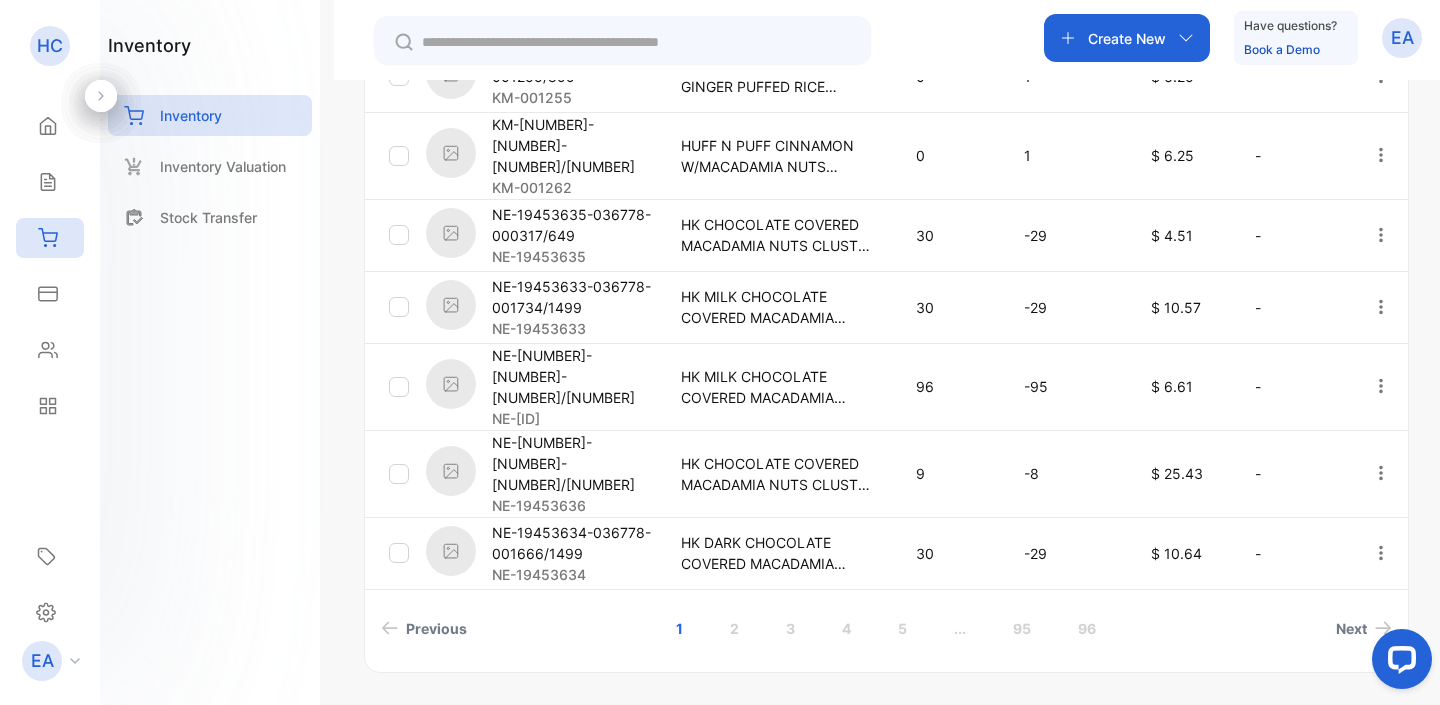 click on "KM-[NUMBER]-[NUMBER]-[NUMBER]/[NUMBER]" at bounding box center (574, 145) 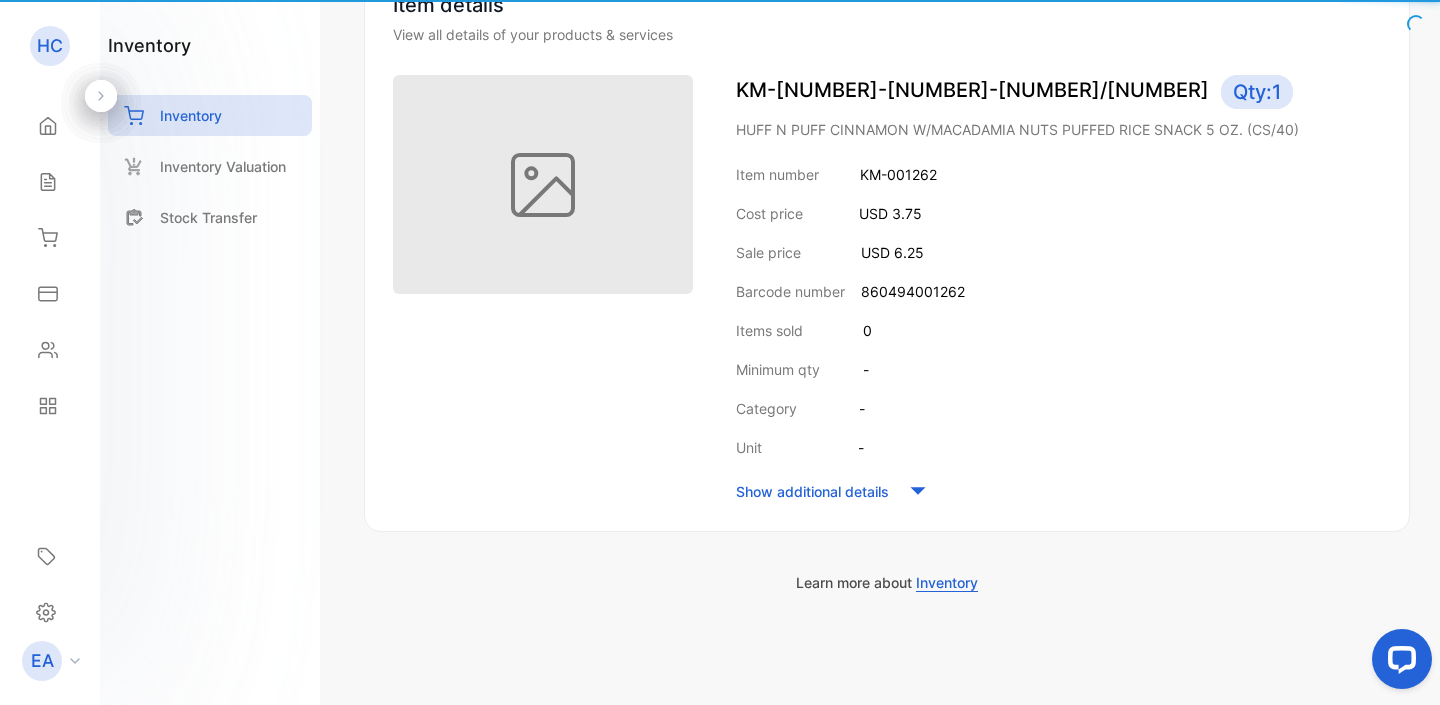 scroll, scrollTop: 227, scrollLeft: 0, axis: vertical 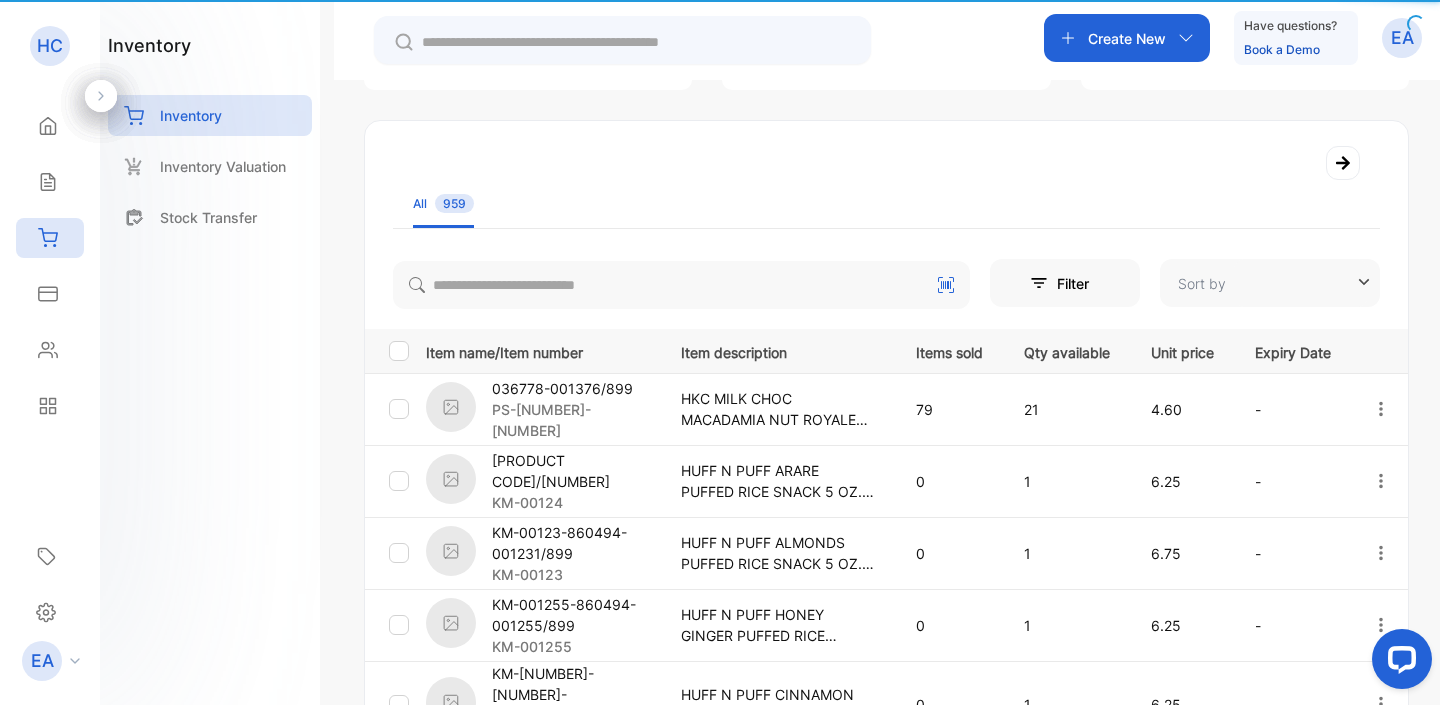 type on "**********" 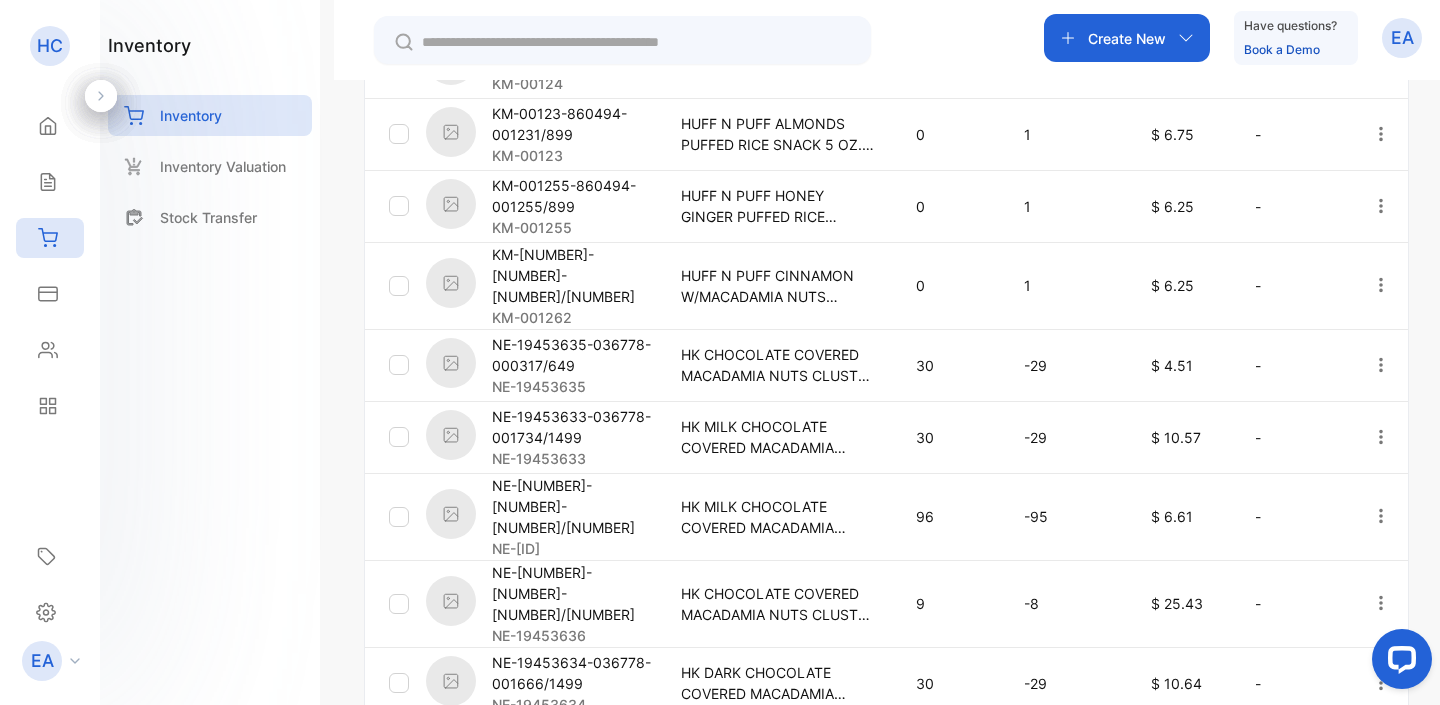 scroll, scrollTop: 620, scrollLeft: 0, axis: vertical 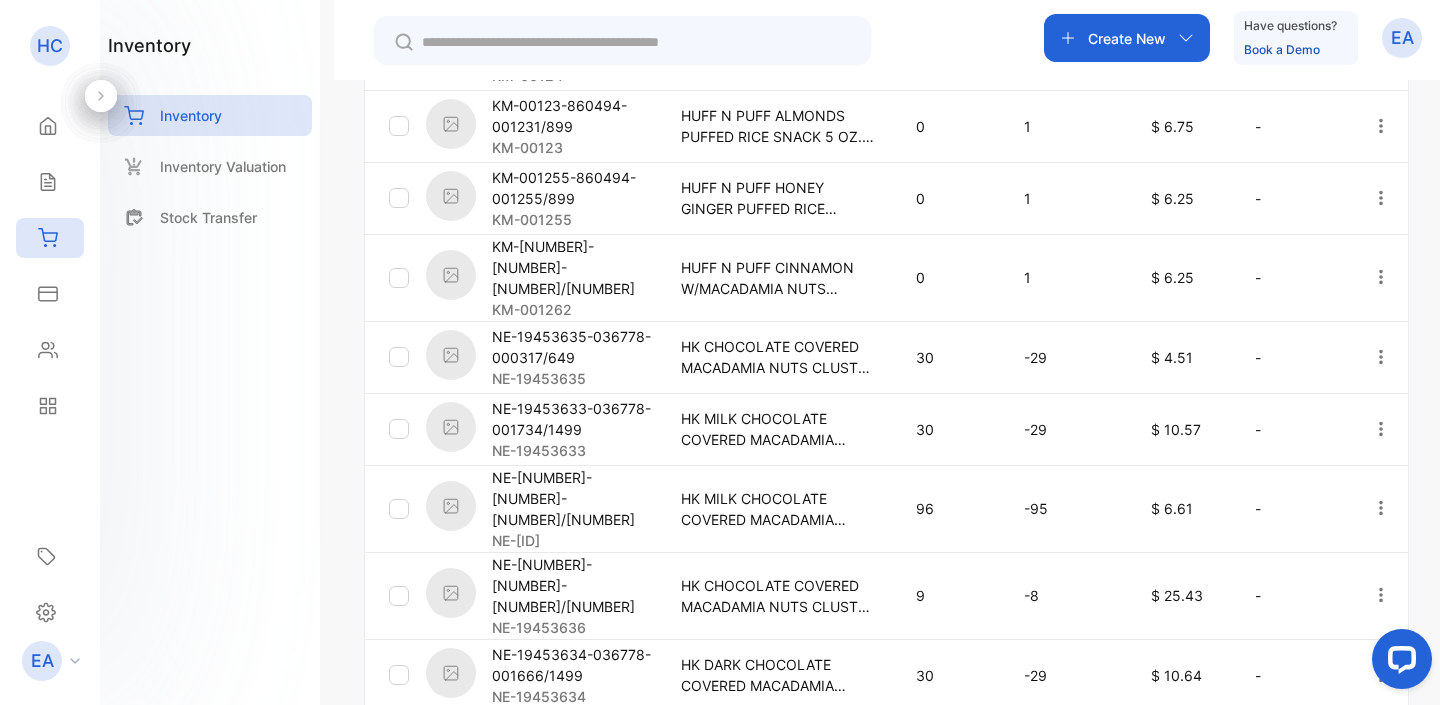 click on "NE-19453635-036778-000317/649" at bounding box center [574, 347] 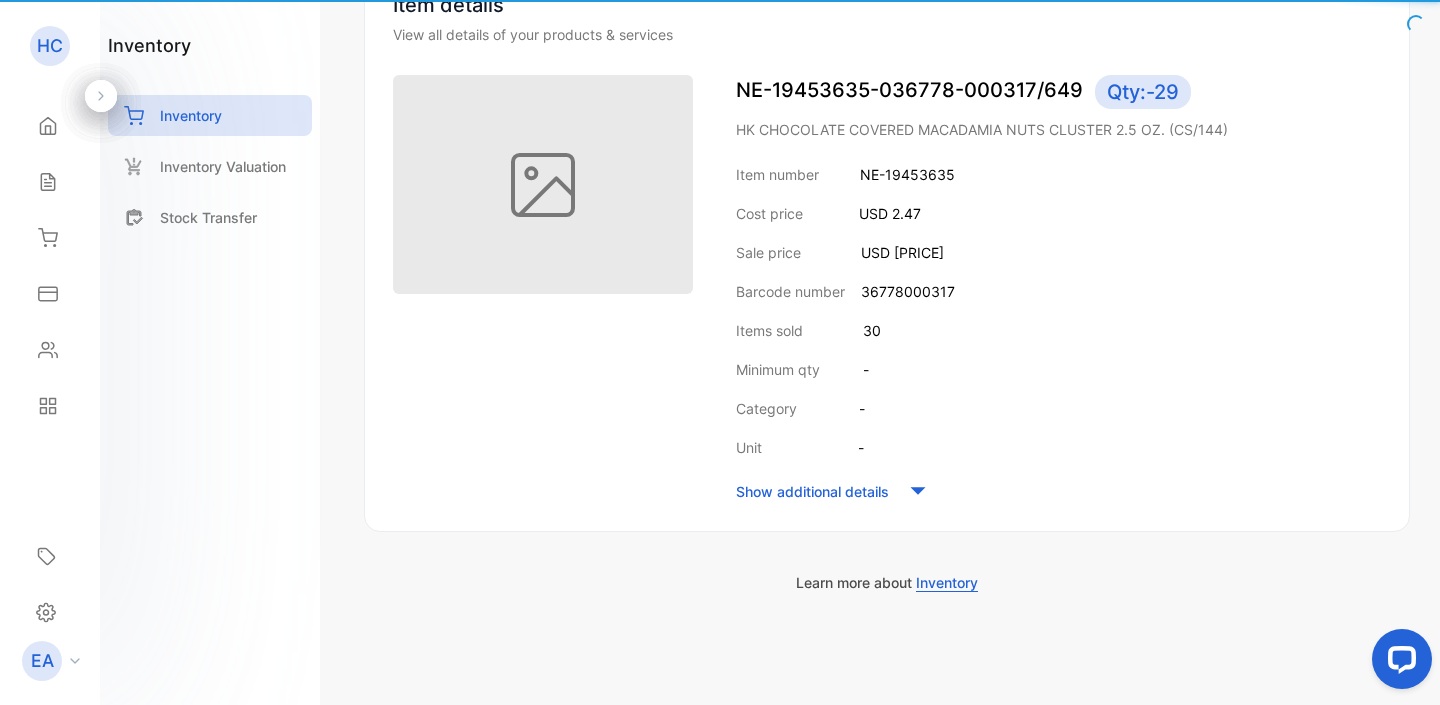 scroll, scrollTop: 227, scrollLeft: 0, axis: vertical 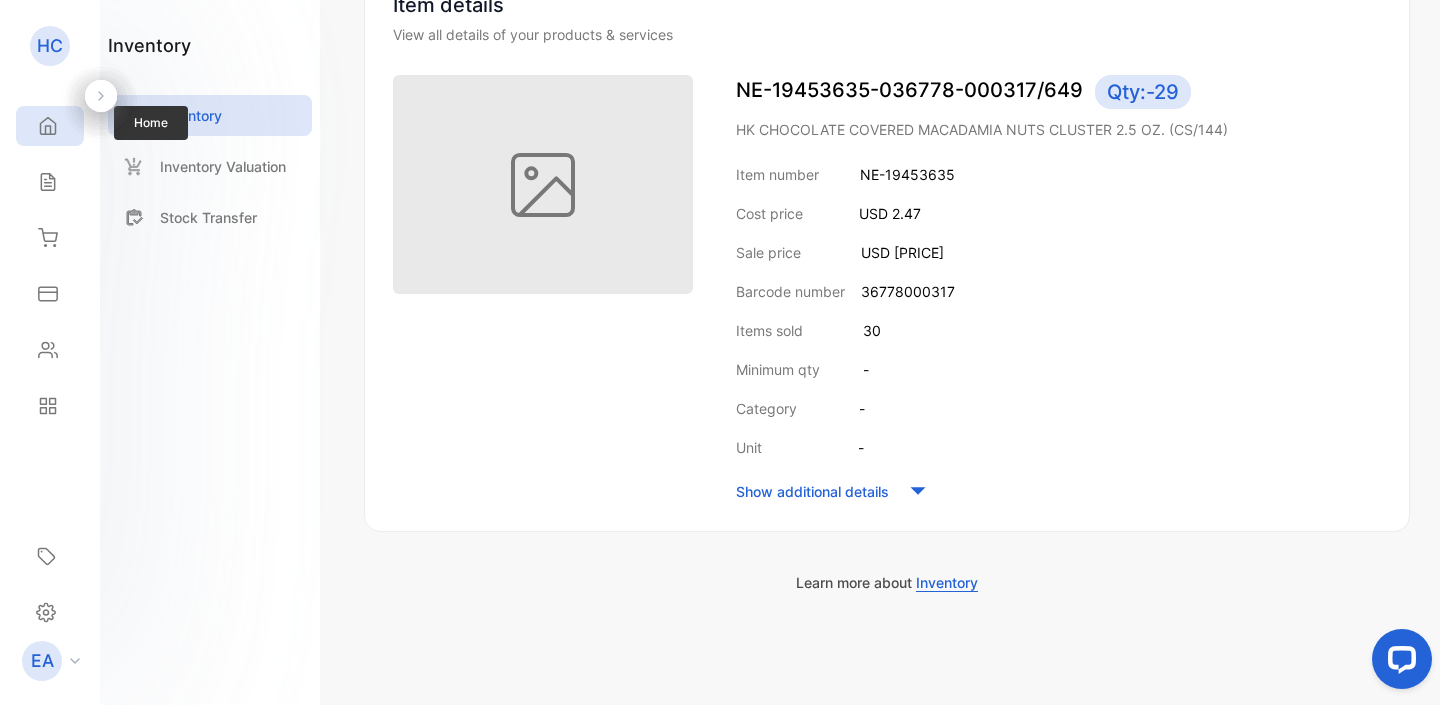 click 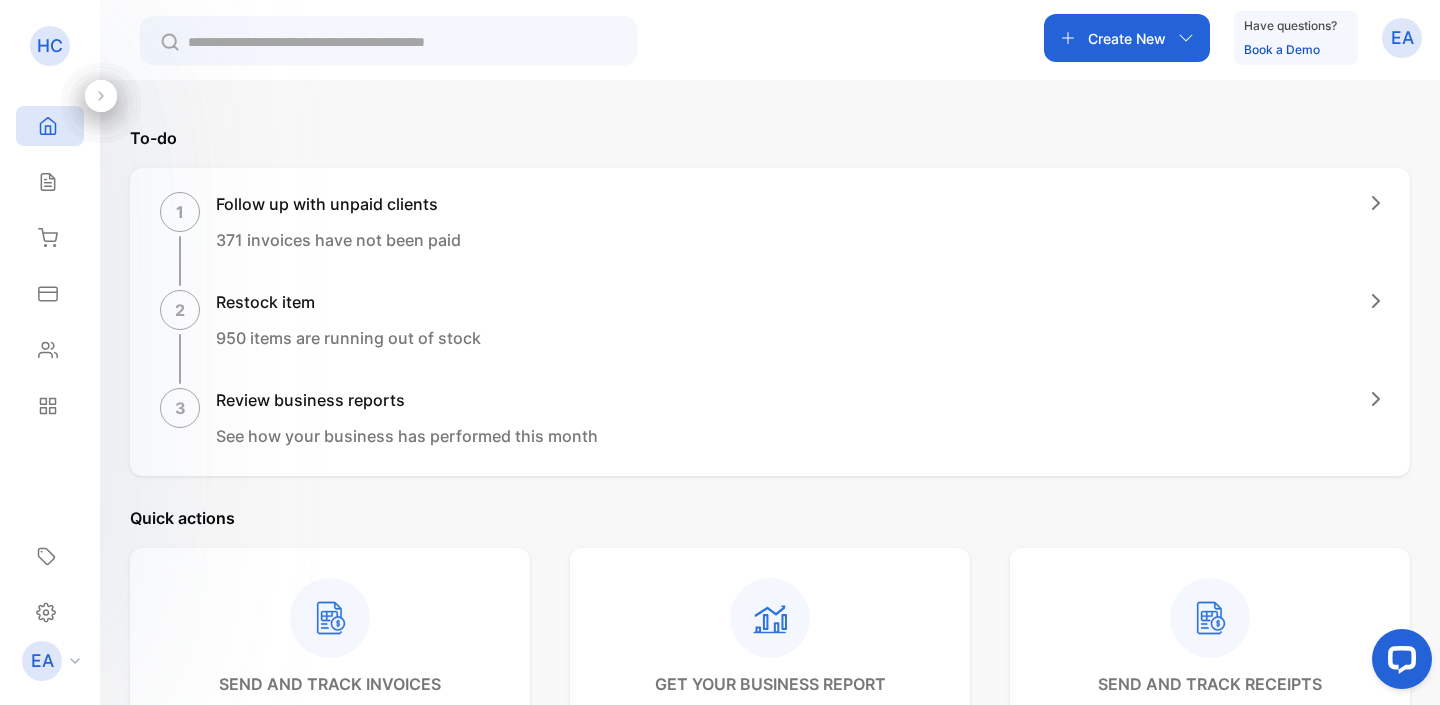click on "Create New" at bounding box center (1127, 38) 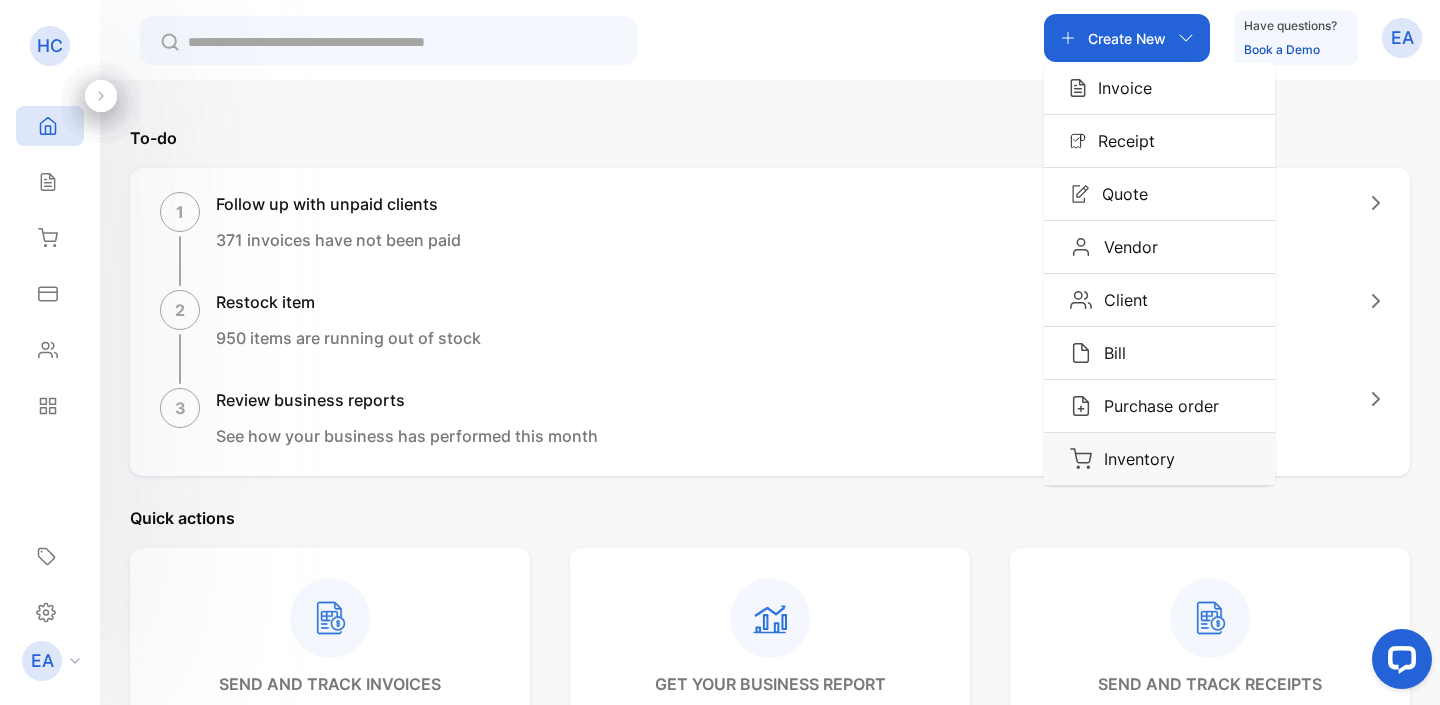 click on "Inventory" at bounding box center (1133, 459) 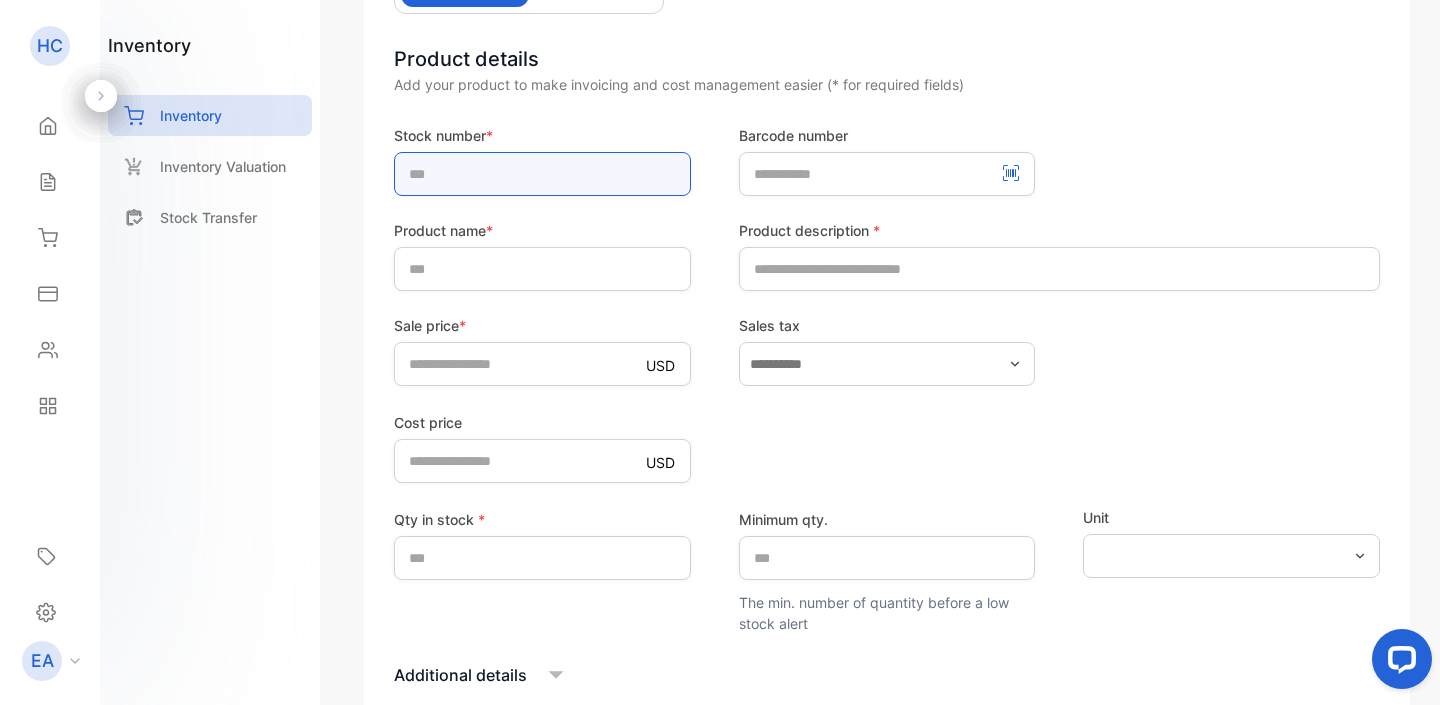 click at bounding box center (542, 174) 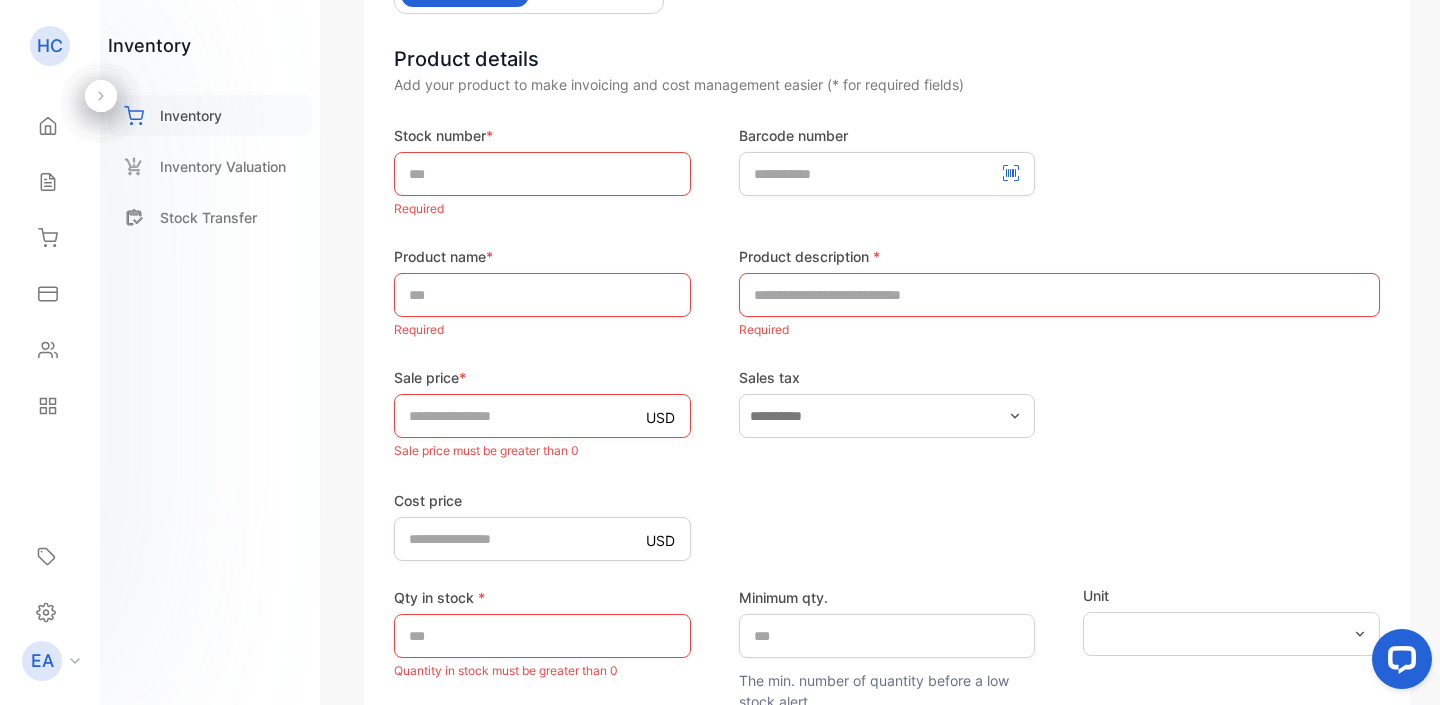 click on "Inventory" at bounding box center (191, 115) 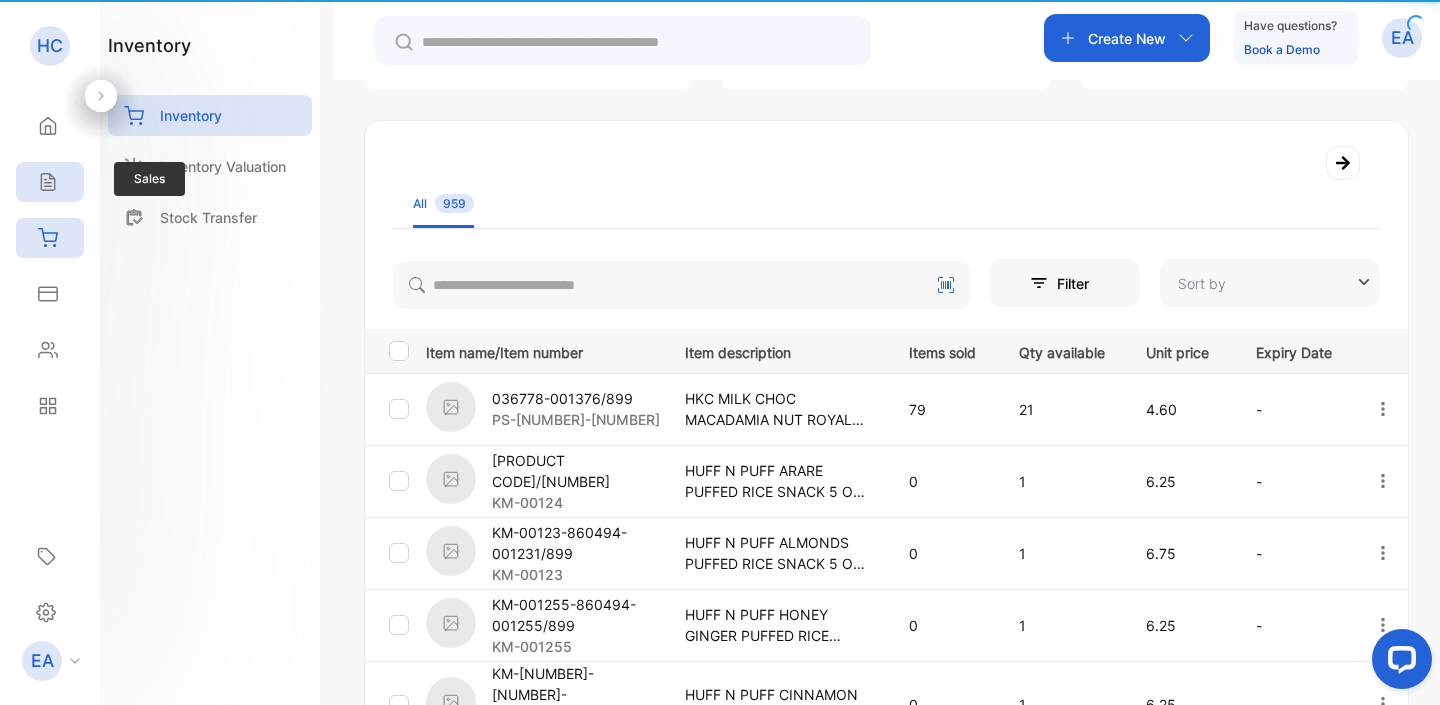 click 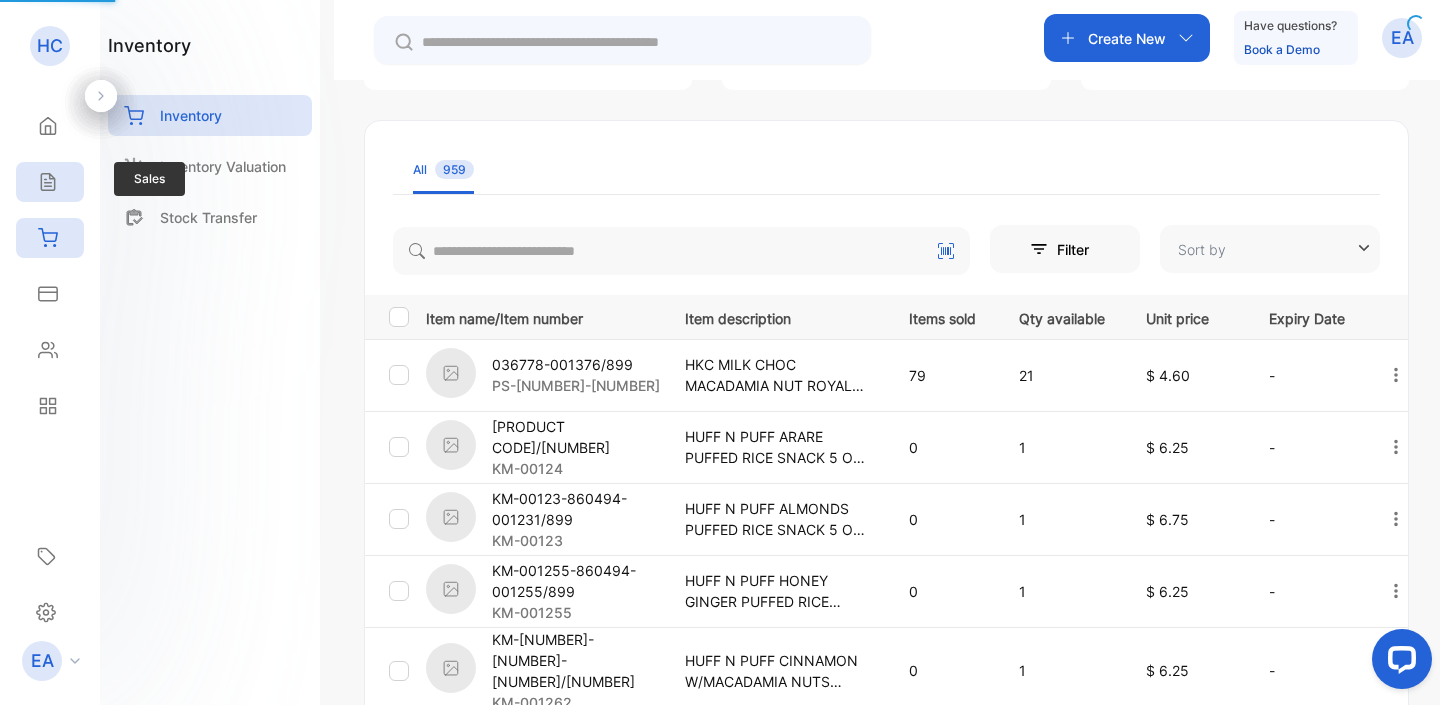 type on "**********" 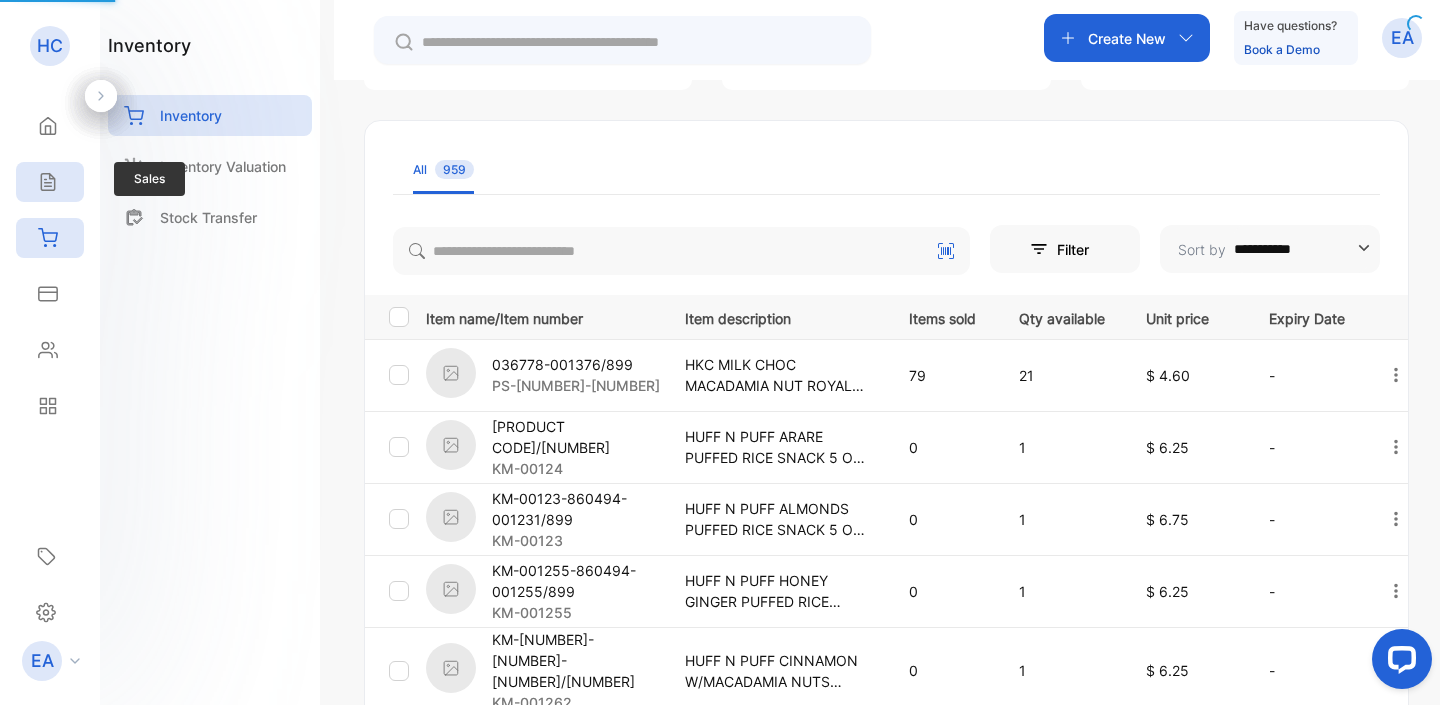click on "**********" at bounding box center (720, 412) 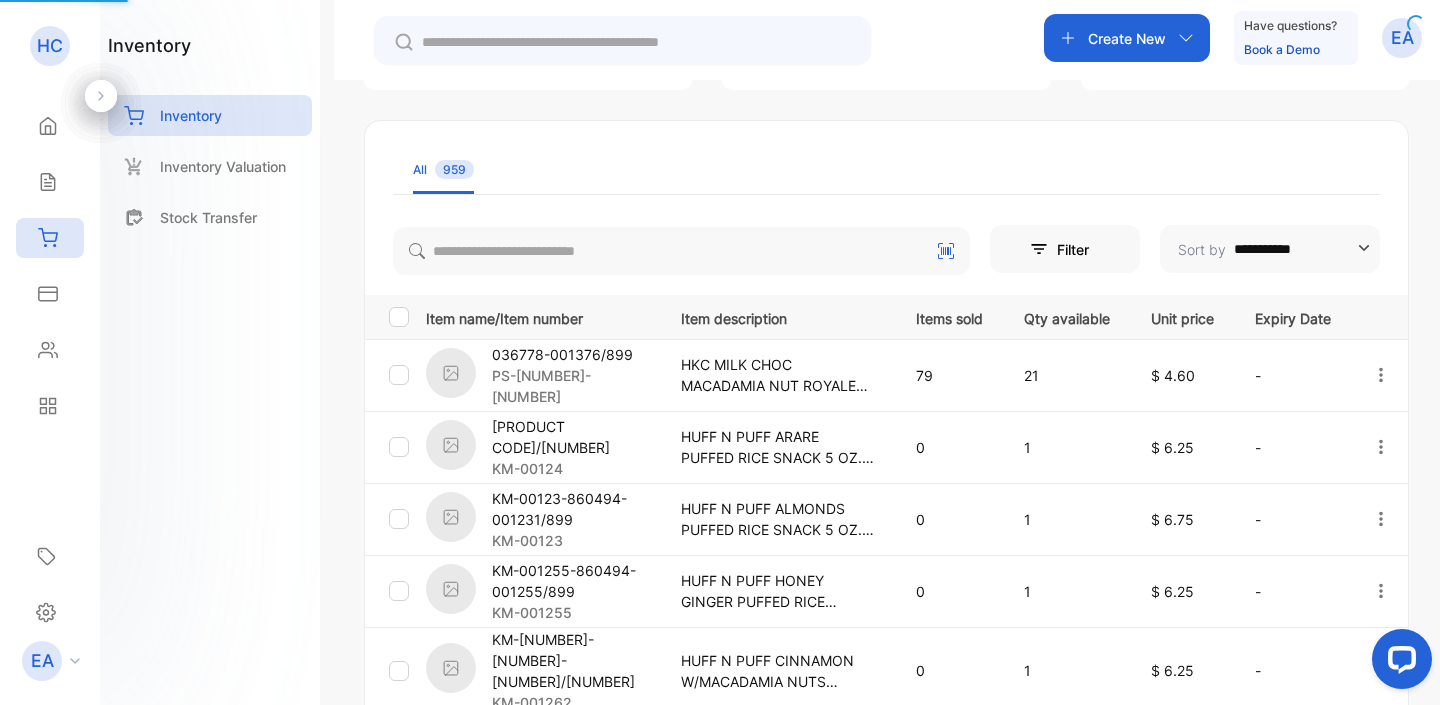 click on "KM-001262" at bounding box center [574, 702] 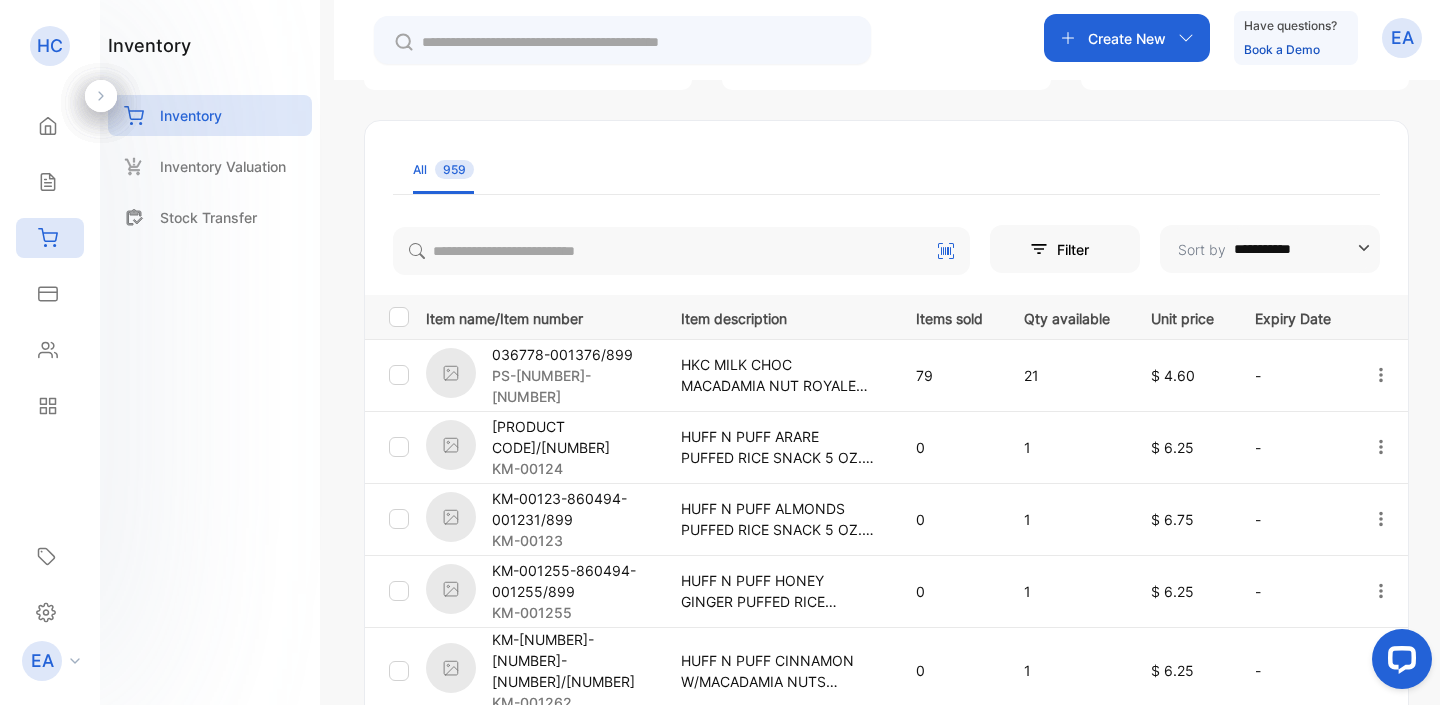 click on "NE-19453635-036778-000317/649" at bounding box center (574, 740) 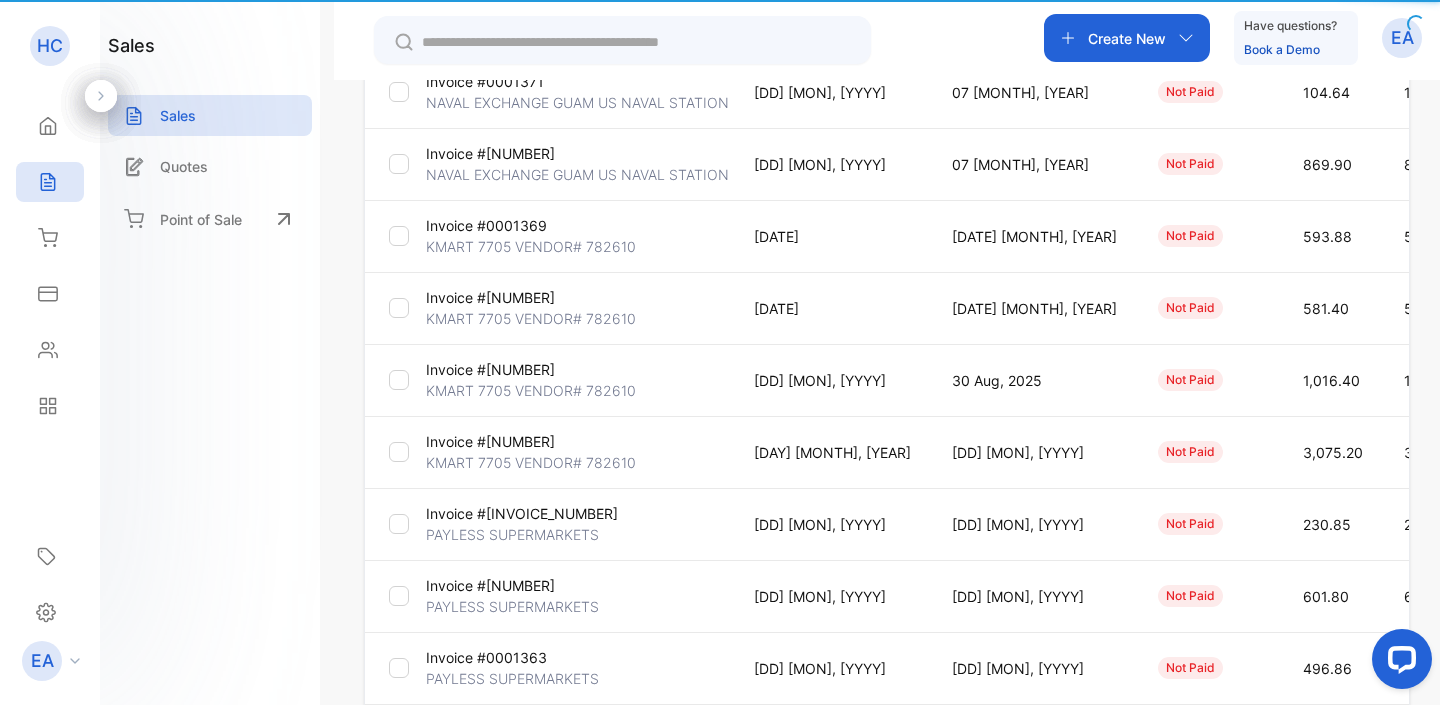 type on "**********" 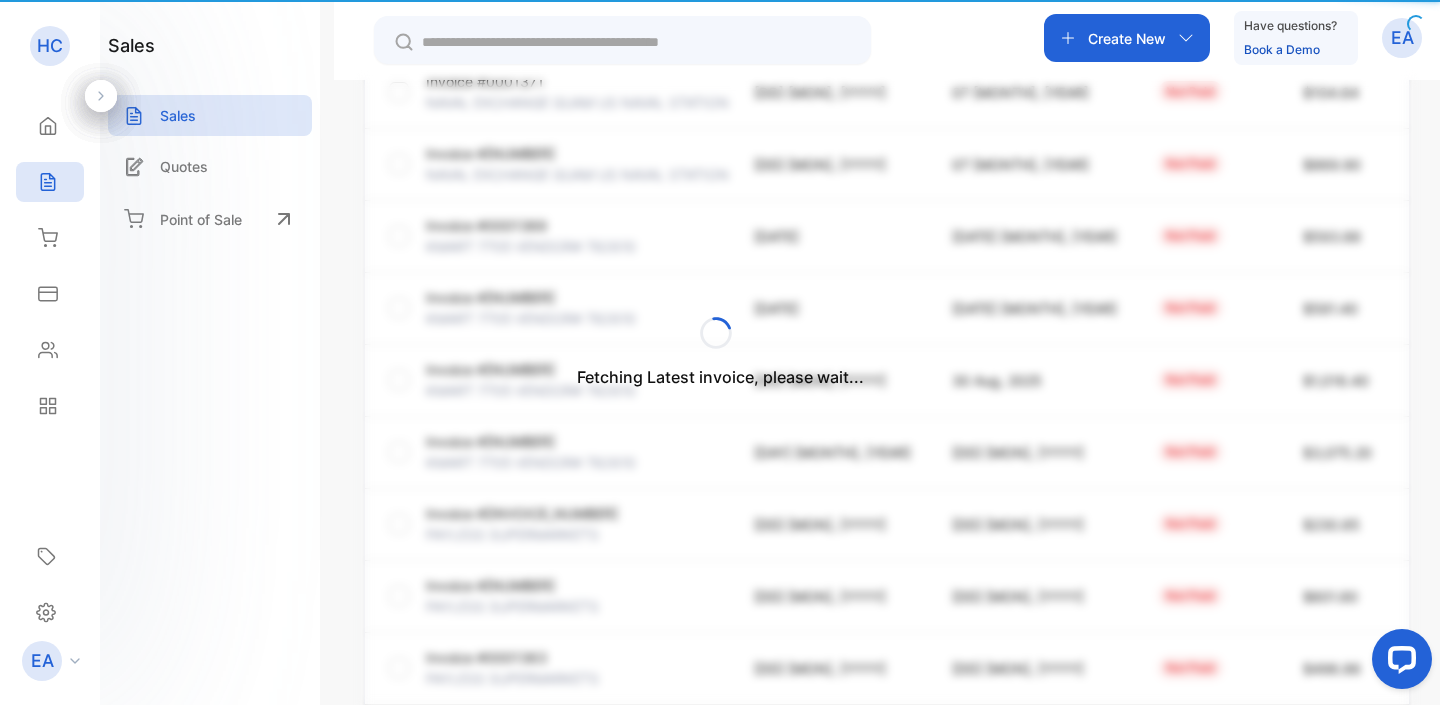 scroll, scrollTop: 227, scrollLeft: 0, axis: vertical 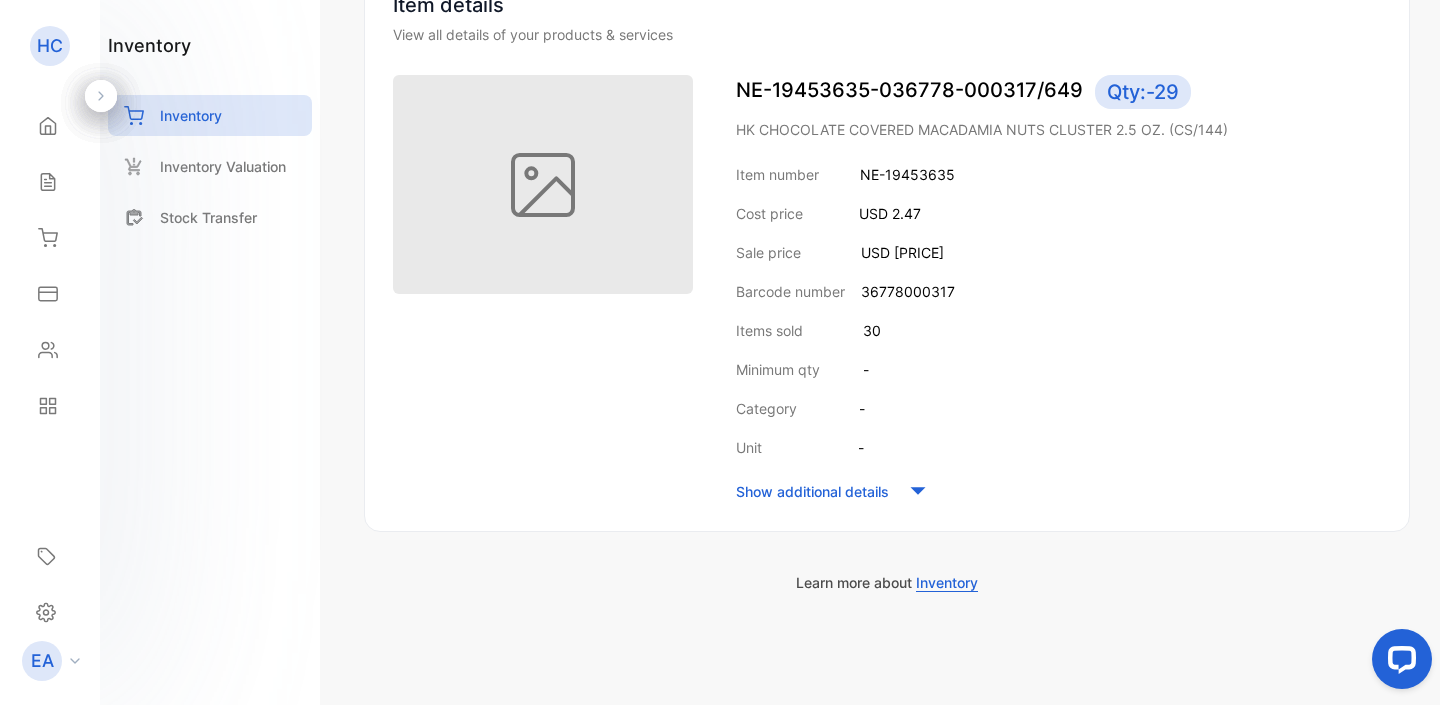 click on "Show additional details" at bounding box center [812, 491] 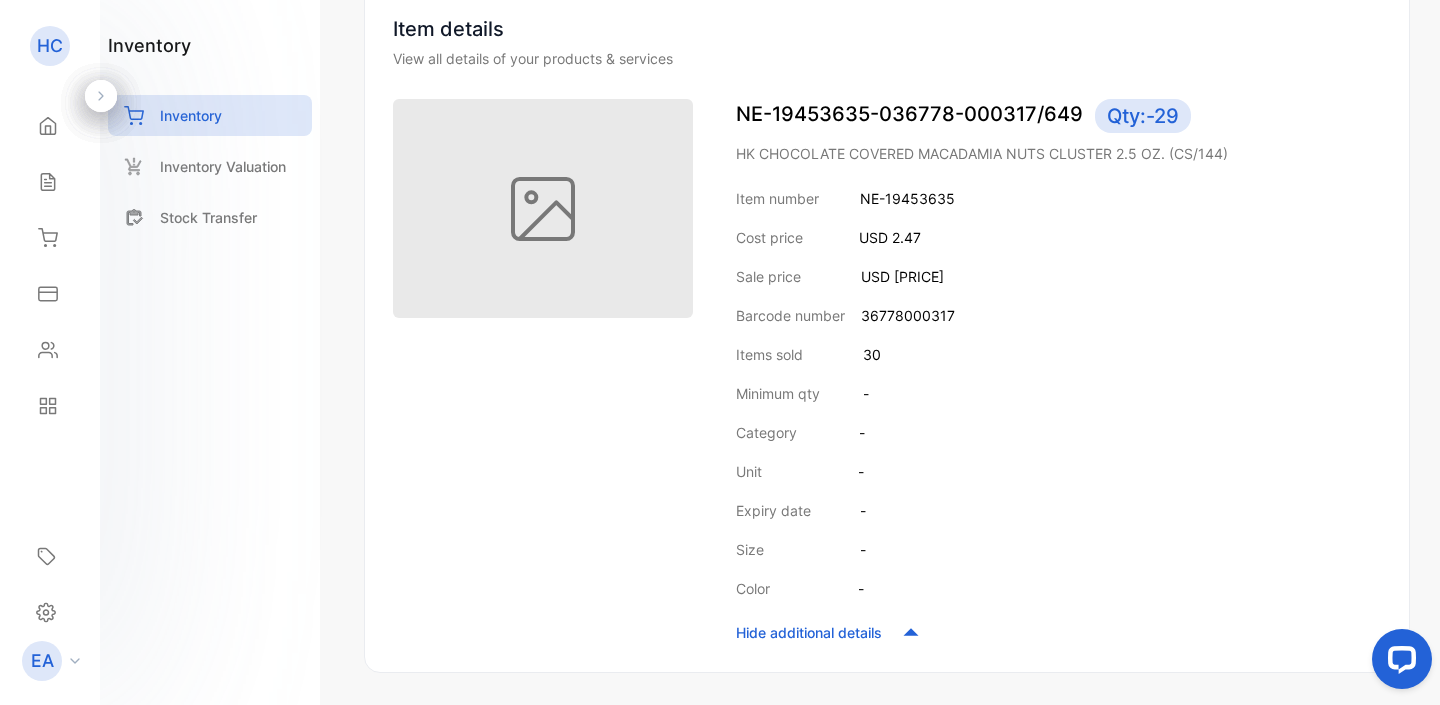 scroll, scrollTop: 197, scrollLeft: 0, axis: vertical 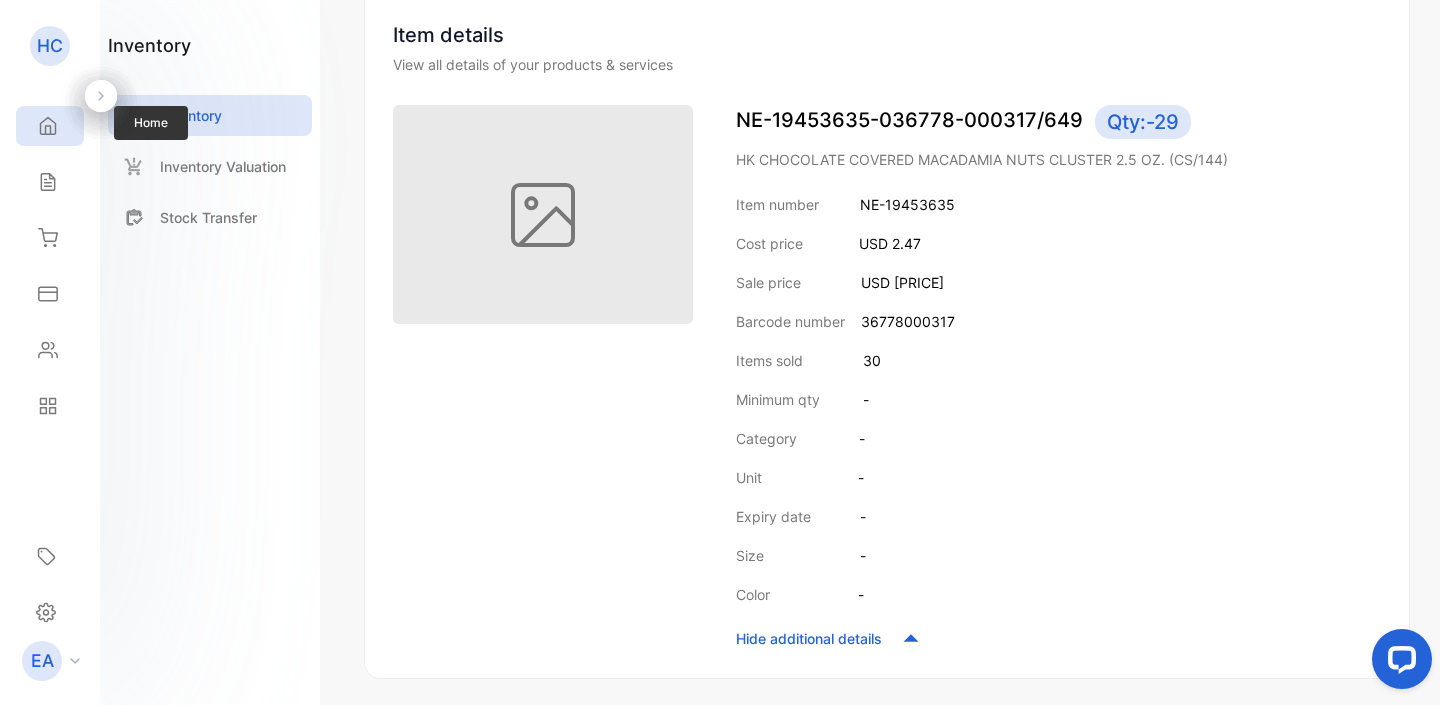 click 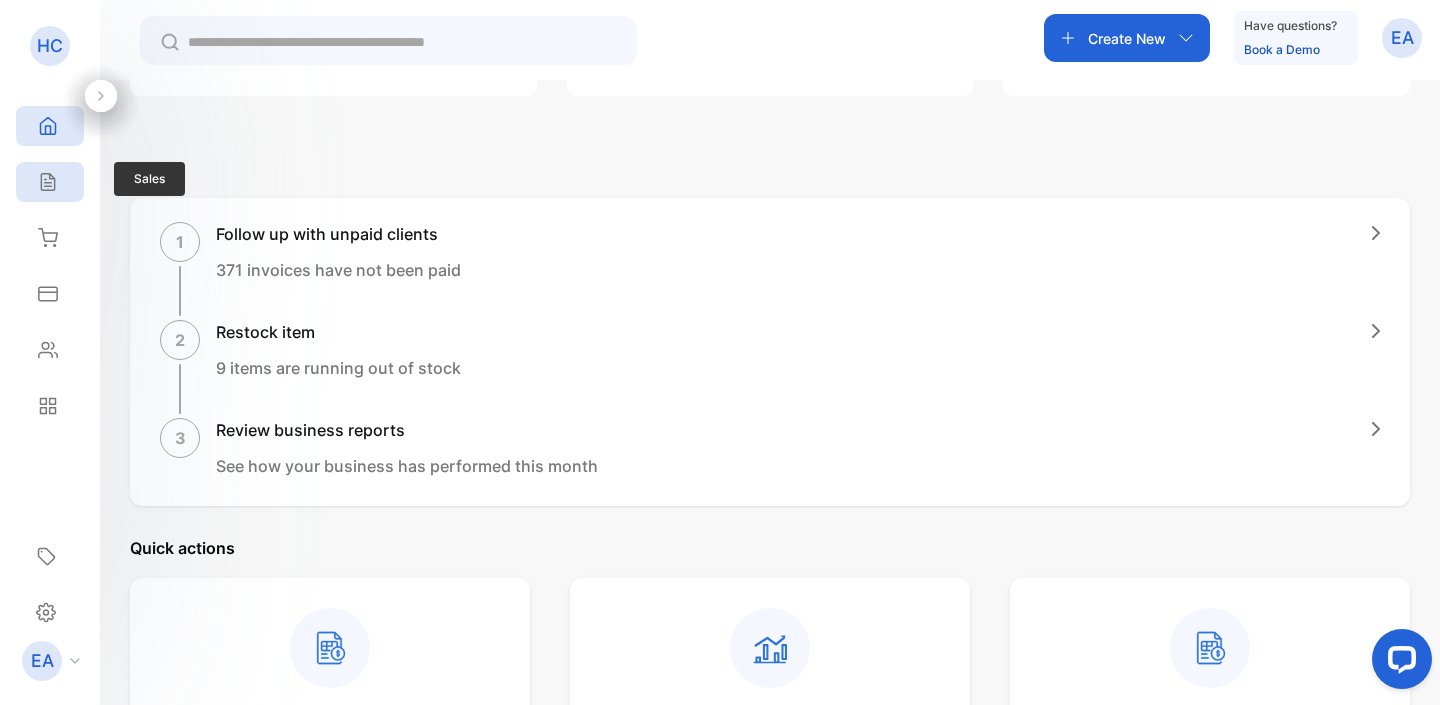 click 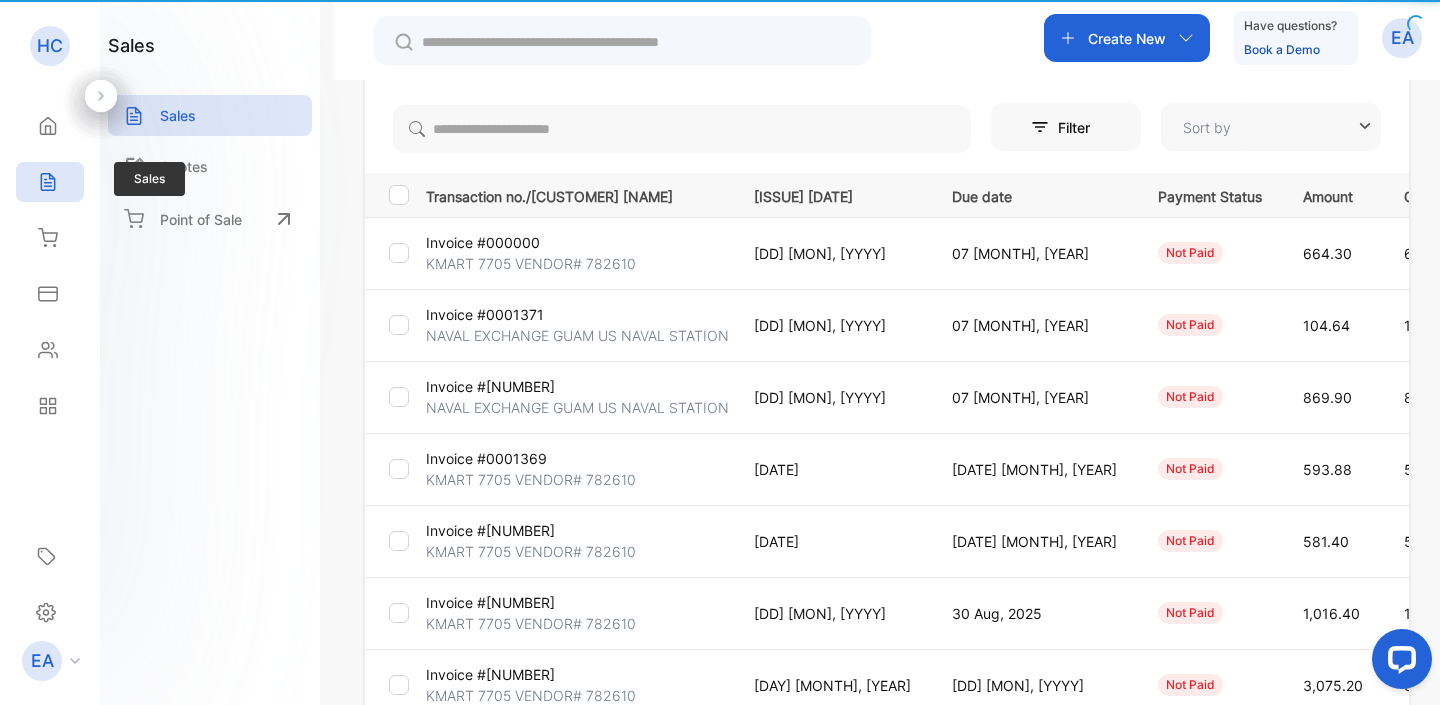 type on "**********" 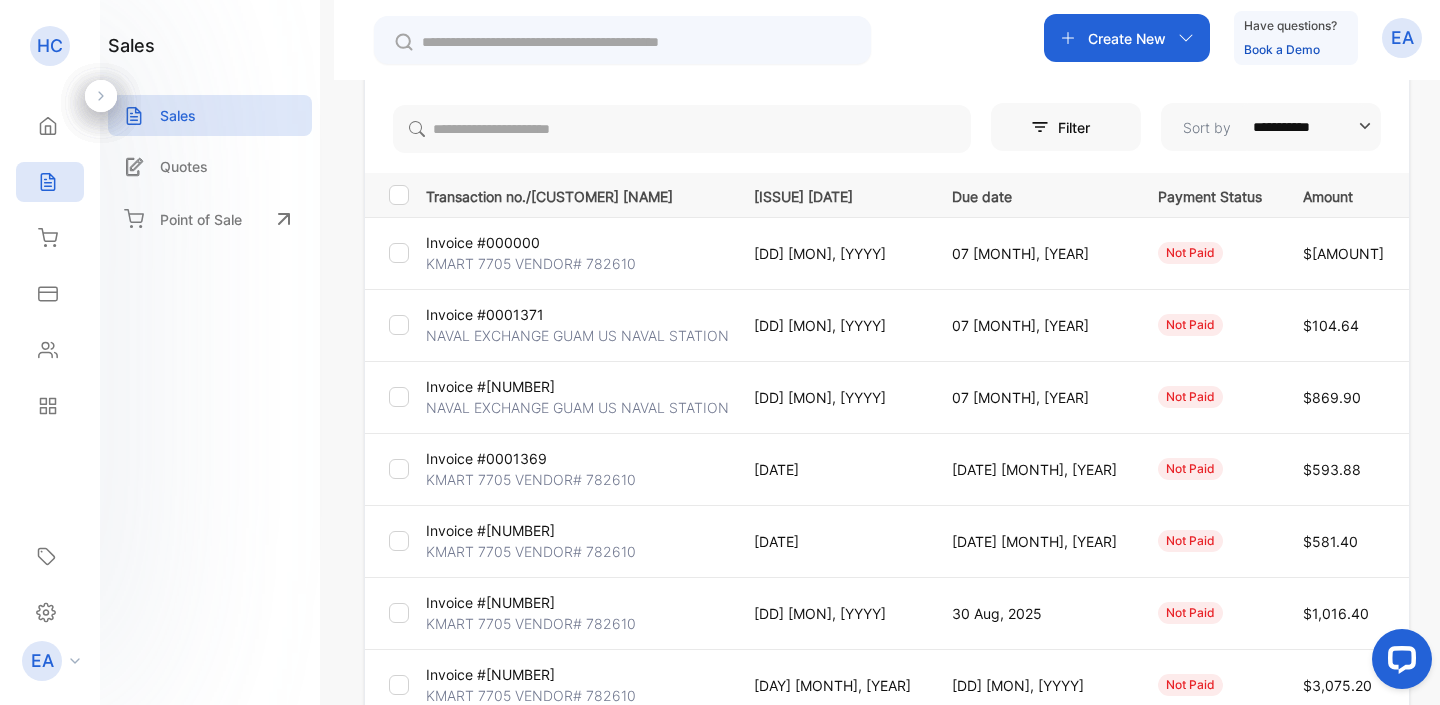 click on "NAVAL EXCHANGE GUAM US NAVAL STATION" at bounding box center (577, 335) 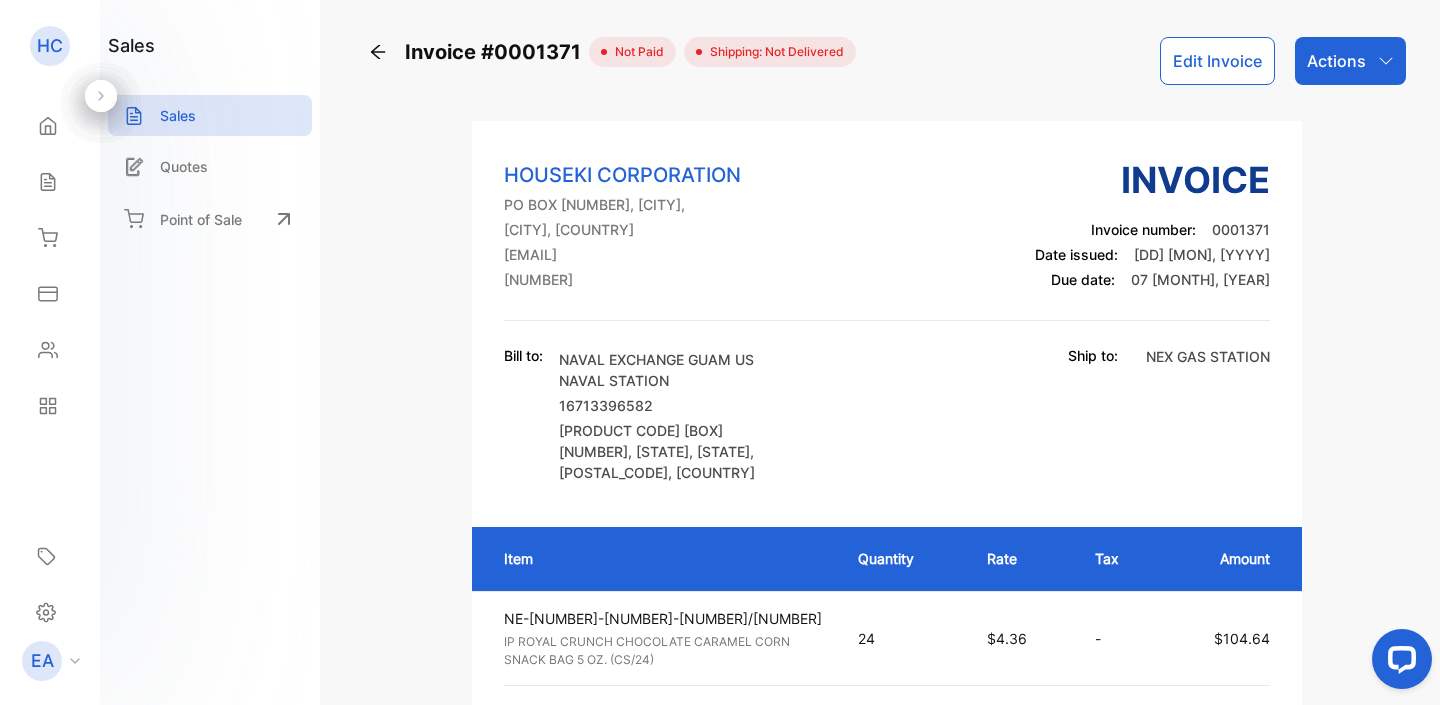 scroll, scrollTop: 0, scrollLeft: 0, axis: both 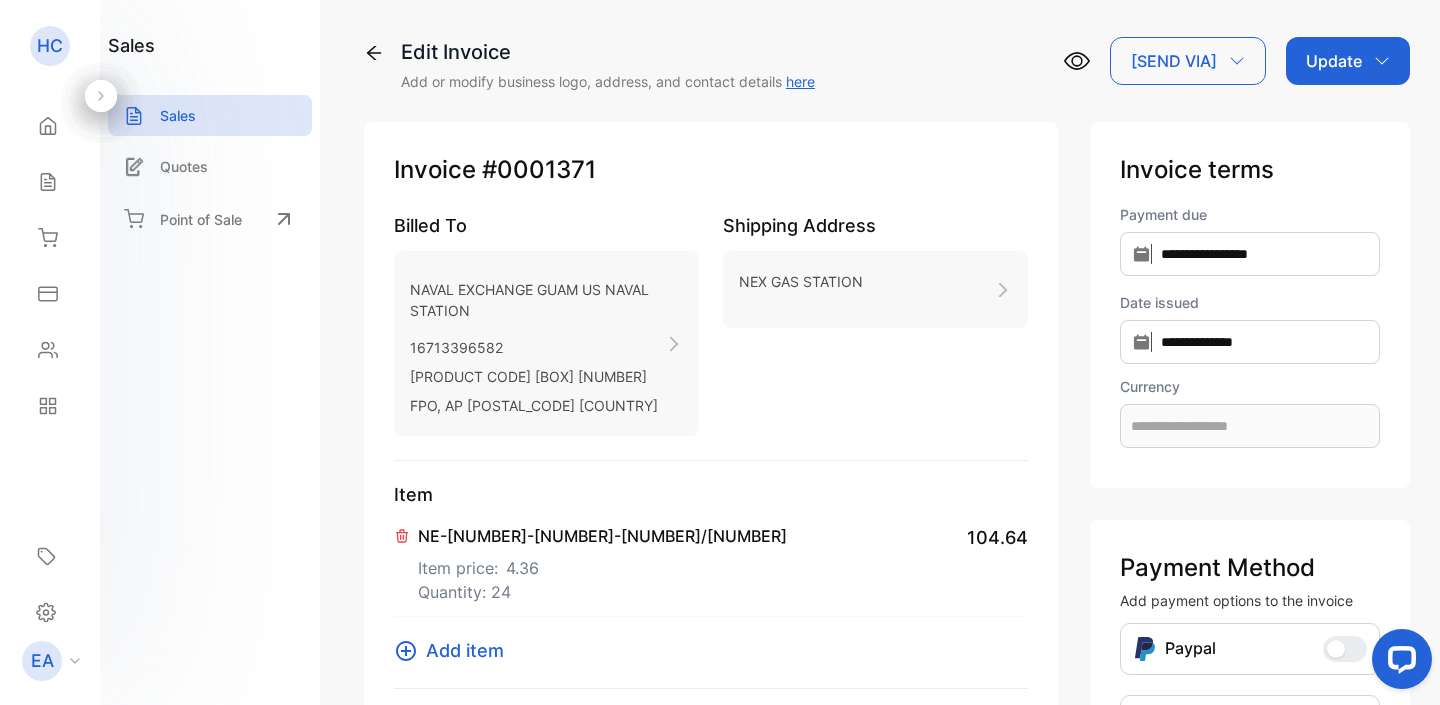 type on "**********" 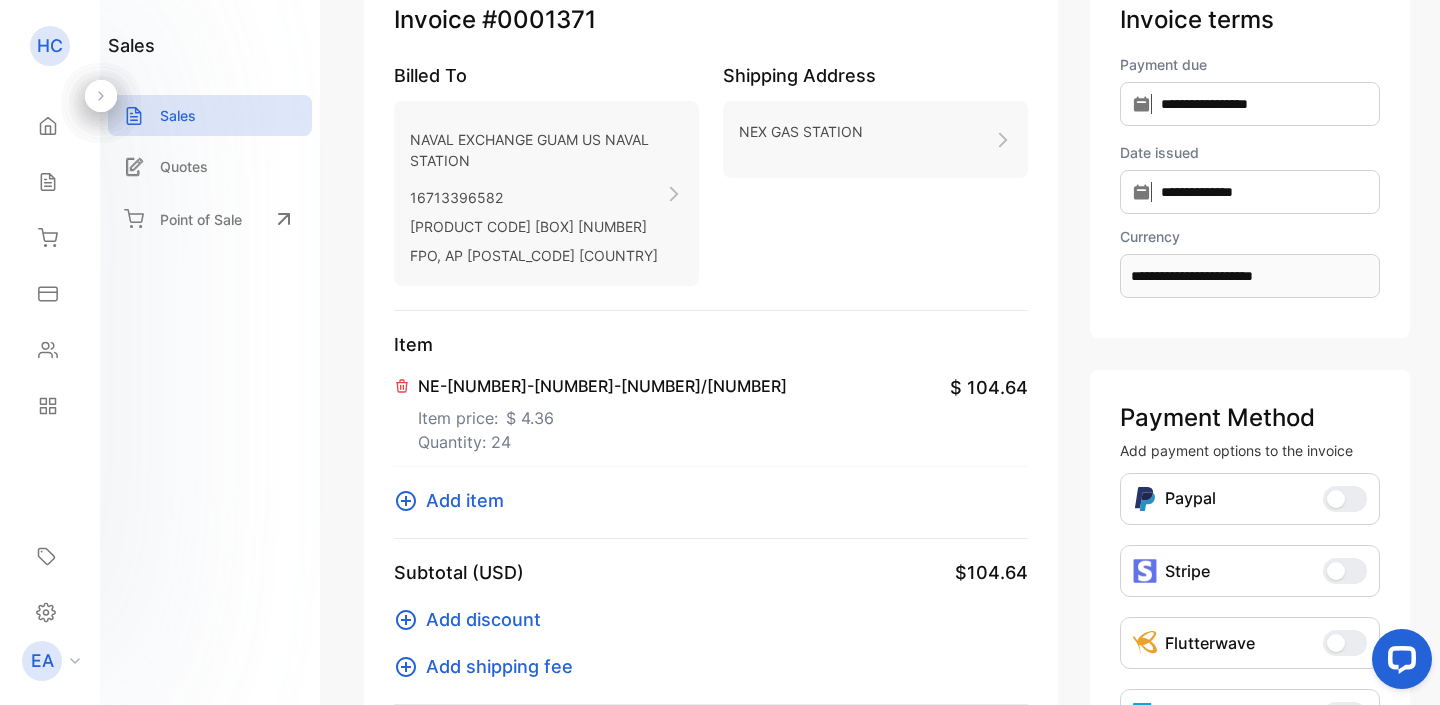 scroll, scrollTop: 168, scrollLeft: 0, axis: vertical 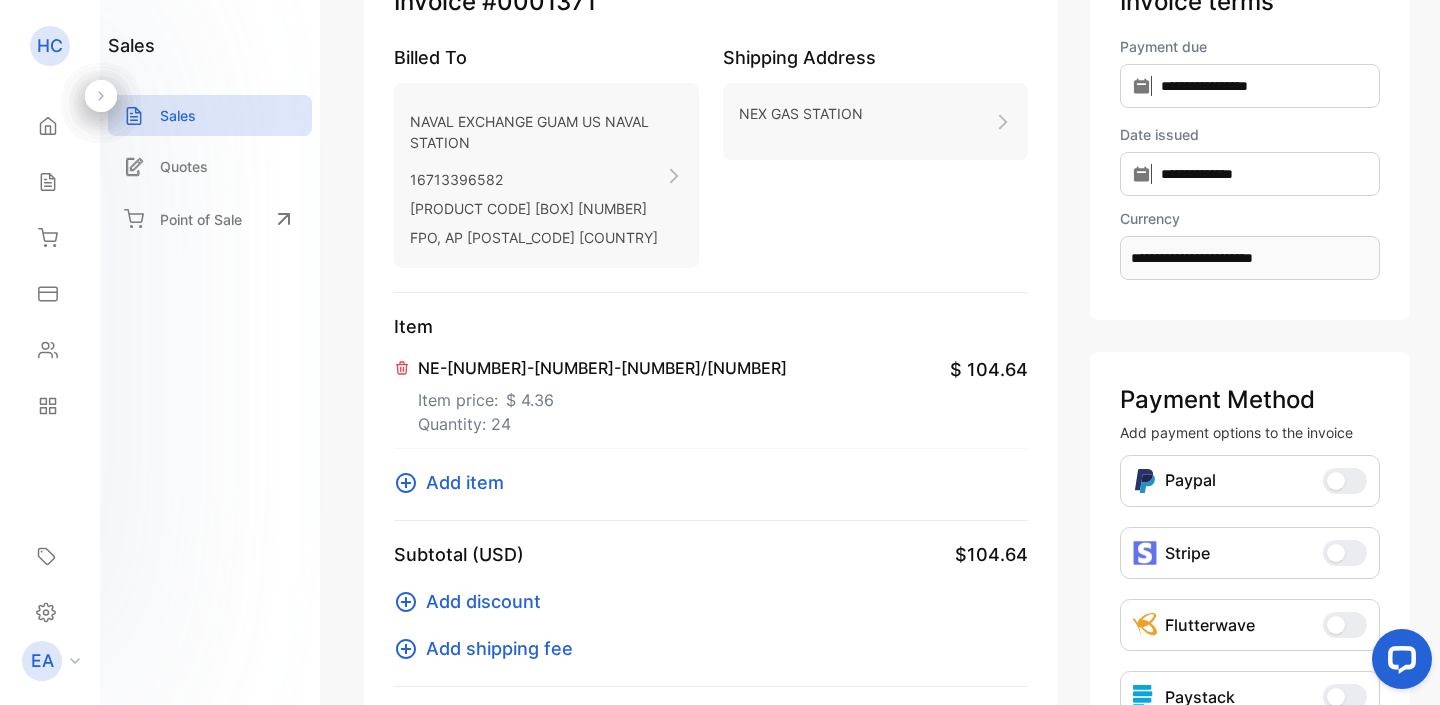 click on "Item price: $ 4.36" at bounding box center (602, 396) 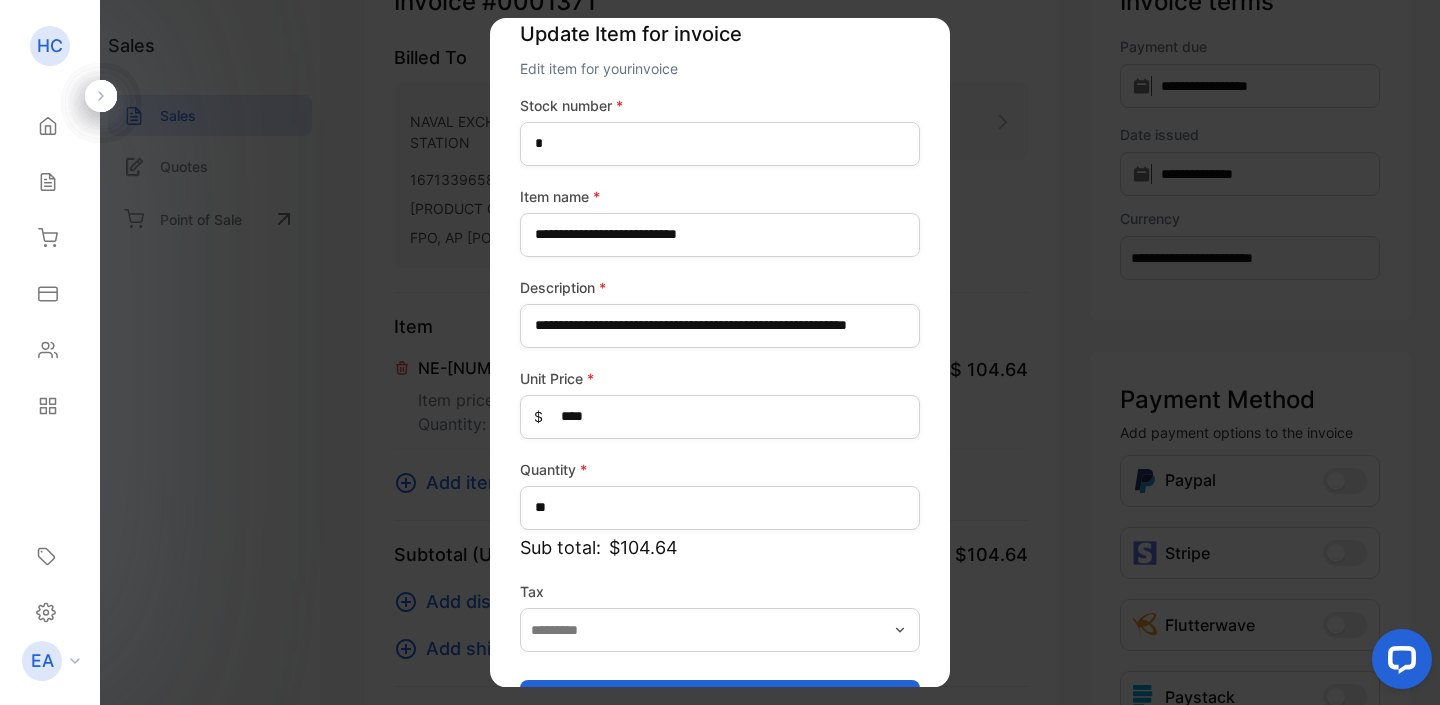 scroll, scrollTop: 23, scrollLeft: 0, axis: vertical 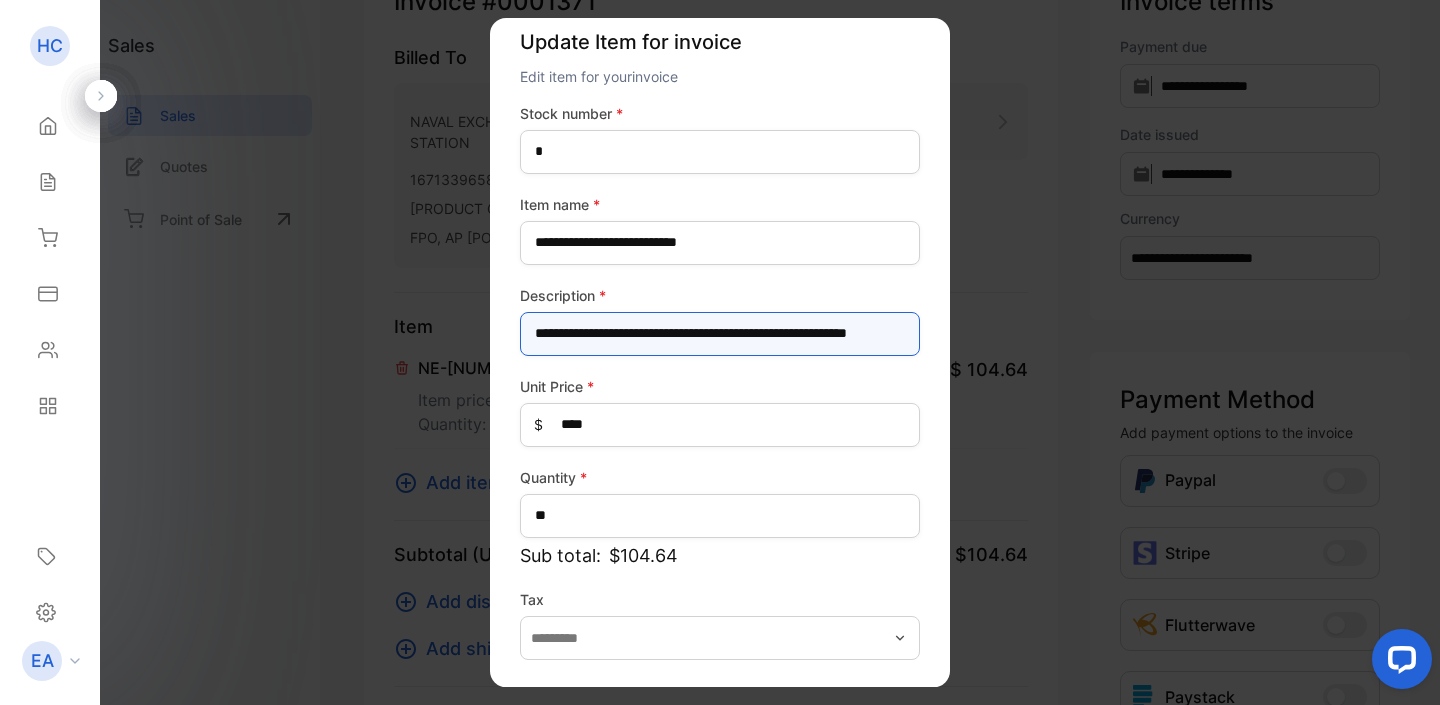 click on "**********" at bounding box center (720, 334) 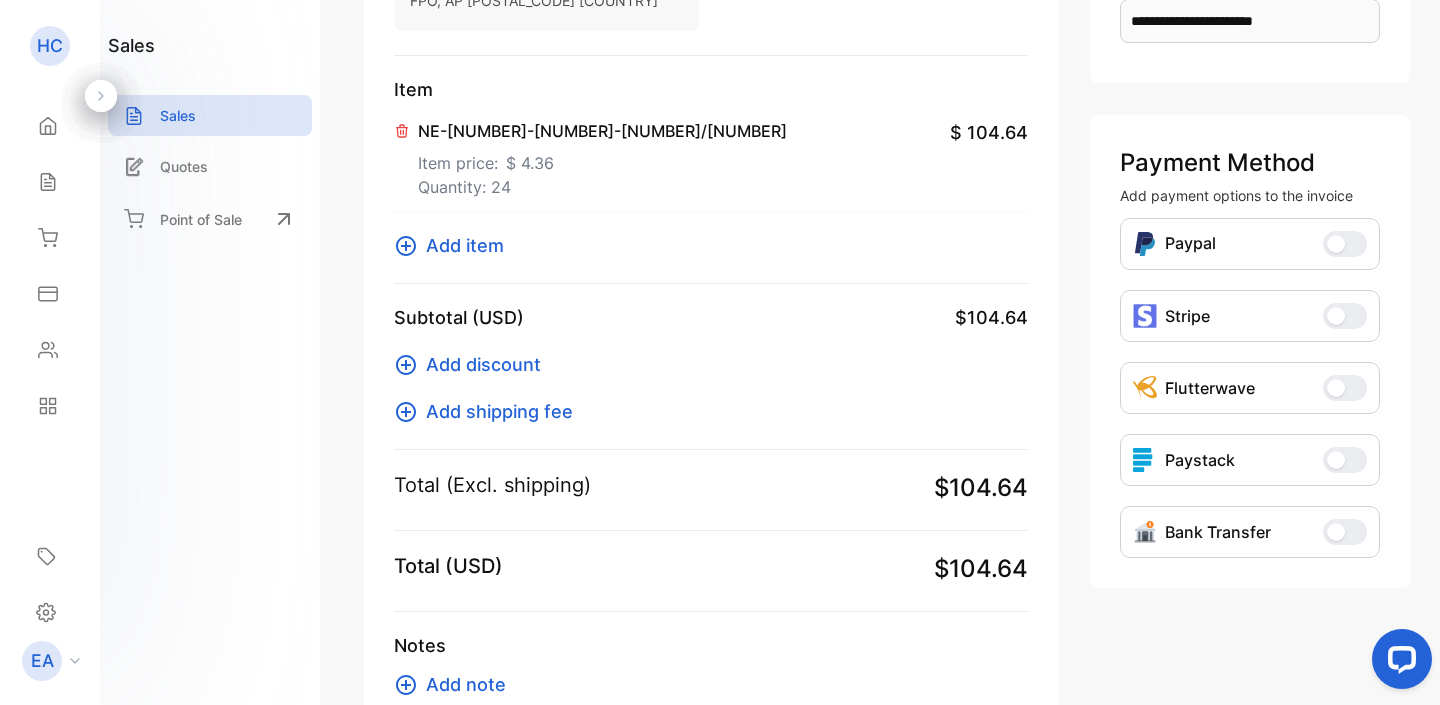 scroll, scrollTop: 373, scrollLeft: 0, axis: vertical 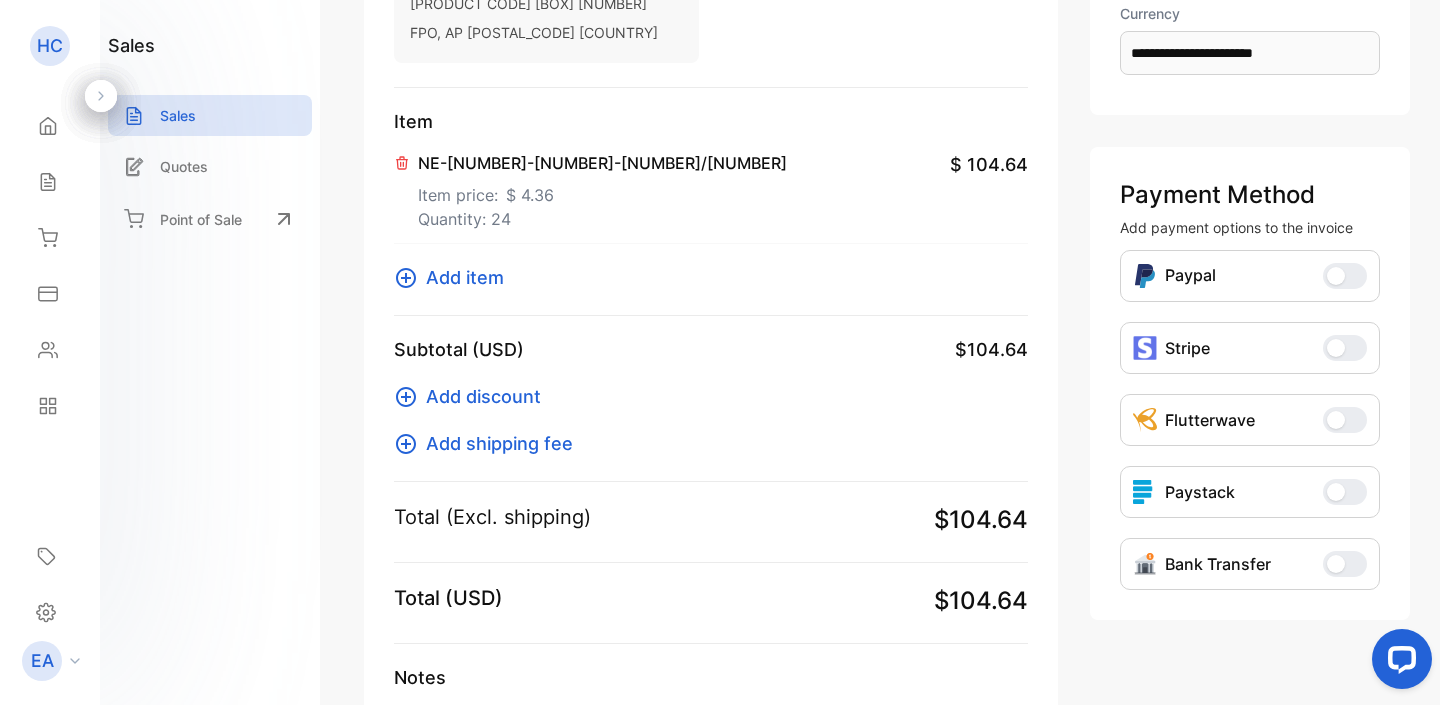 click 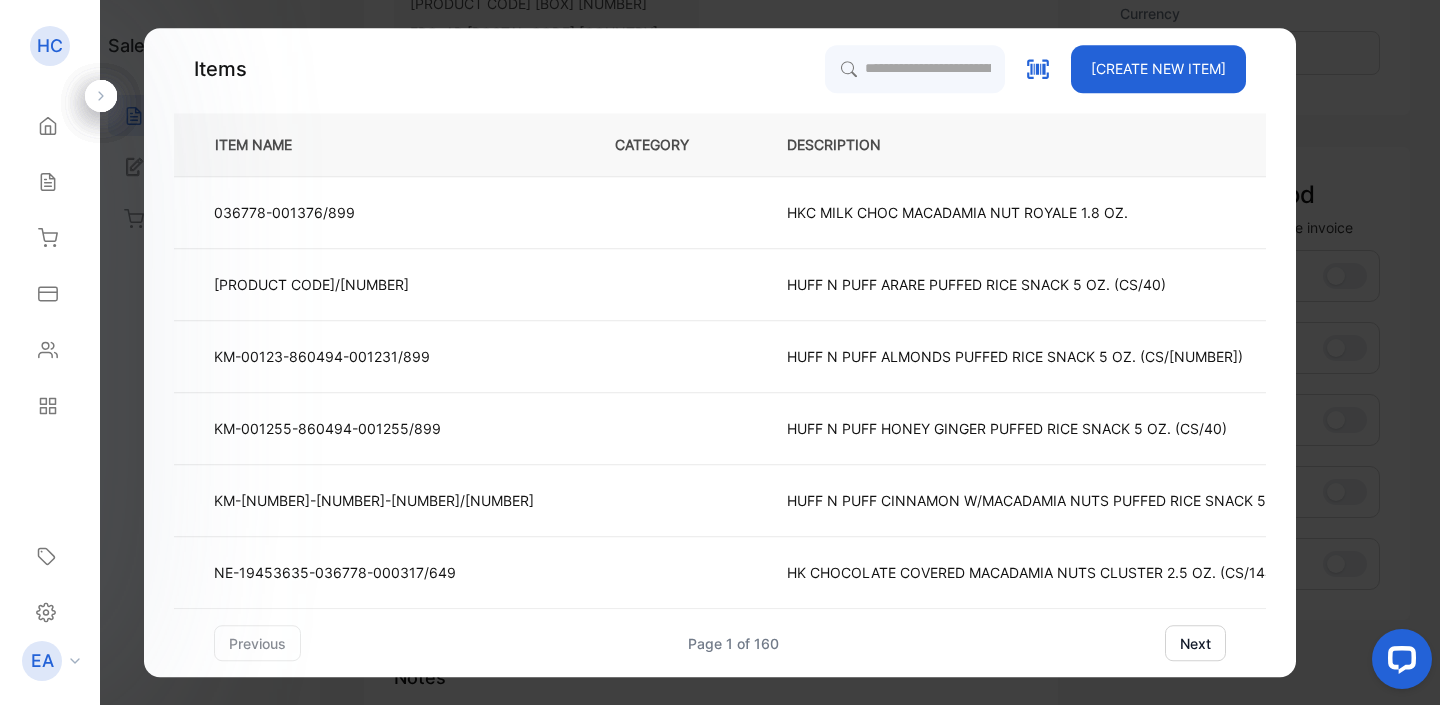 click on "[CREATE NEW ITEM]" at bounding box center (1158, 69) 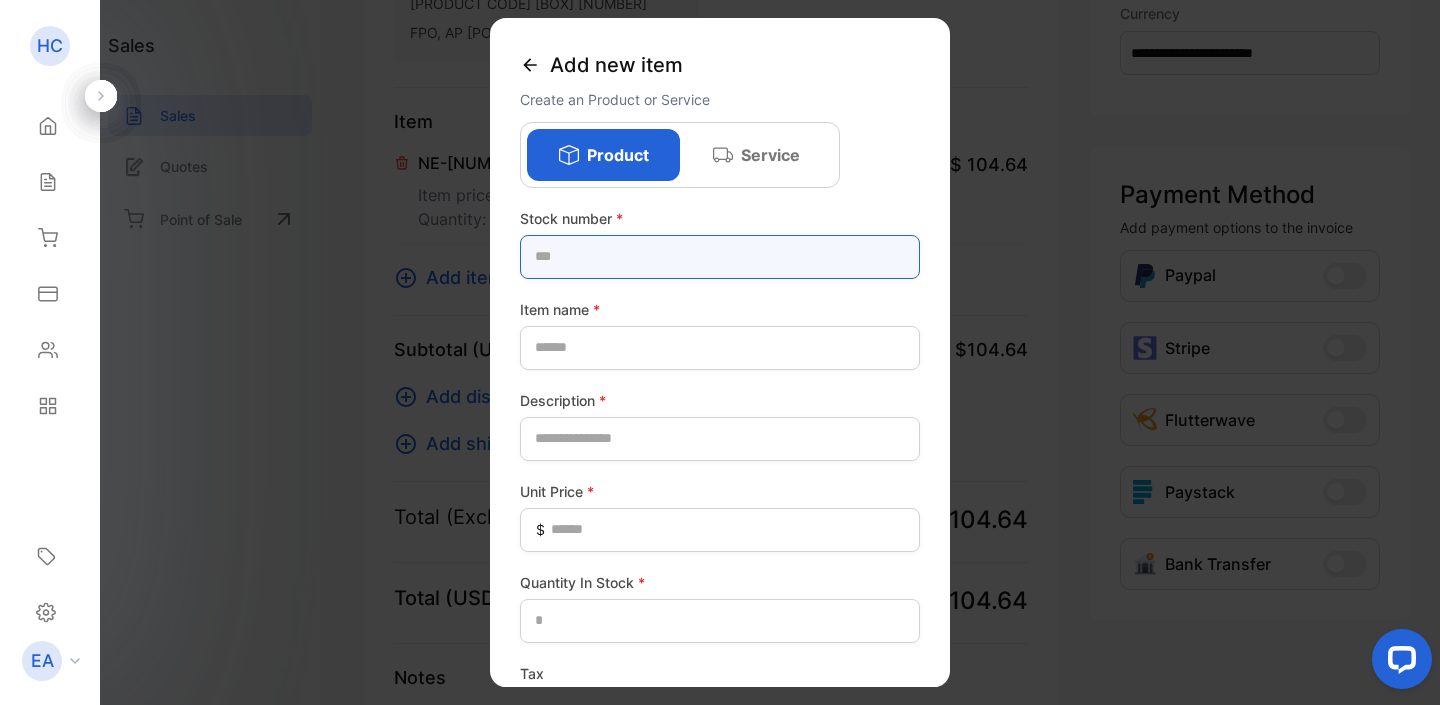 click at bounding box center [720, 257] 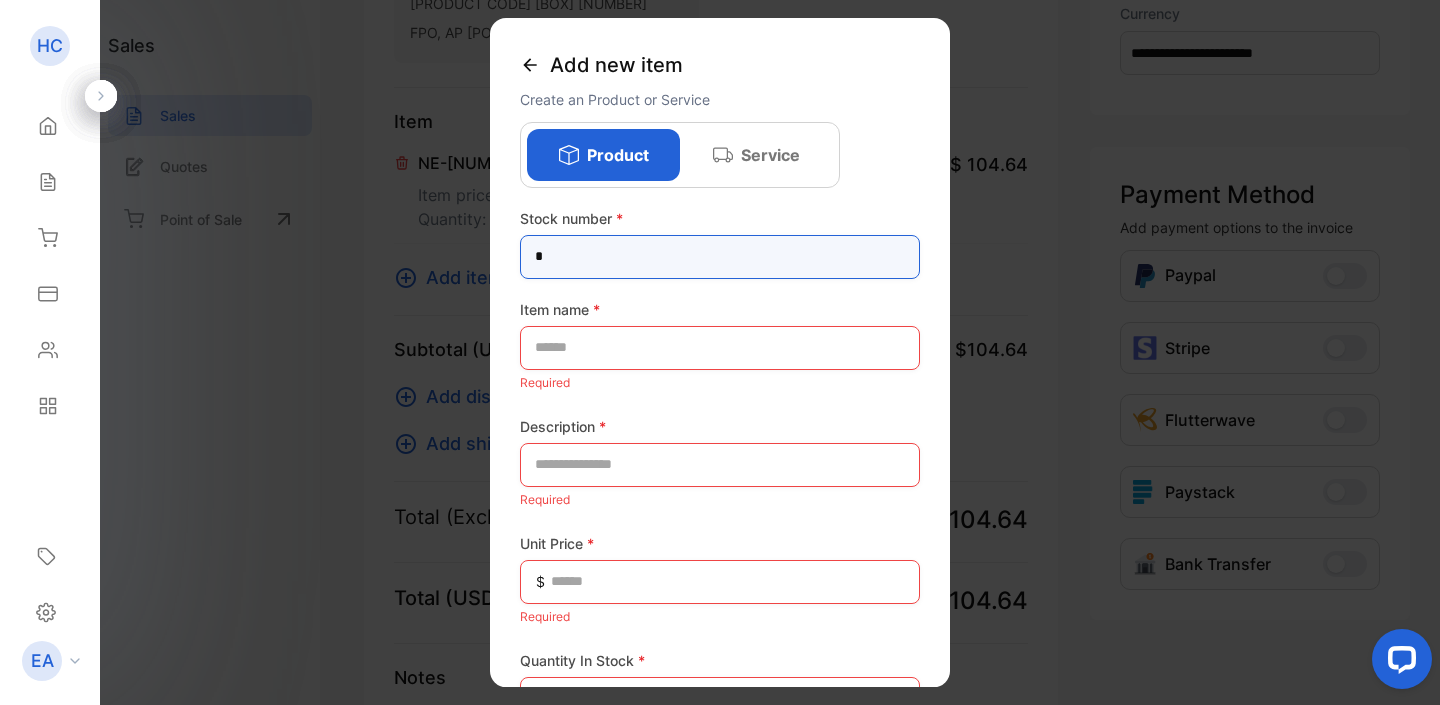 type on "*" 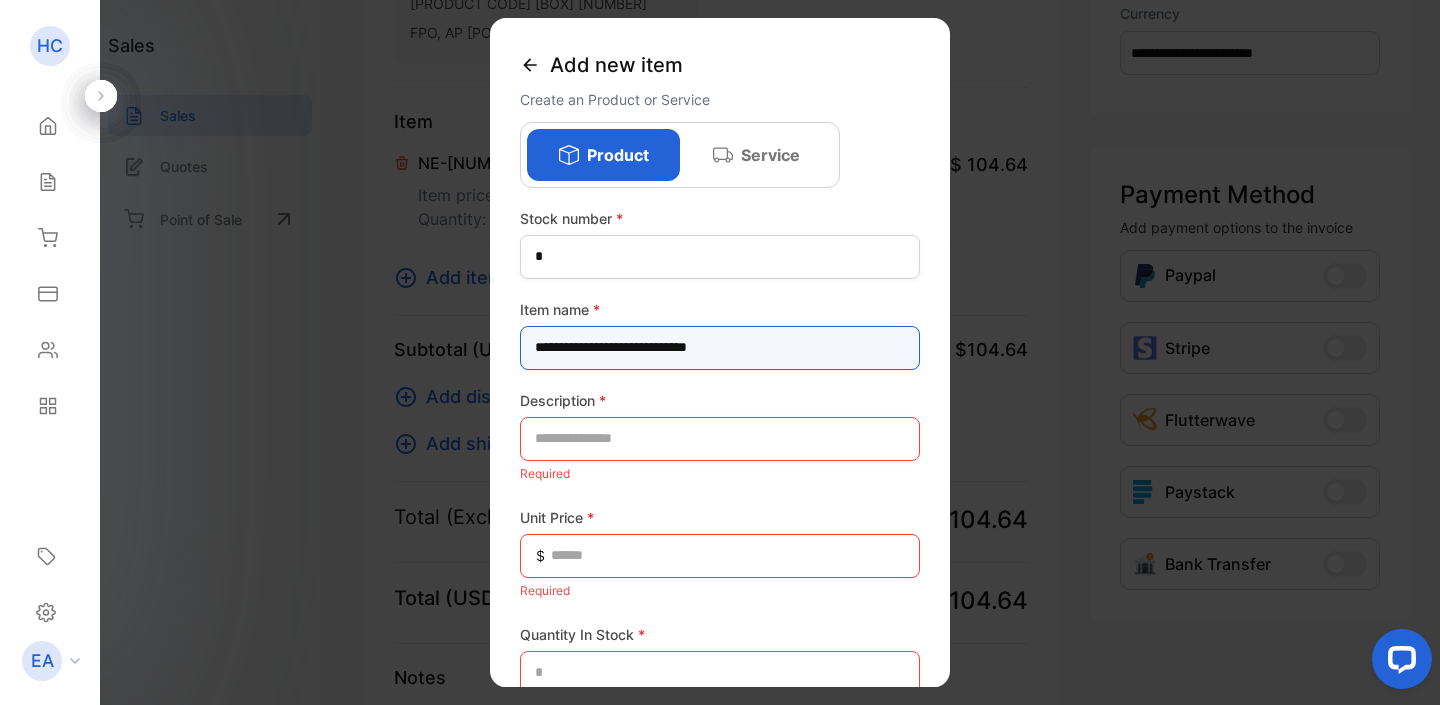 type on "**********" 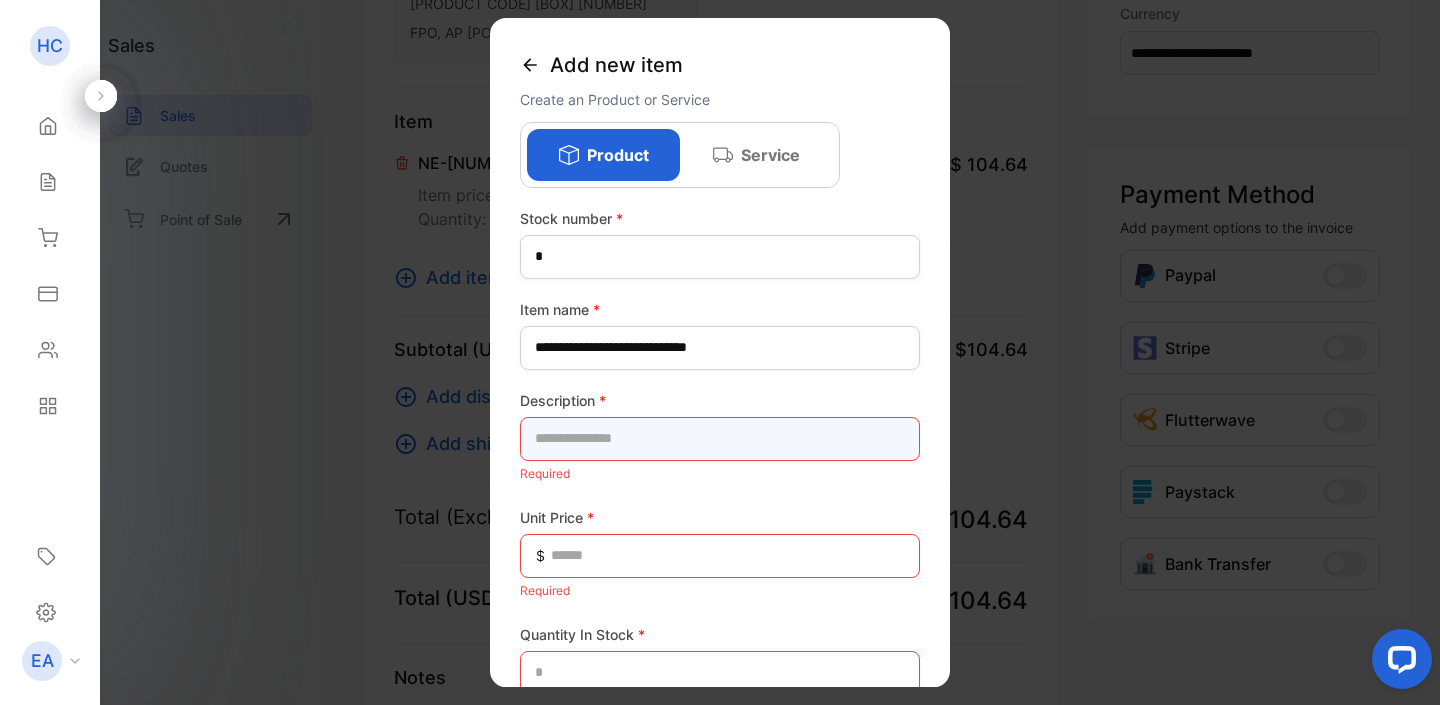 click at bounding box center (720, 439) 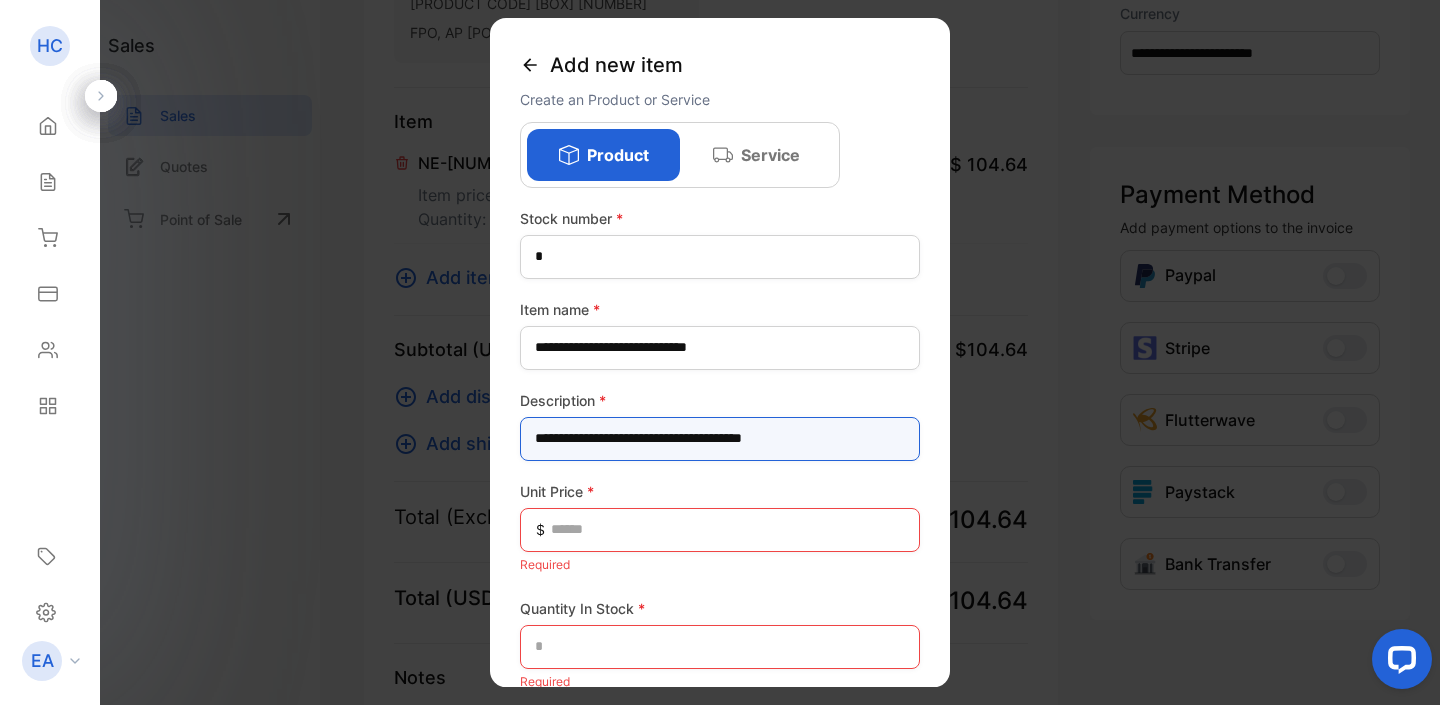 type on "**********" 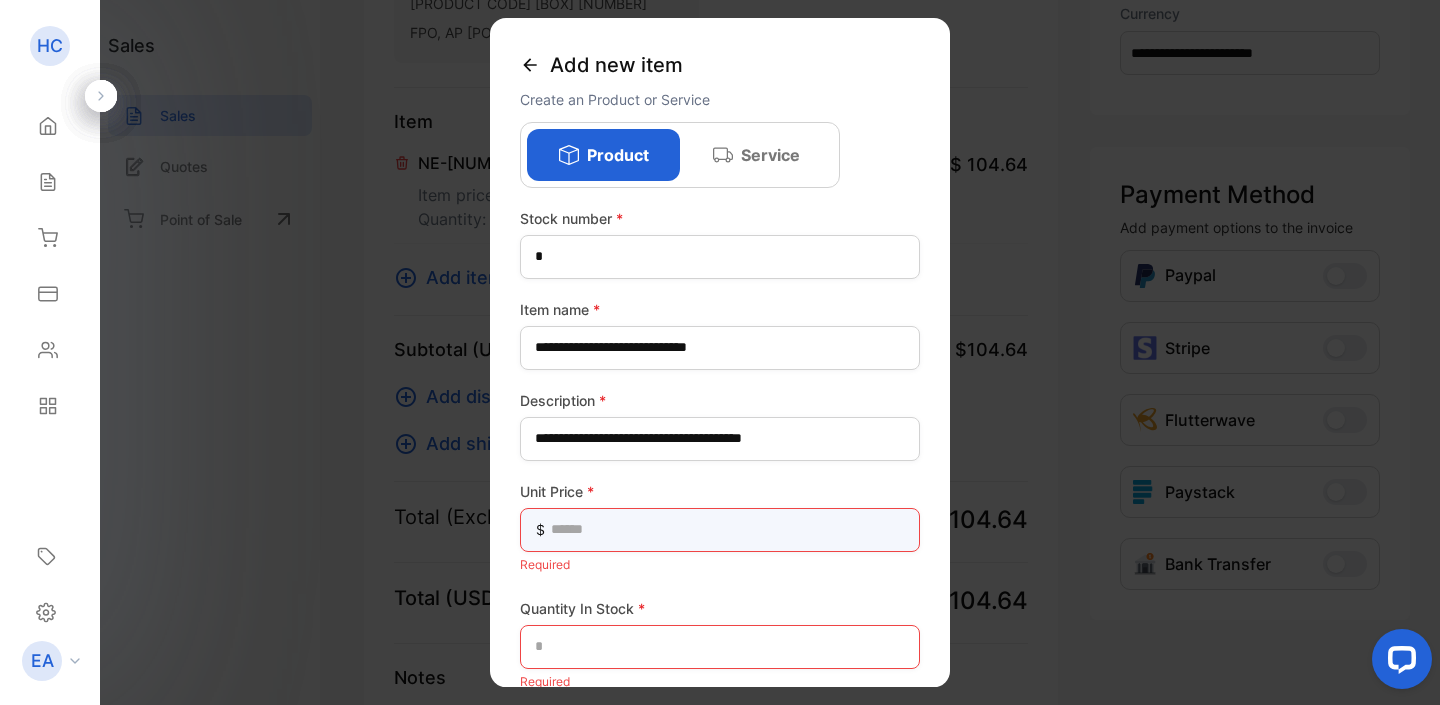 click at bounding box center [720, 530] 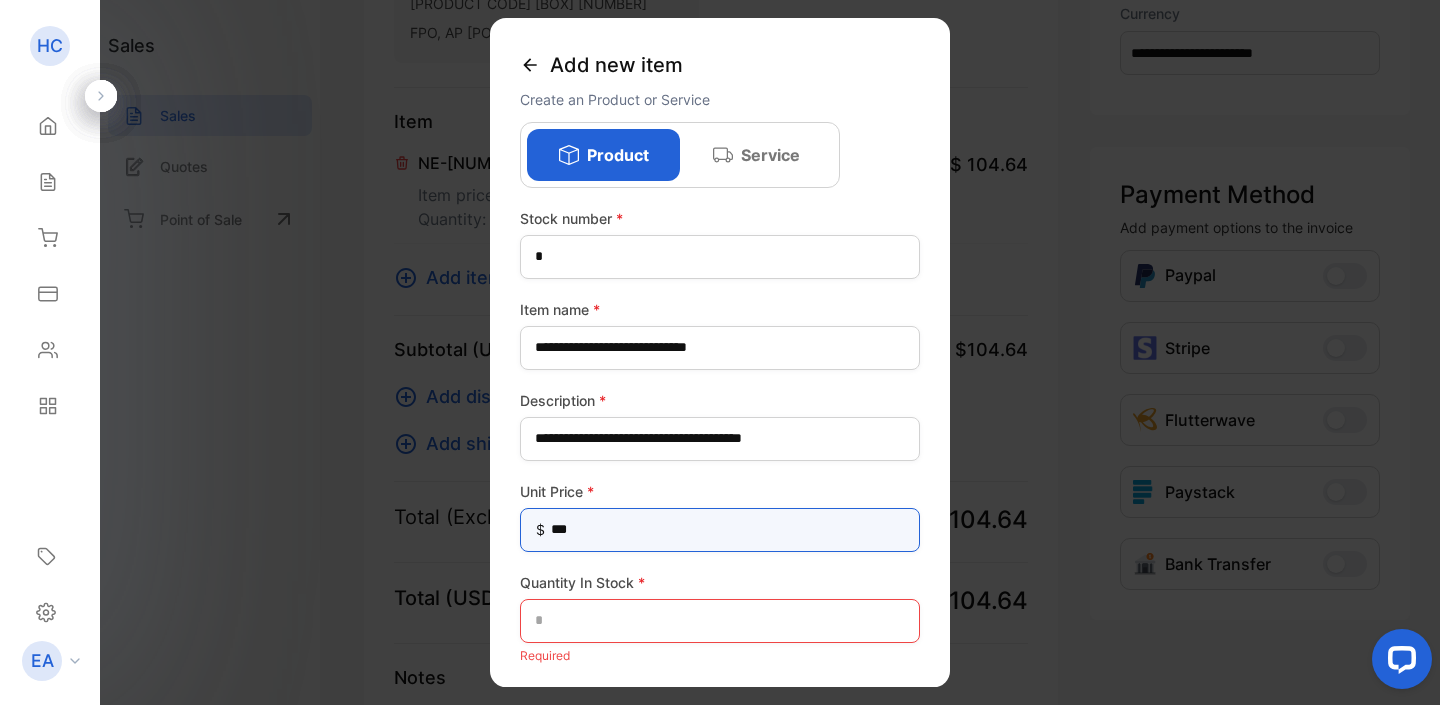 type on "****" 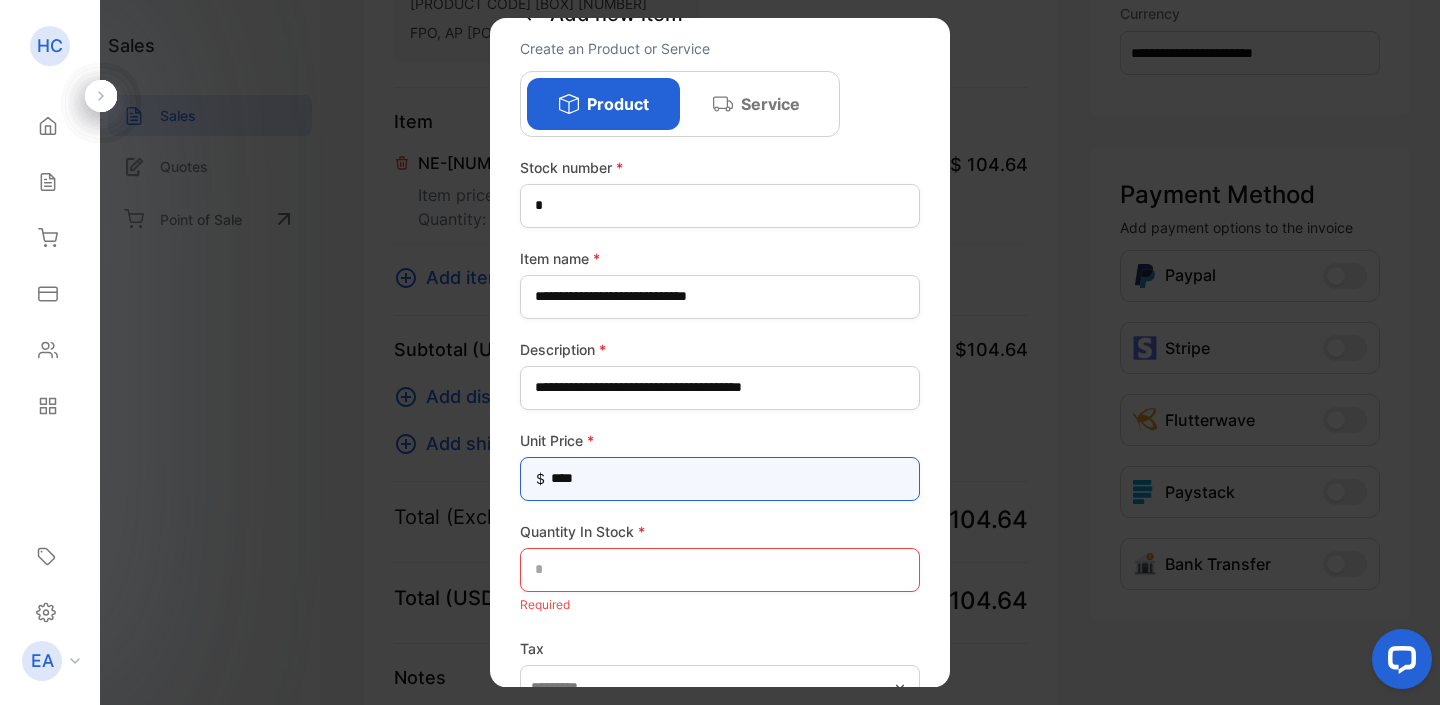 scroll, scrollTop: 52, scrollLeft: 0, axis: vertical 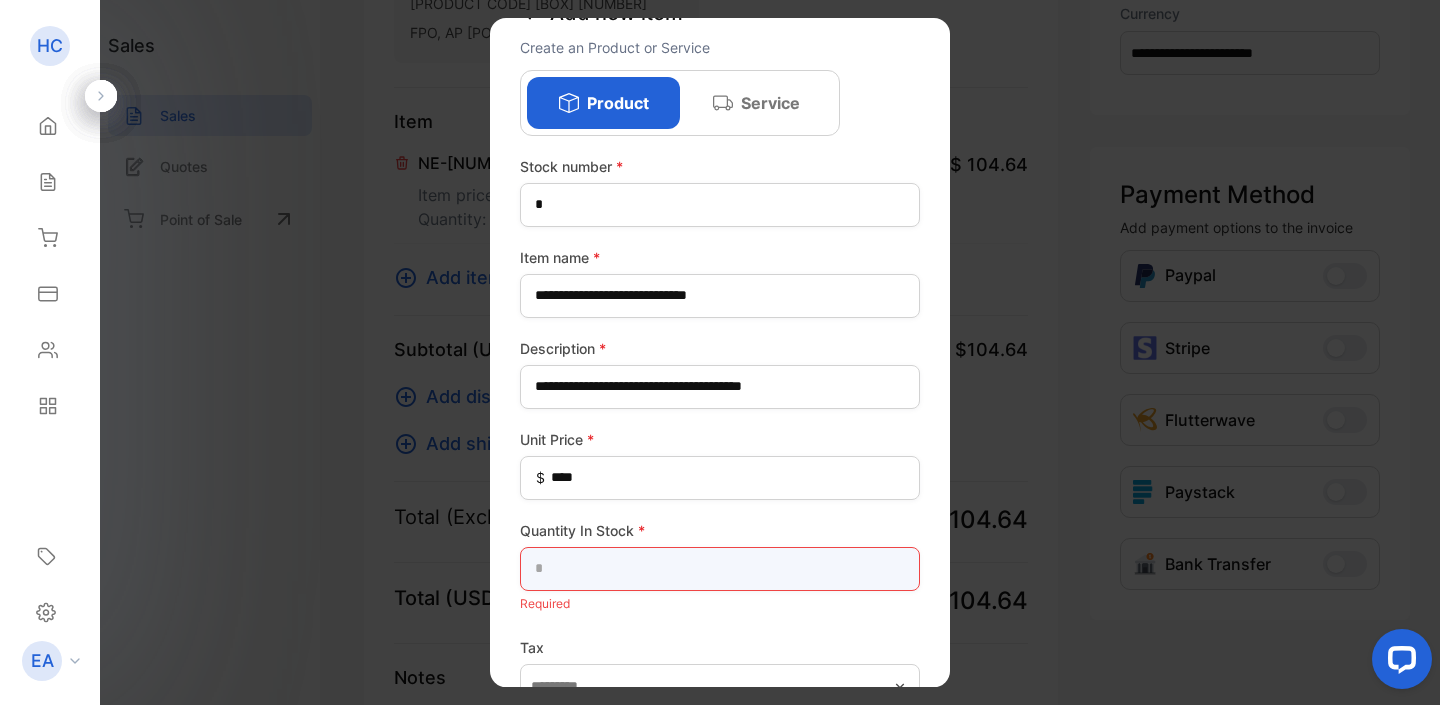 click at bounding box center (720, 569) 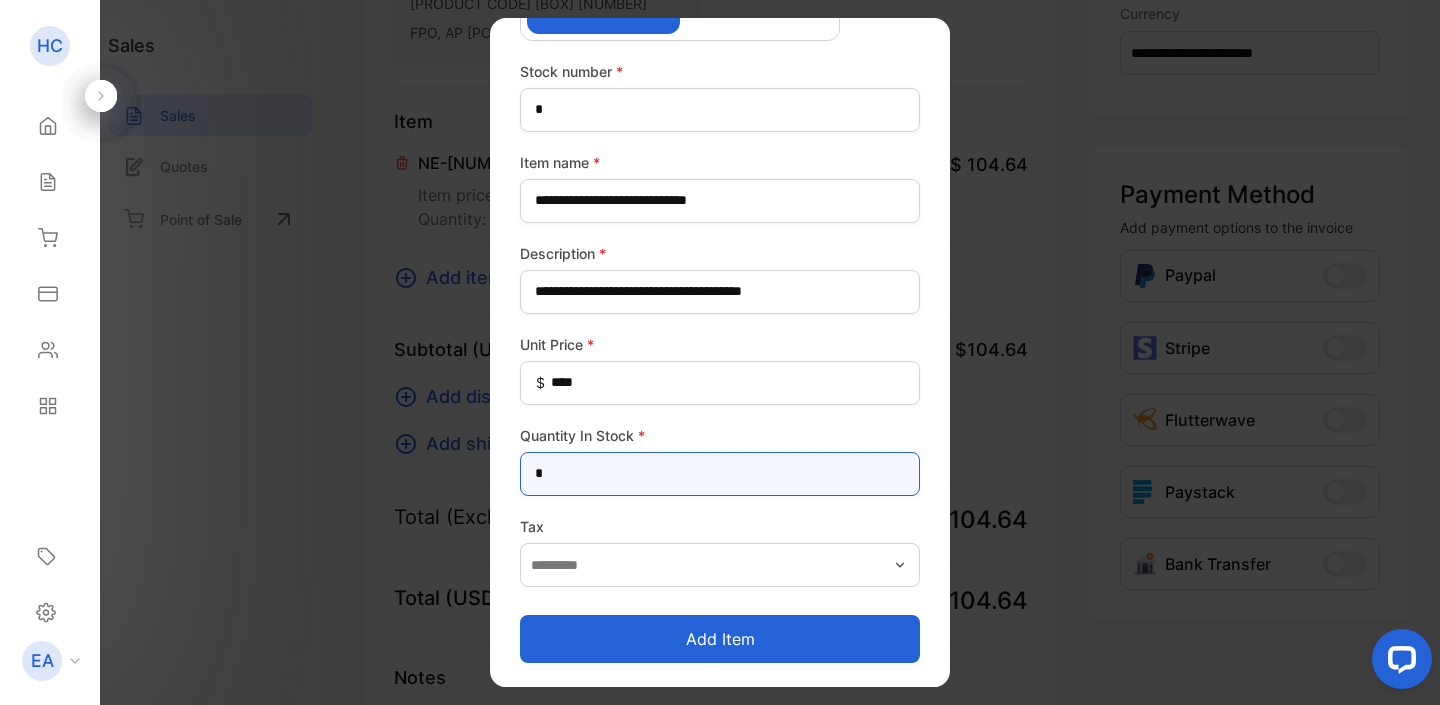 scroll, scrollTop: 147, scrollLeft: 0, axis: vertical 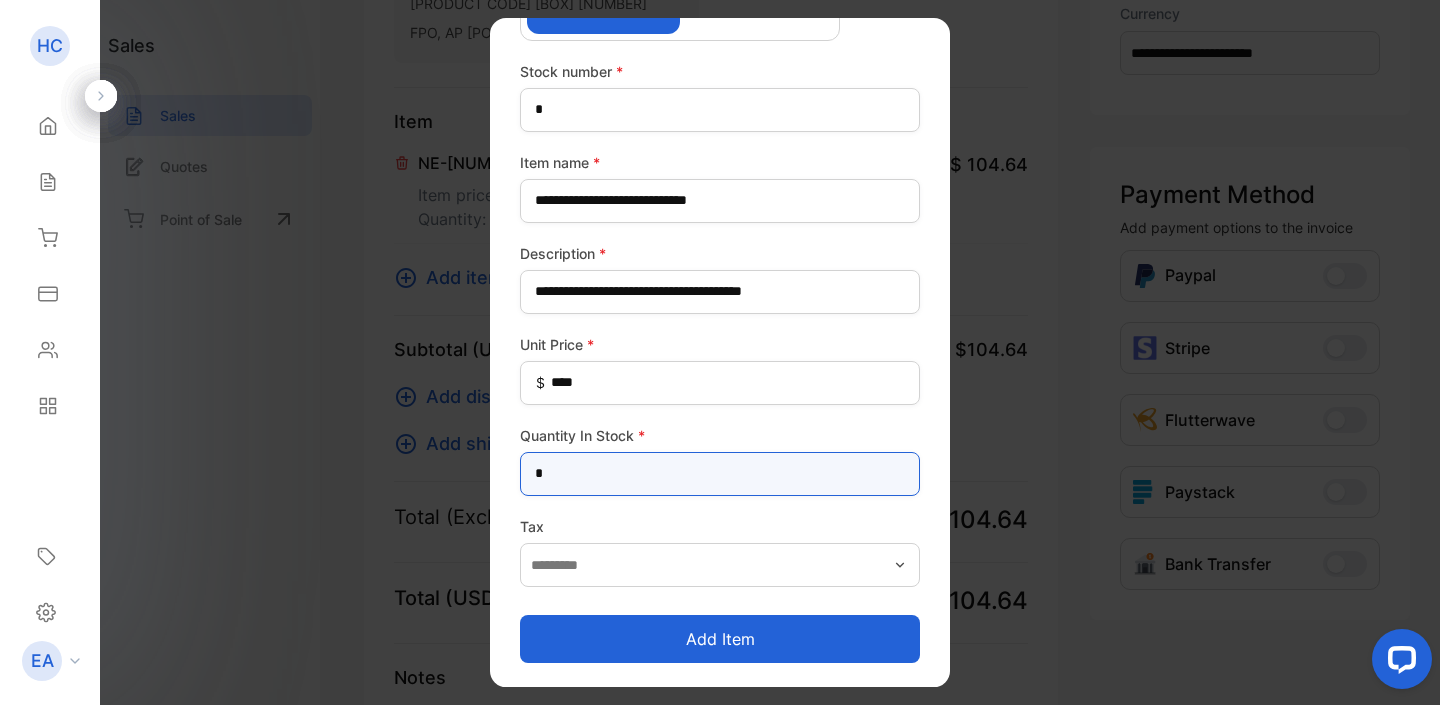 type on "*" 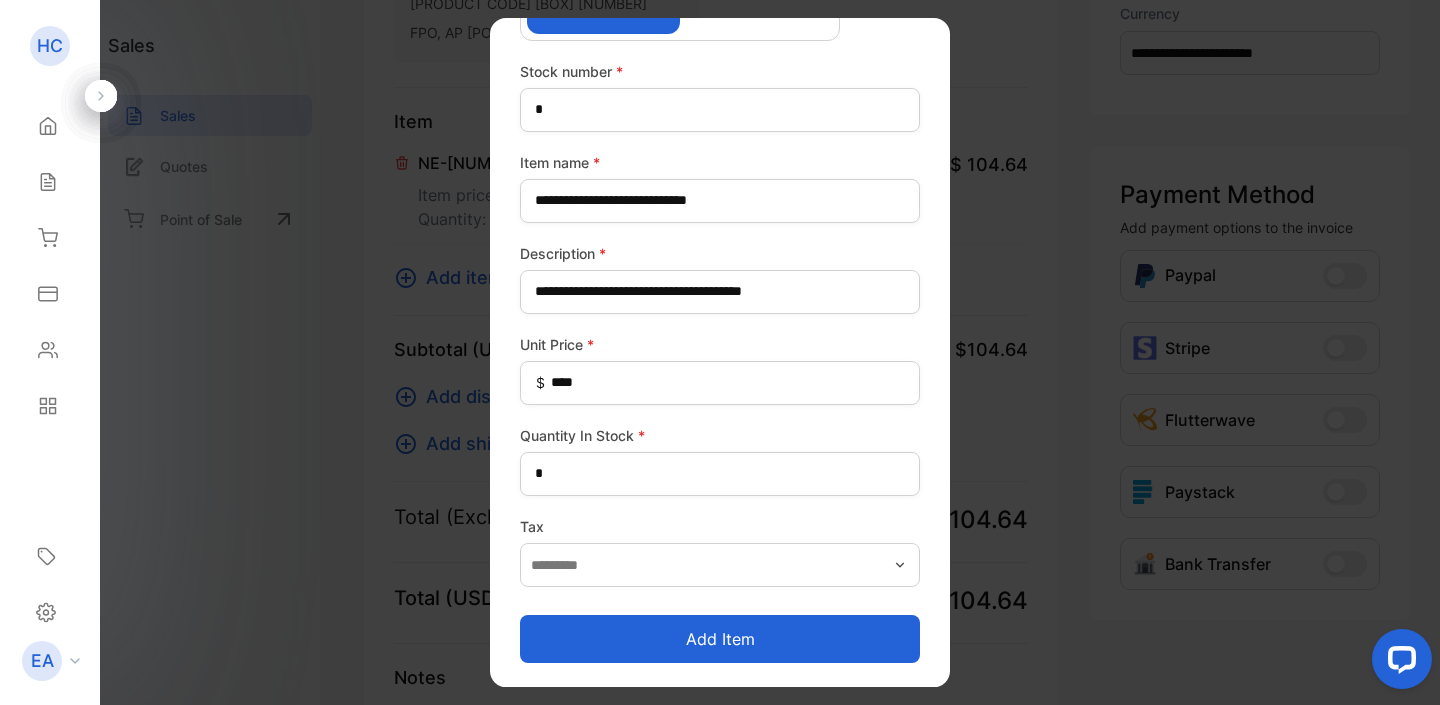 click on "Add item" at bounding box center (720, 639) 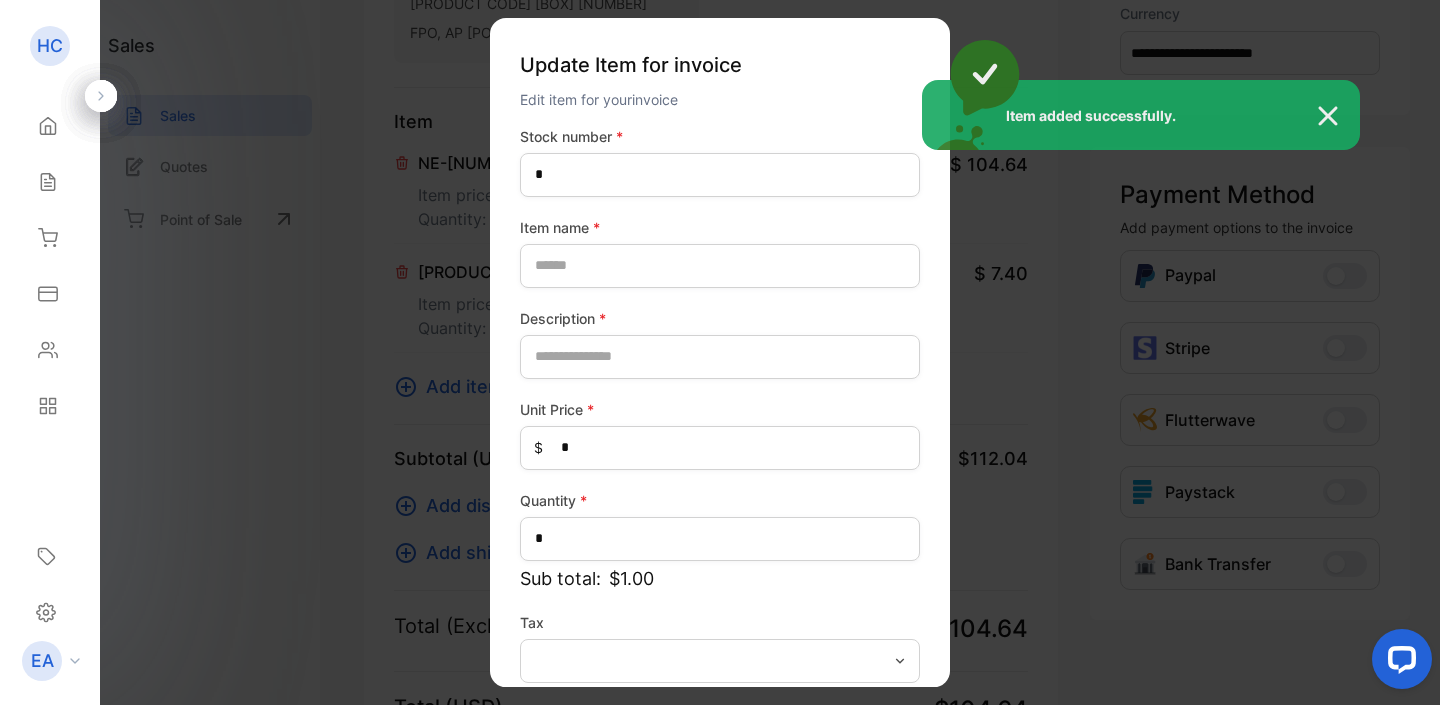 type on "**********" 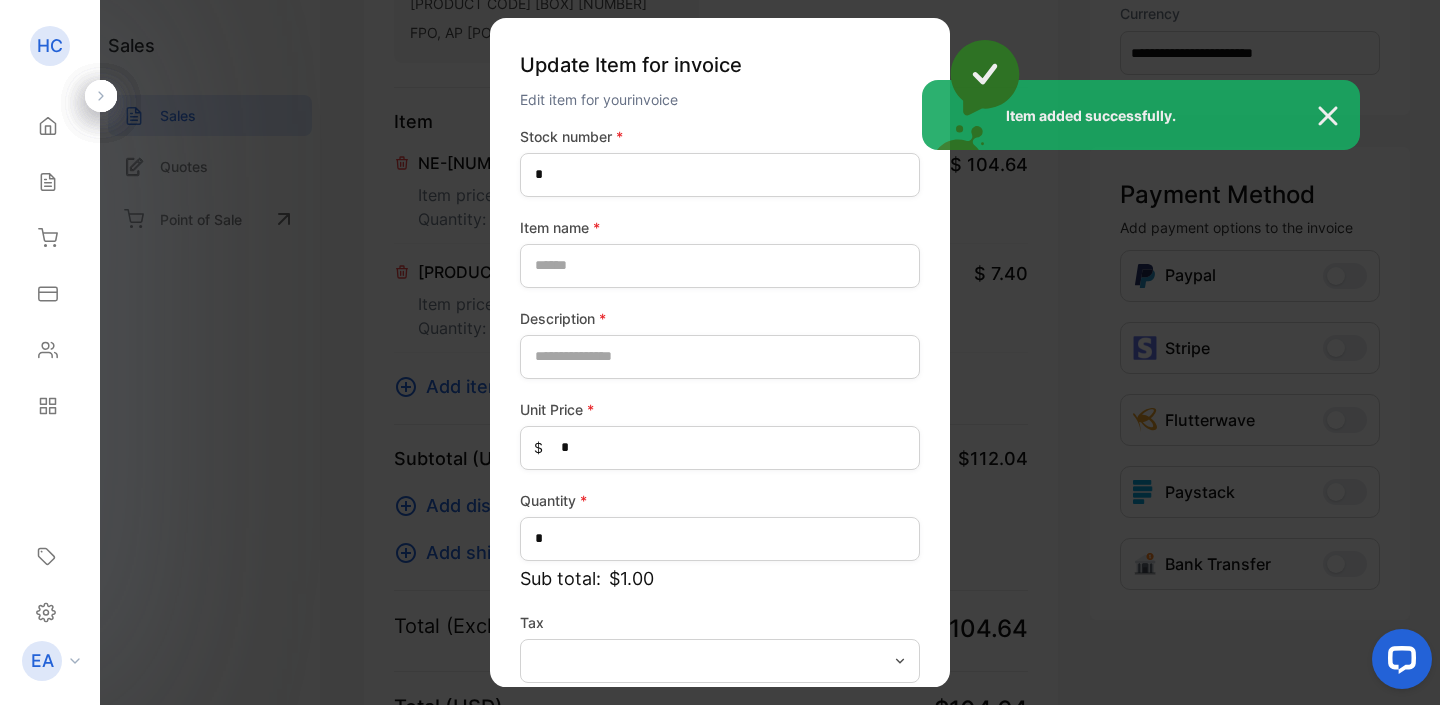 type on "**********" 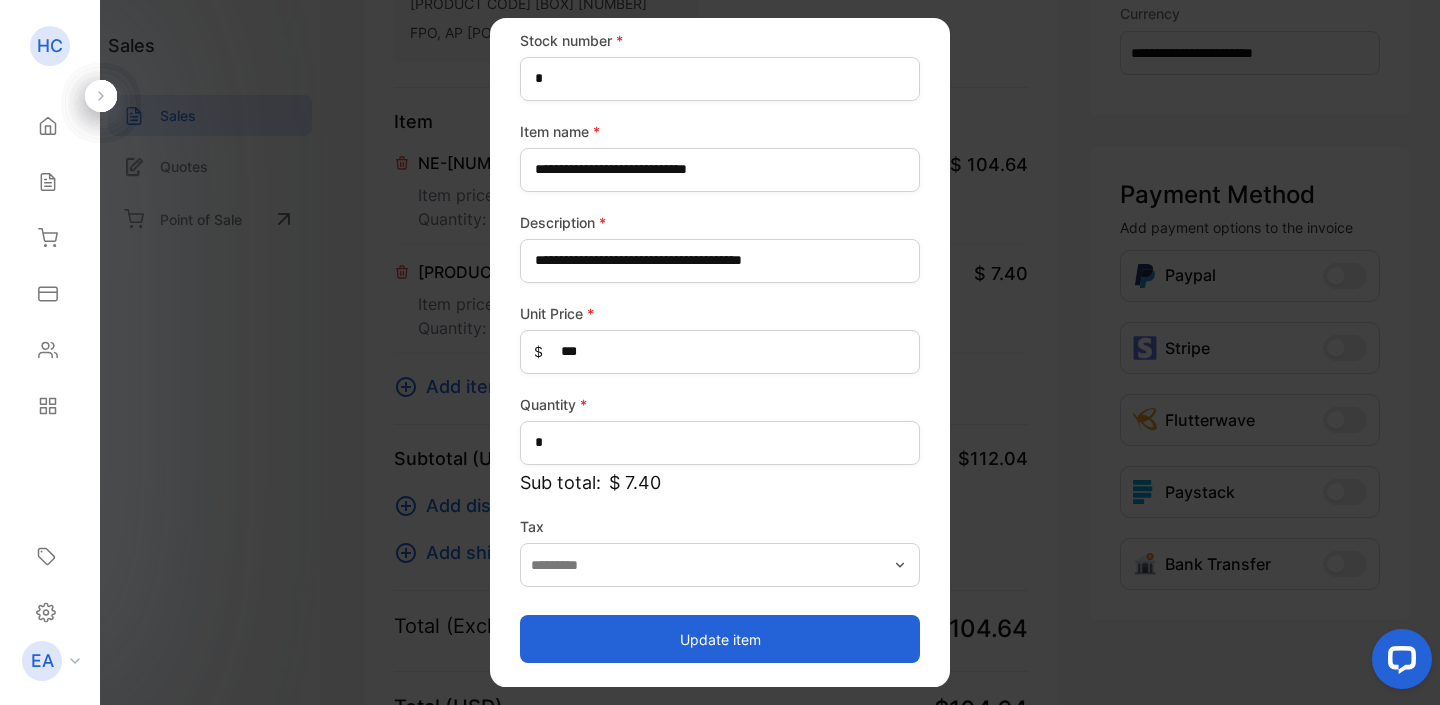 scroll, scrollTop: 96, scrollLeft: 0, axis: vertical 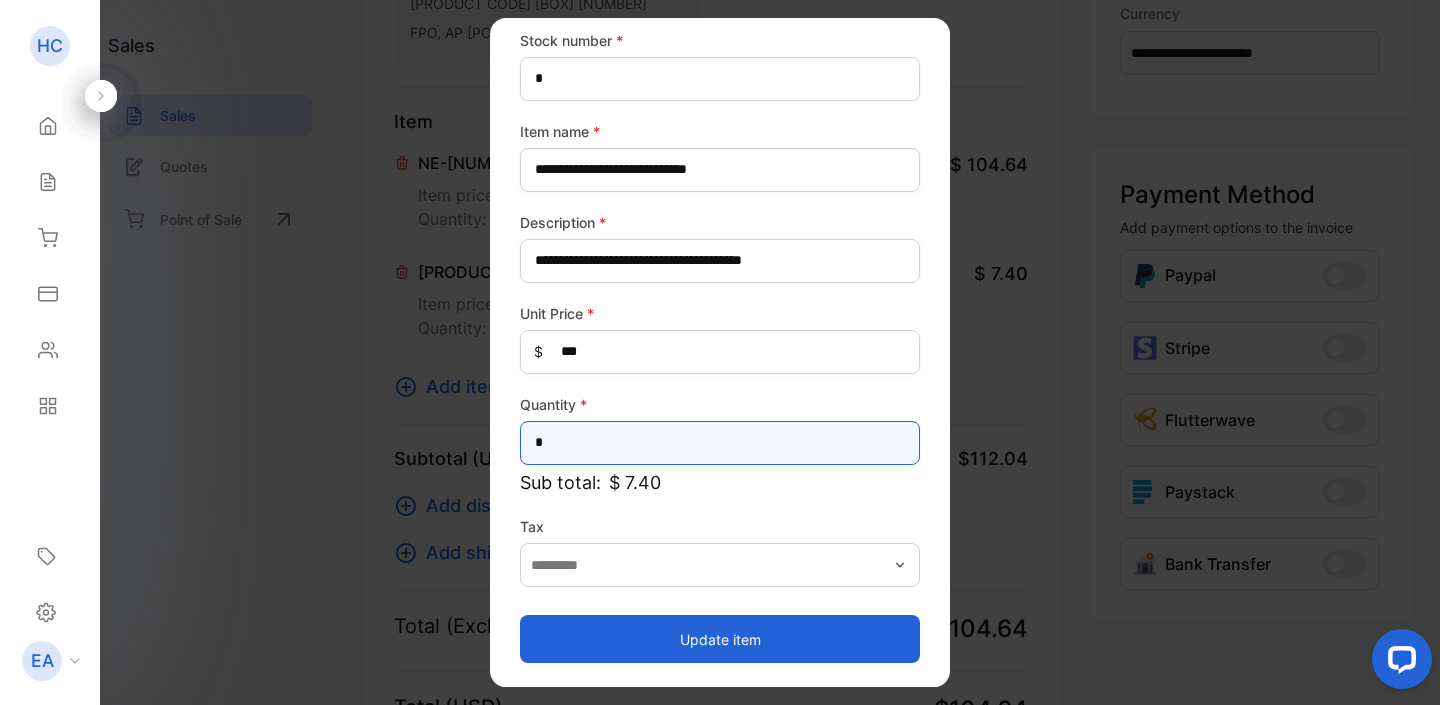 click on "*" at bounding box center [720, 443] 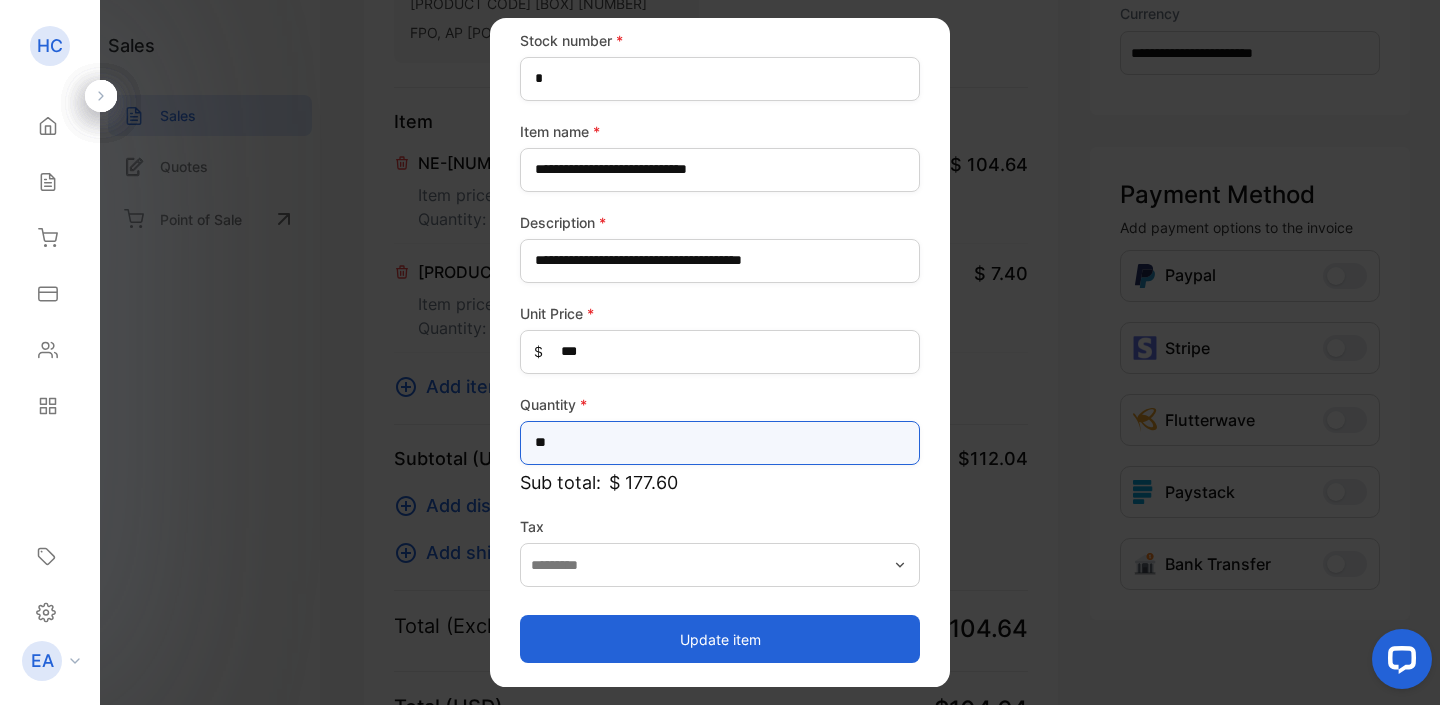 type on "*" 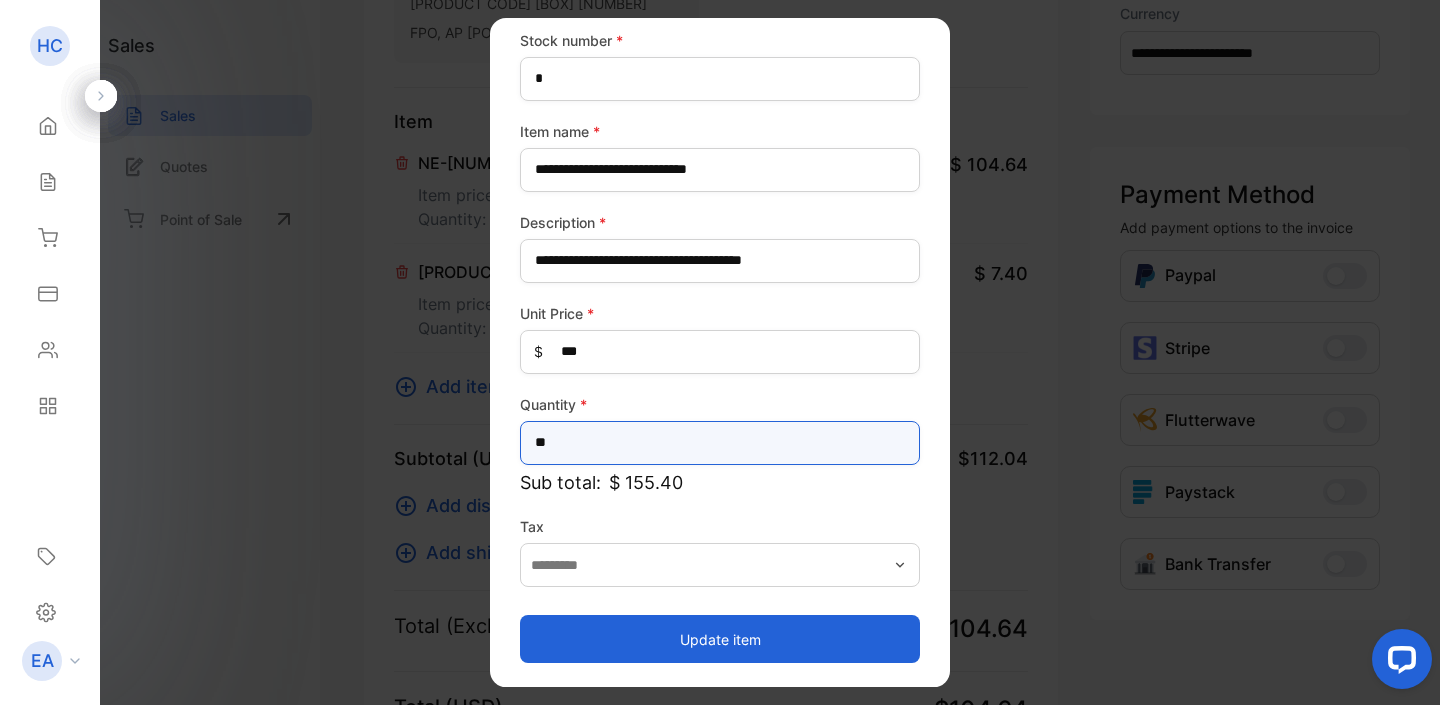 type on "**" 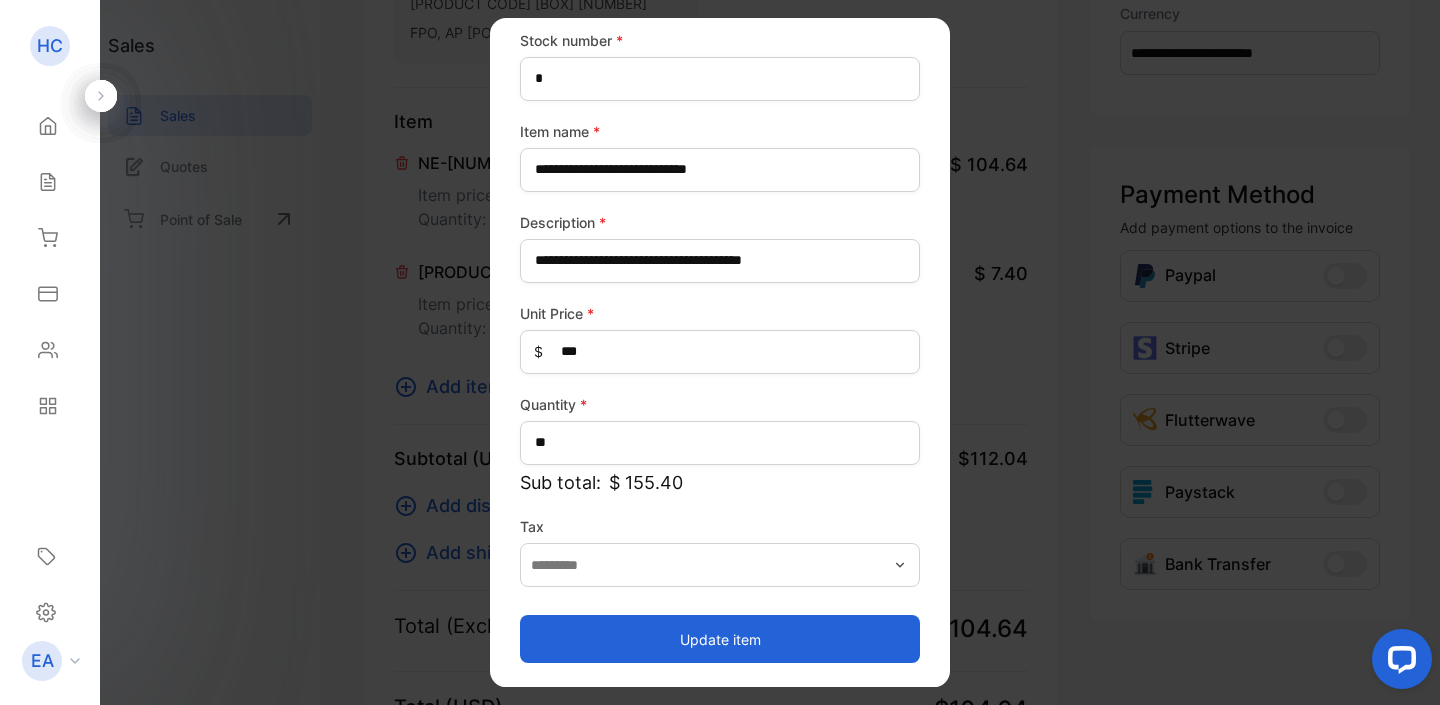 click on "Update item" at bounding box center (720, 639) 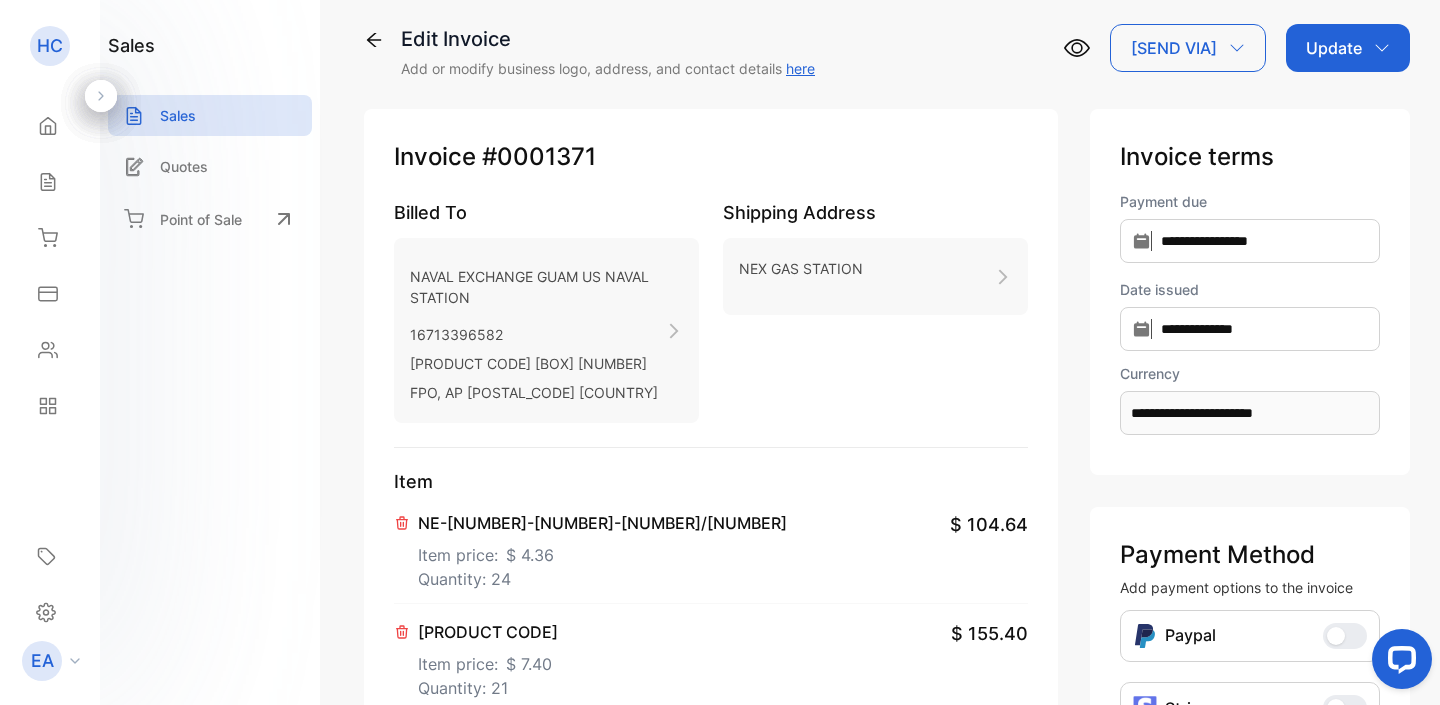 scroll, scrollTop: 16, scrollLeft: 0, axis: vertical 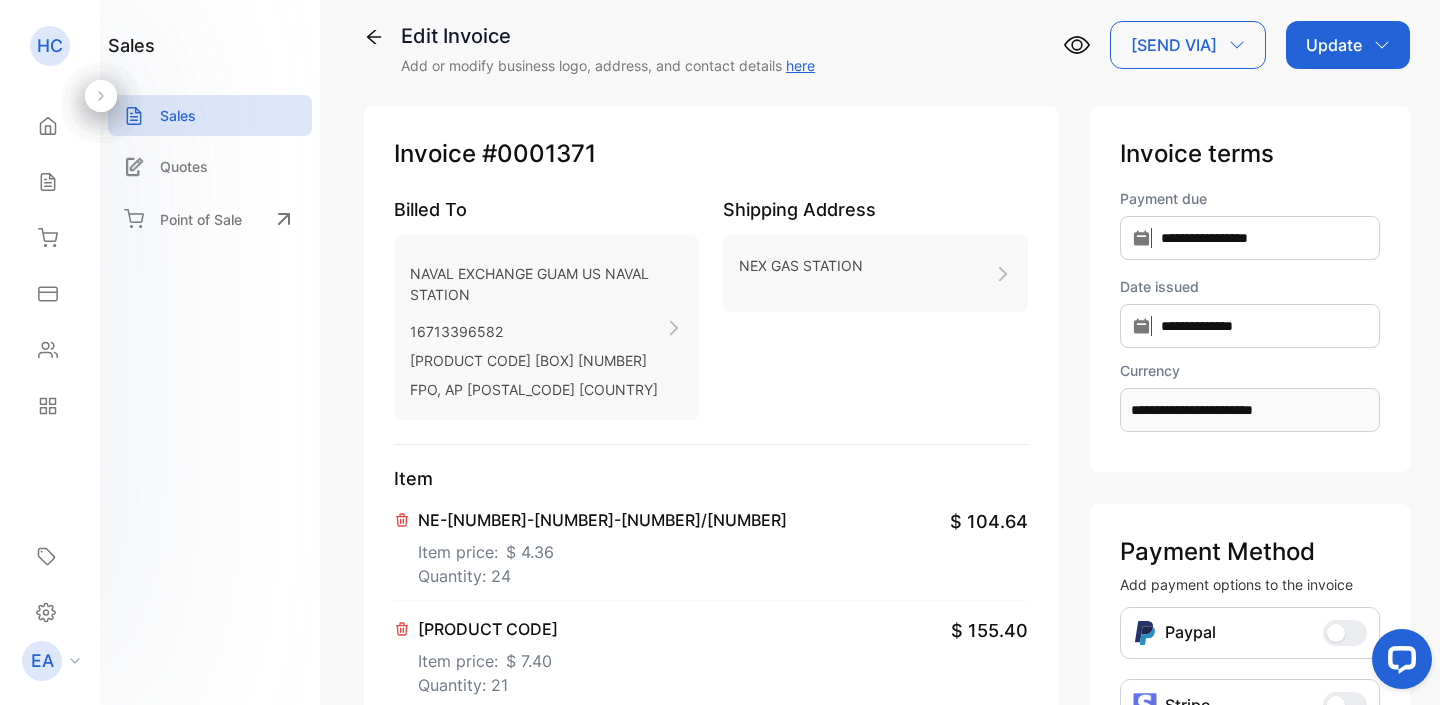 click on "Update" at bounding box center (1348, 45) 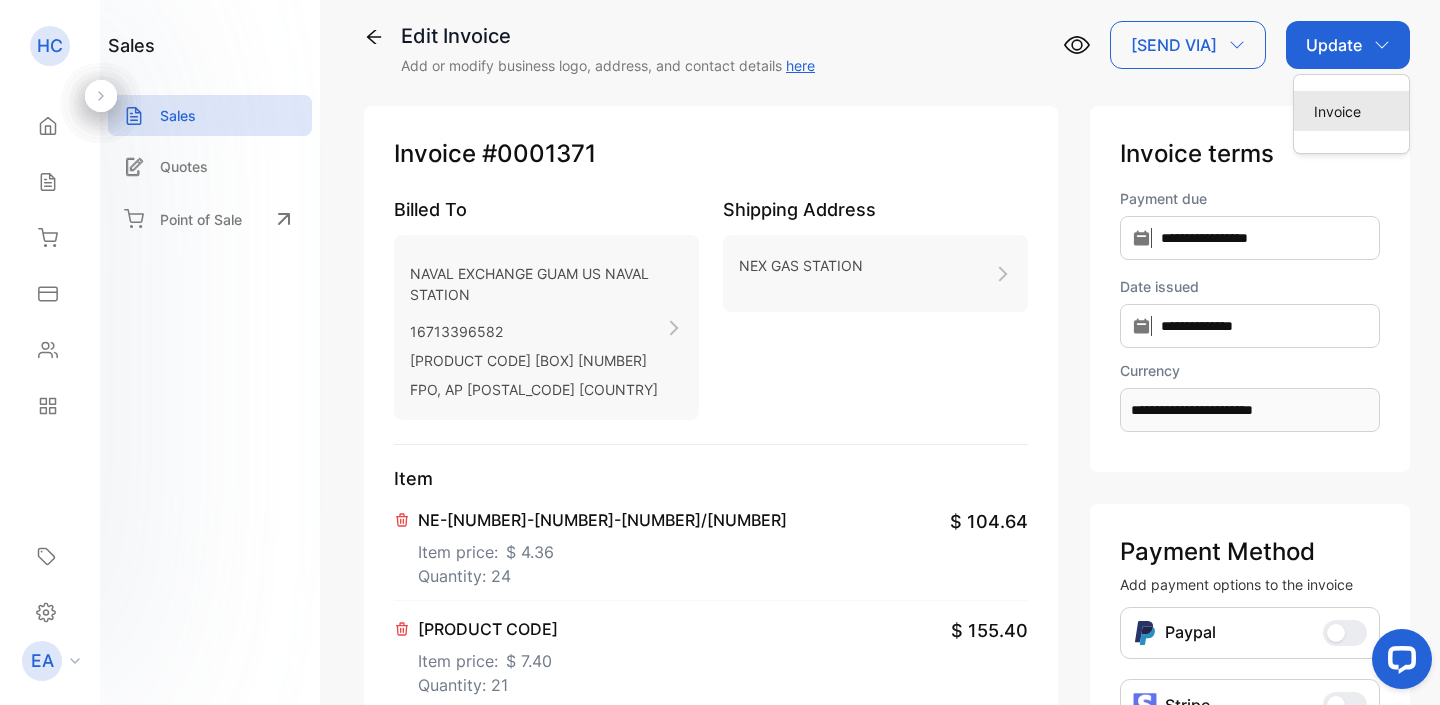 click on "Invoice" at bounding box center [1351, 111] 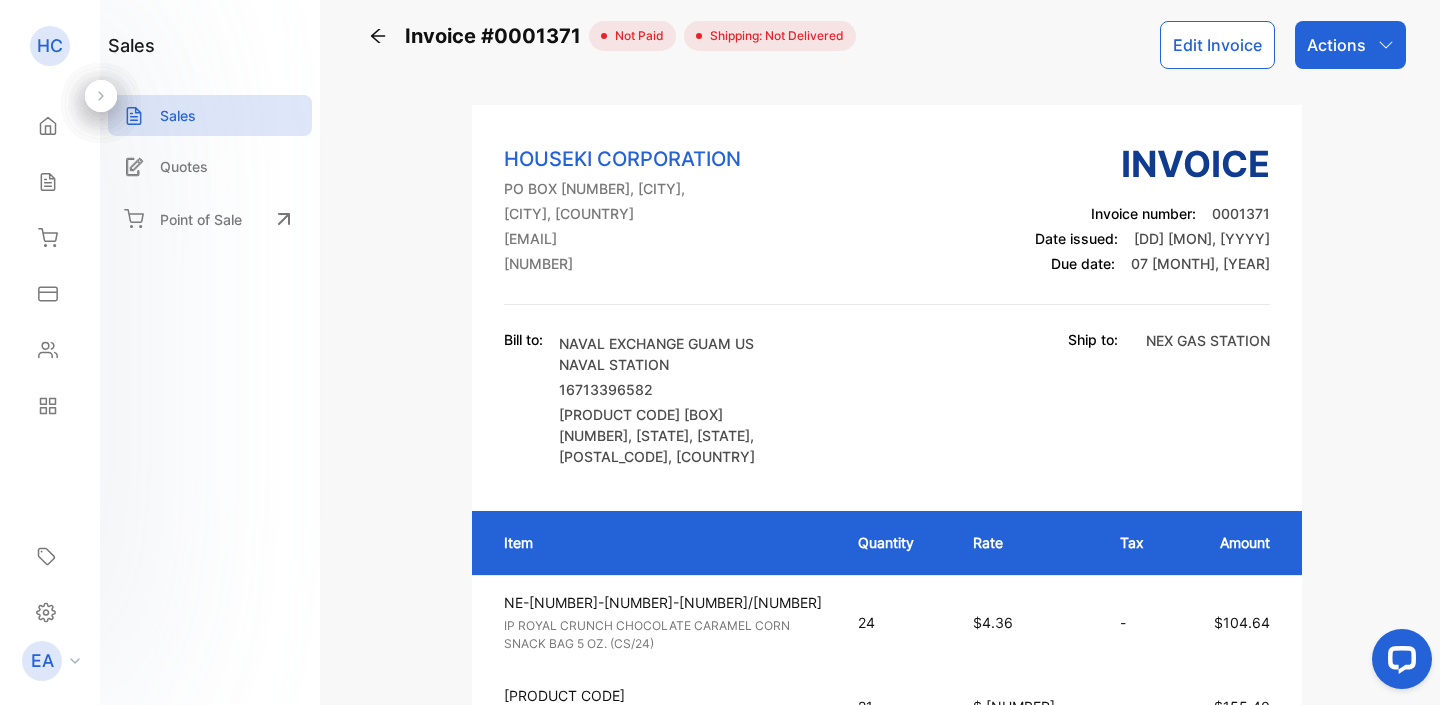 click on "Actions" at bounding box center [1350, 45] 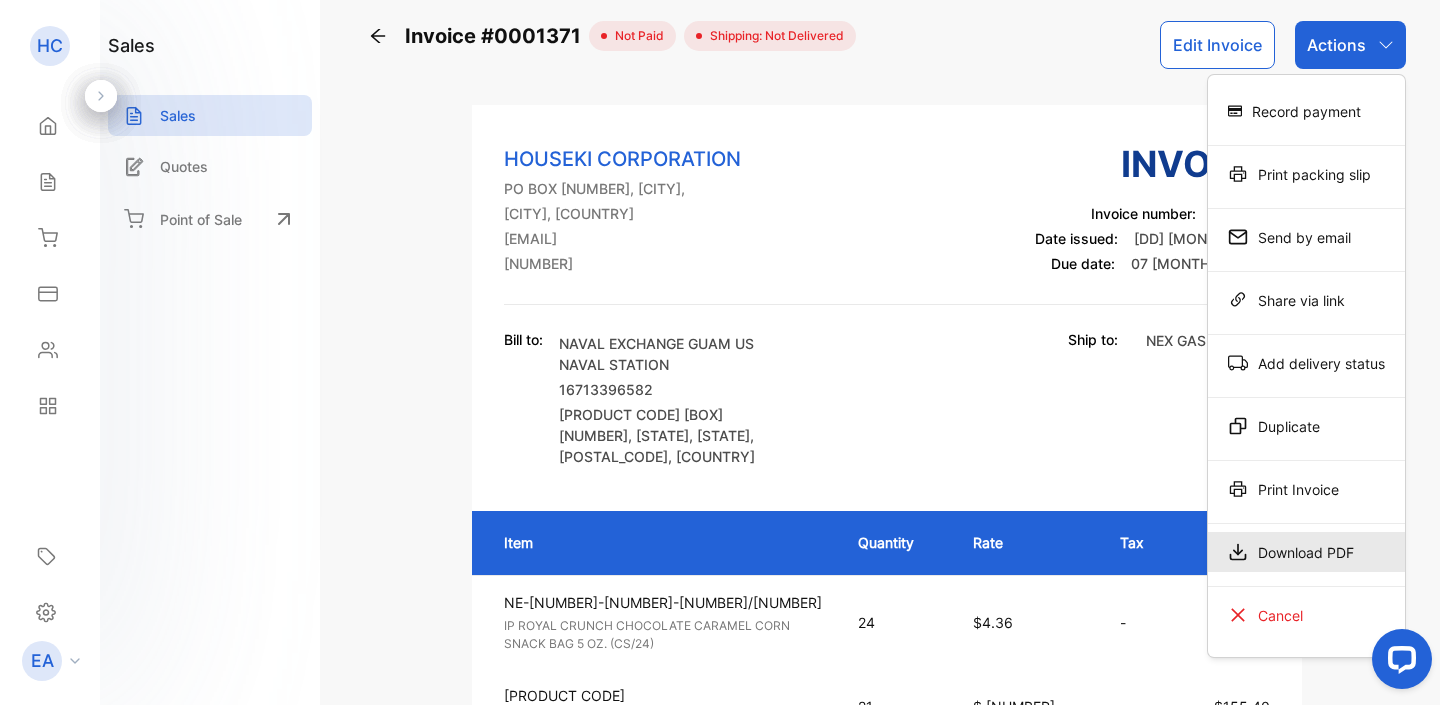 click on "Download PDF" at bounding box center [1306, 552] 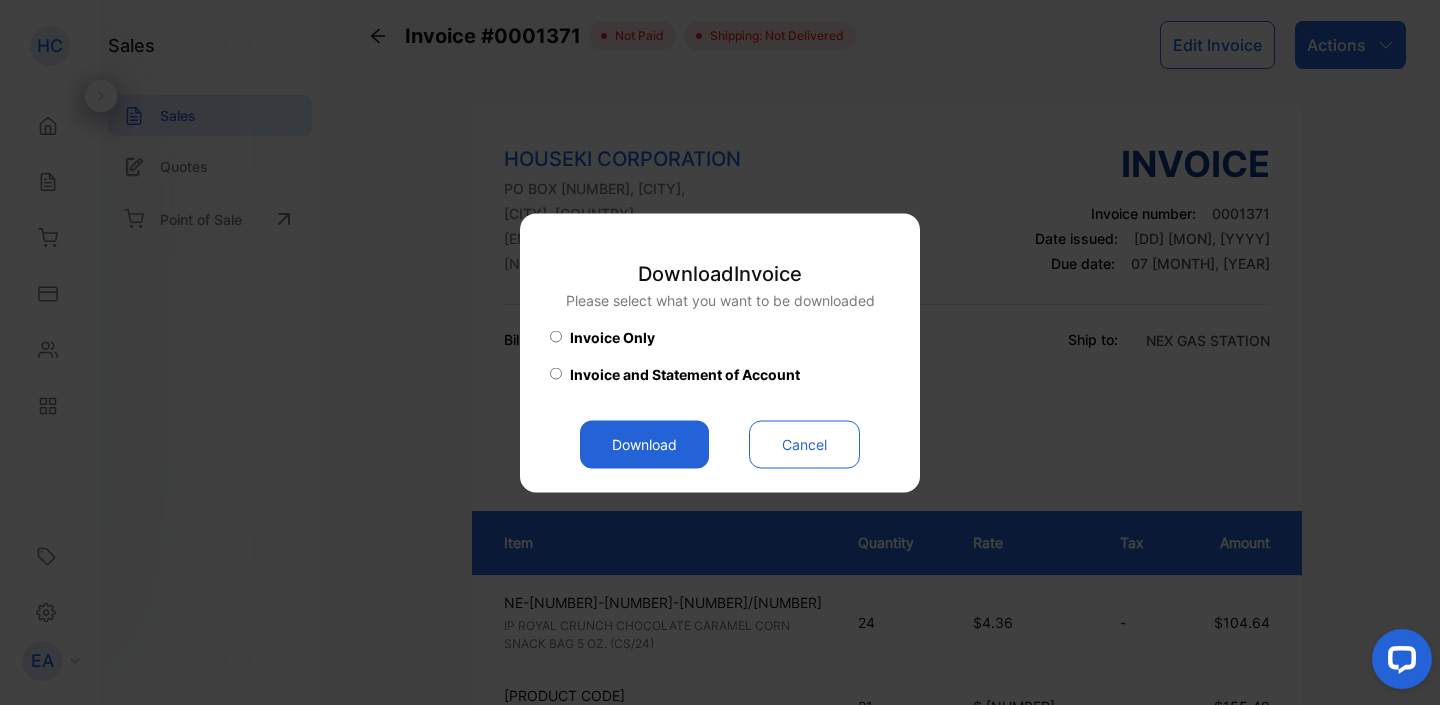 click on "Download" at bounding box center [644, 444] 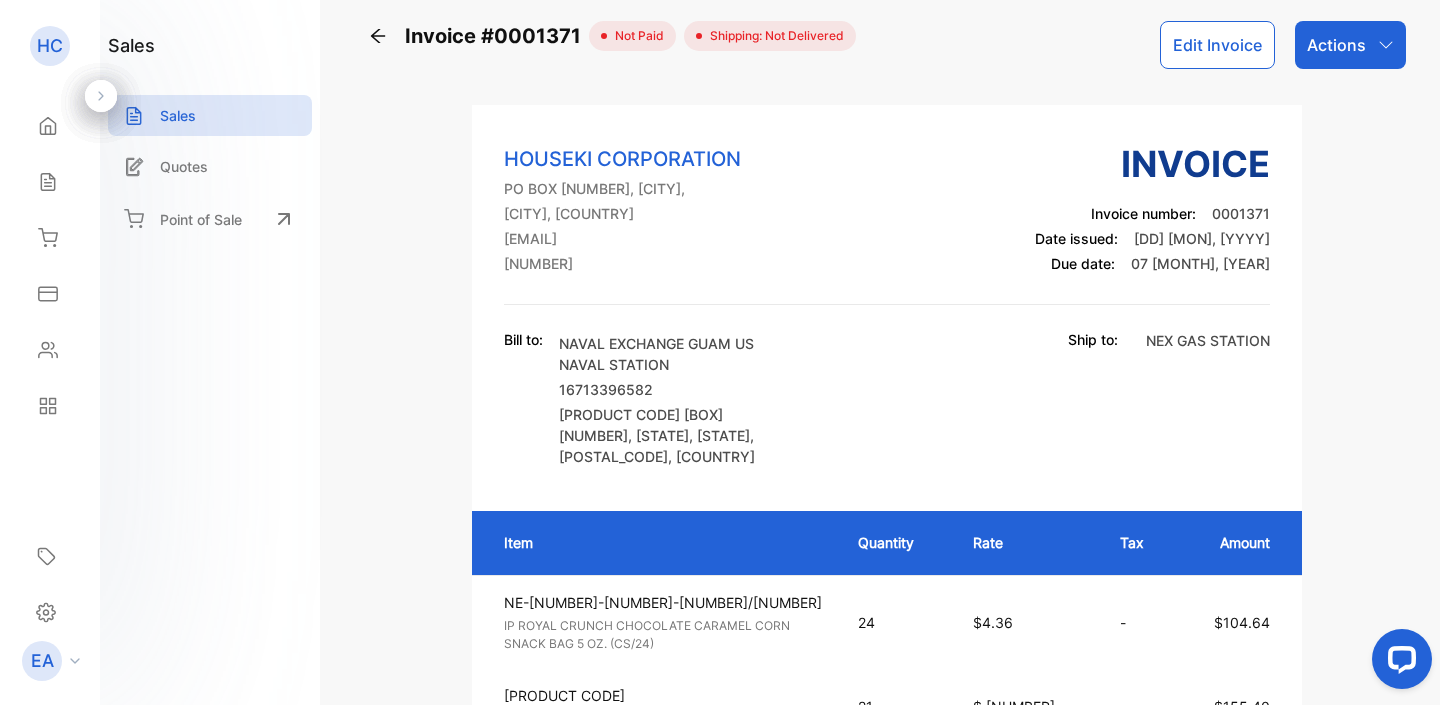 click on "Invoice Invoice number:  0001371 Date issued:  07 Aug, 2025 Due date:  07 Sep, 2025 Bill to: NAVAL EXCHANGE GUAM US NAVAL STATION 16713396582 PSC 455 BOX 178 , FPO, AP , 96540 , United States of America Ship to: NEX GAS STATION Item Quantity Rate Tax Amount NE-8572876-024048-001539/619 IP ROYAL CRUNCH CHOCOLATE CARAMEL CORN SNACK BAG 5 OZ. (CS/24) Unit price:    $4.36 24 $4.36 - $104.64 NE-9407114-036778-004766/10.19 FOI TROPICAL ASST. GUMMY BEAR 80Z./36 CS. Unit price:    $7.40 21 $7.40 - $155.40 Subtotal (USD) $260.04 Total Due (USD) $260.04 Paid (USD) $0.00 Balance (USD) $260.04" at bounding box center [887, 598] 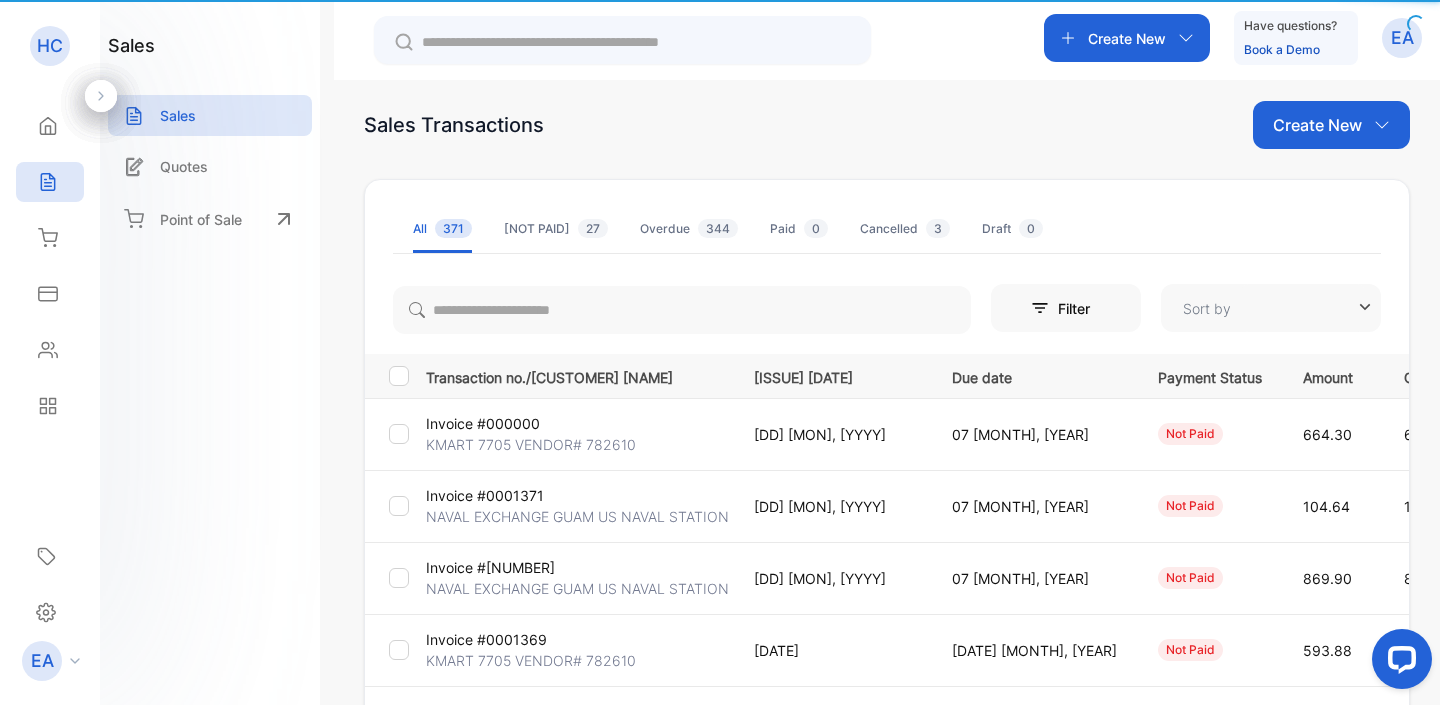 type on "**********" 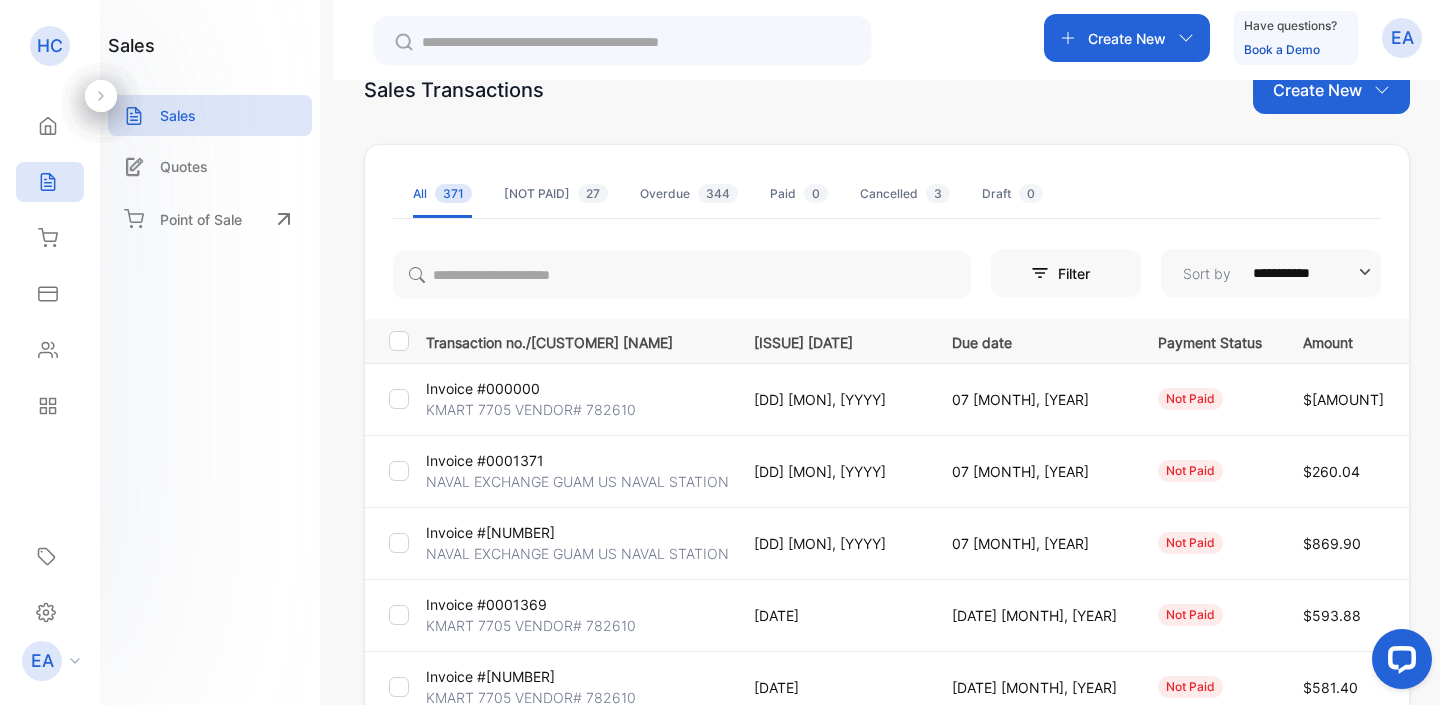scroll, scrollTop: 52, scrollLeft: 0, axis: vertical 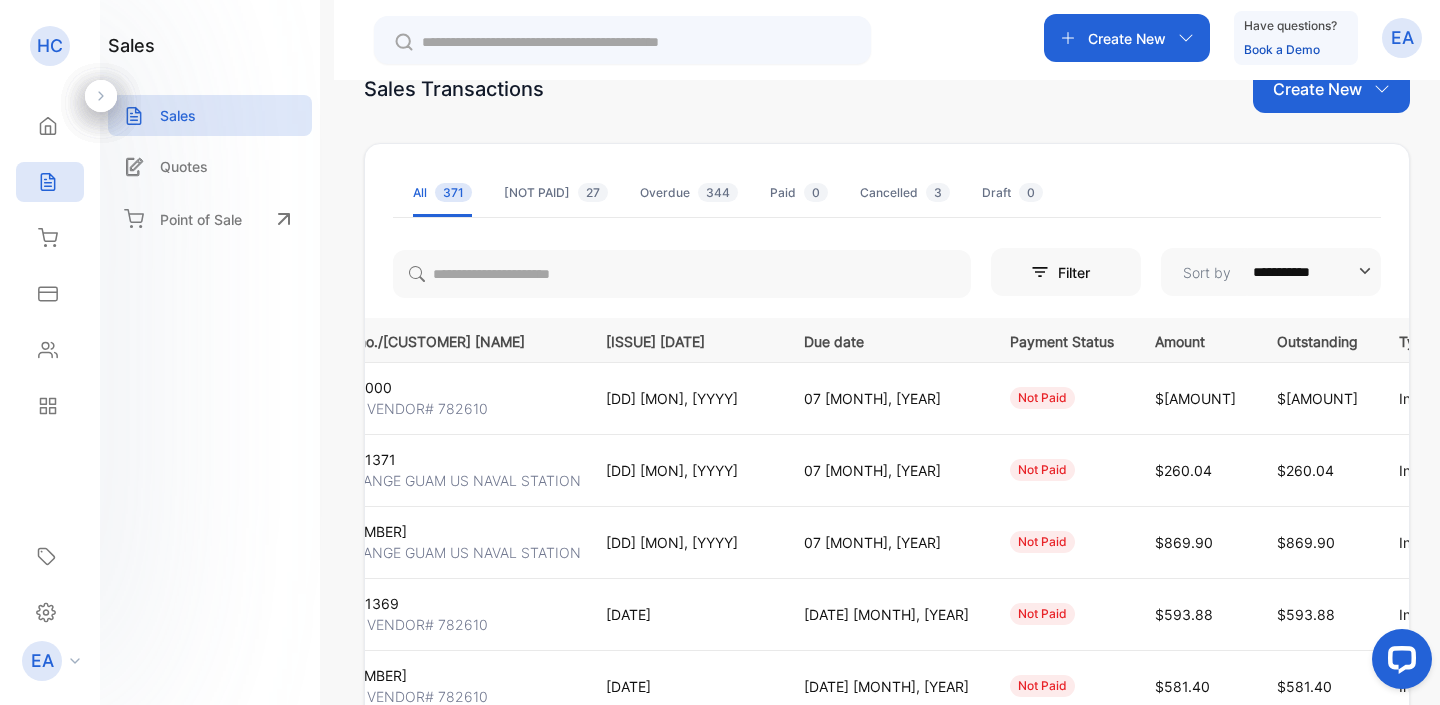 click 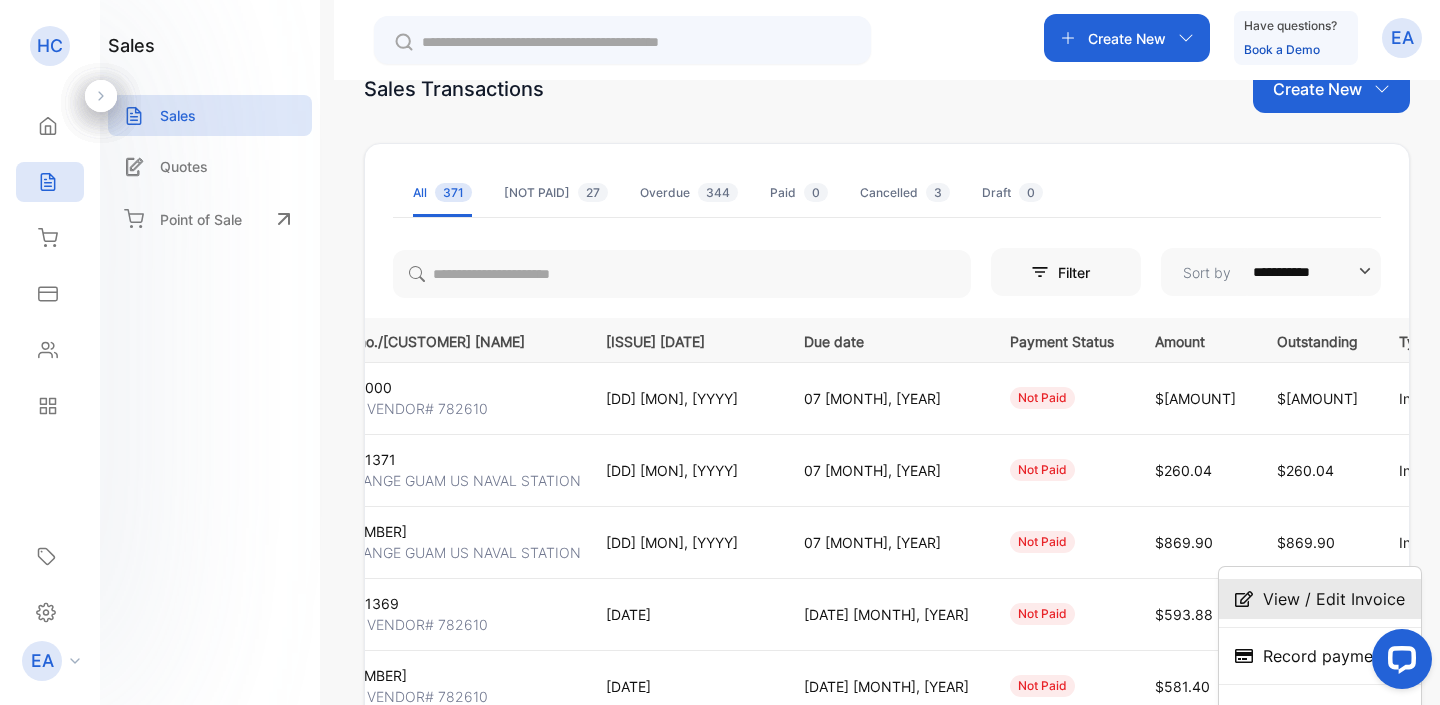 click on "View / Edit Invoice" at bounding box center [1334, 599] 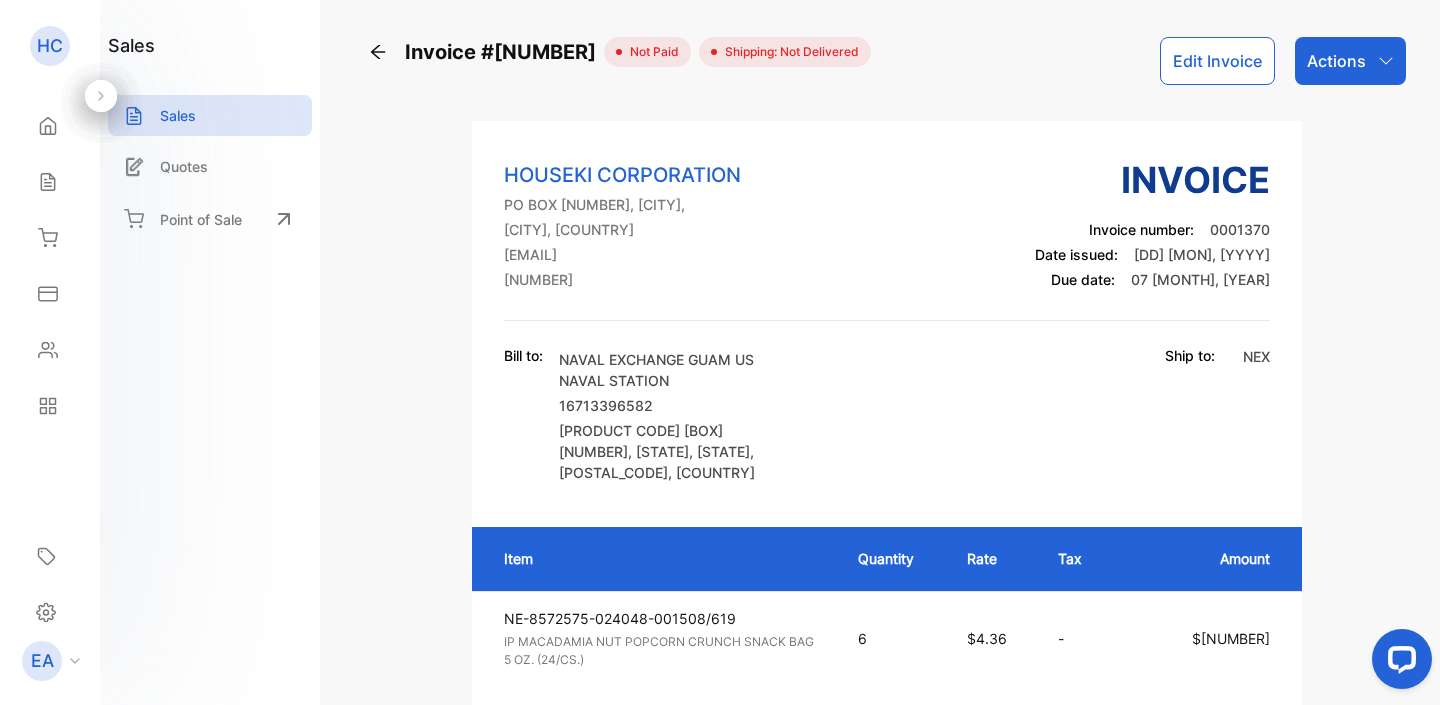 scroll, scrollTop: 0, scrollLeft: 0, axis: both 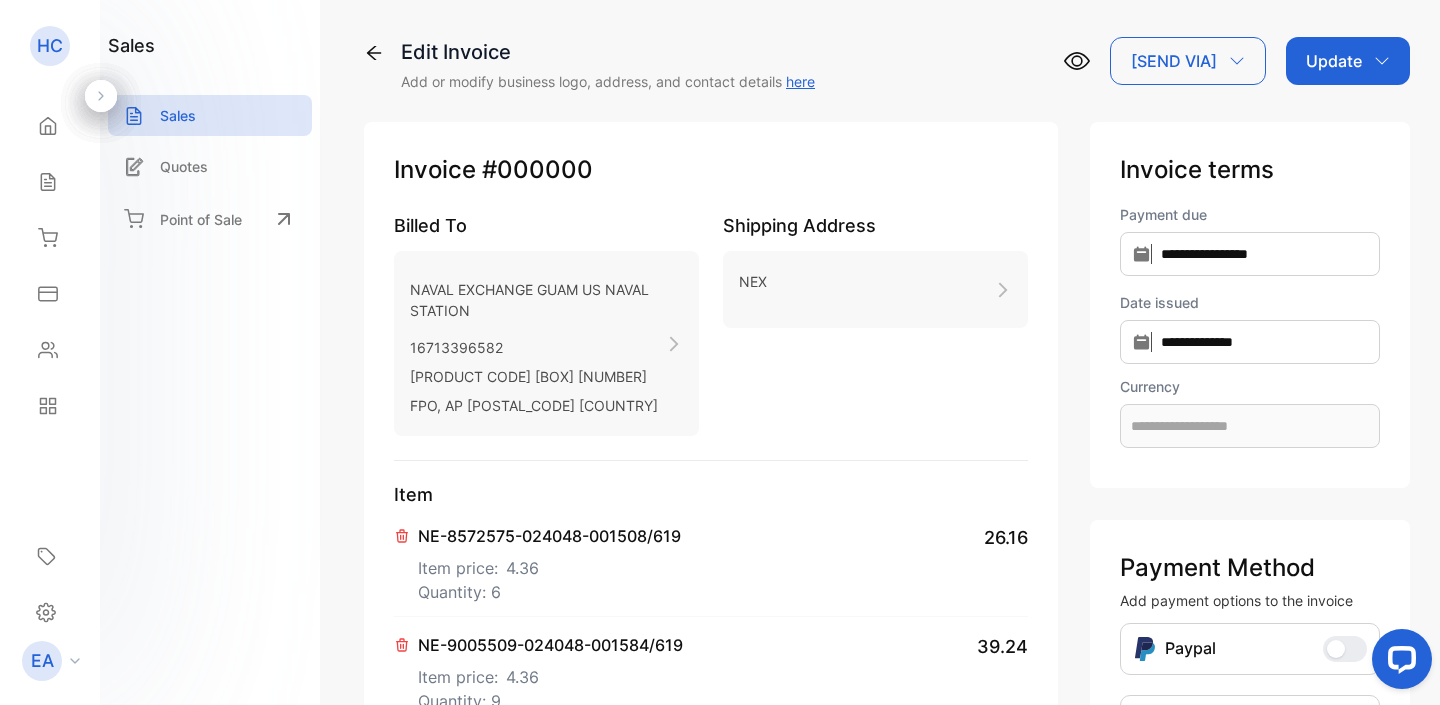 type on "**********" 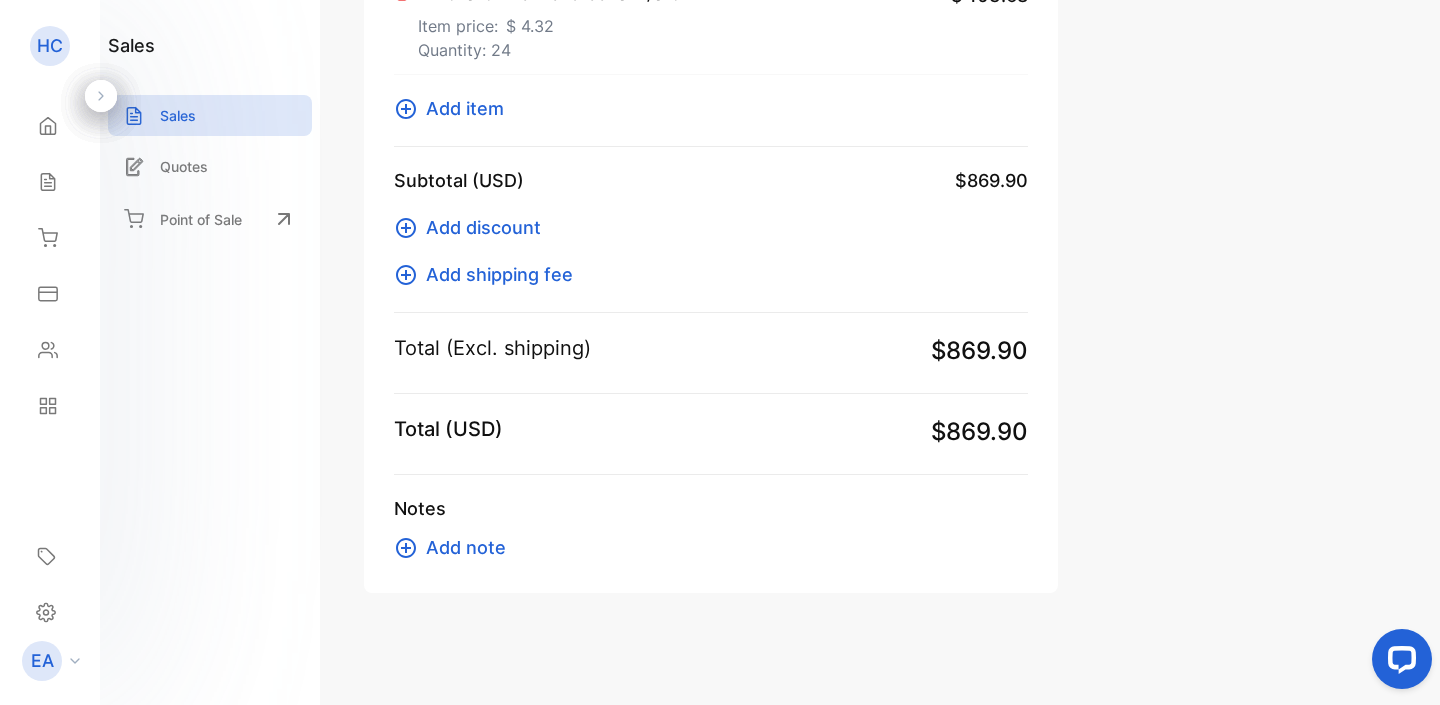 scroll, scrollTop: 1217, scrollLeft: 0, axis: vertical 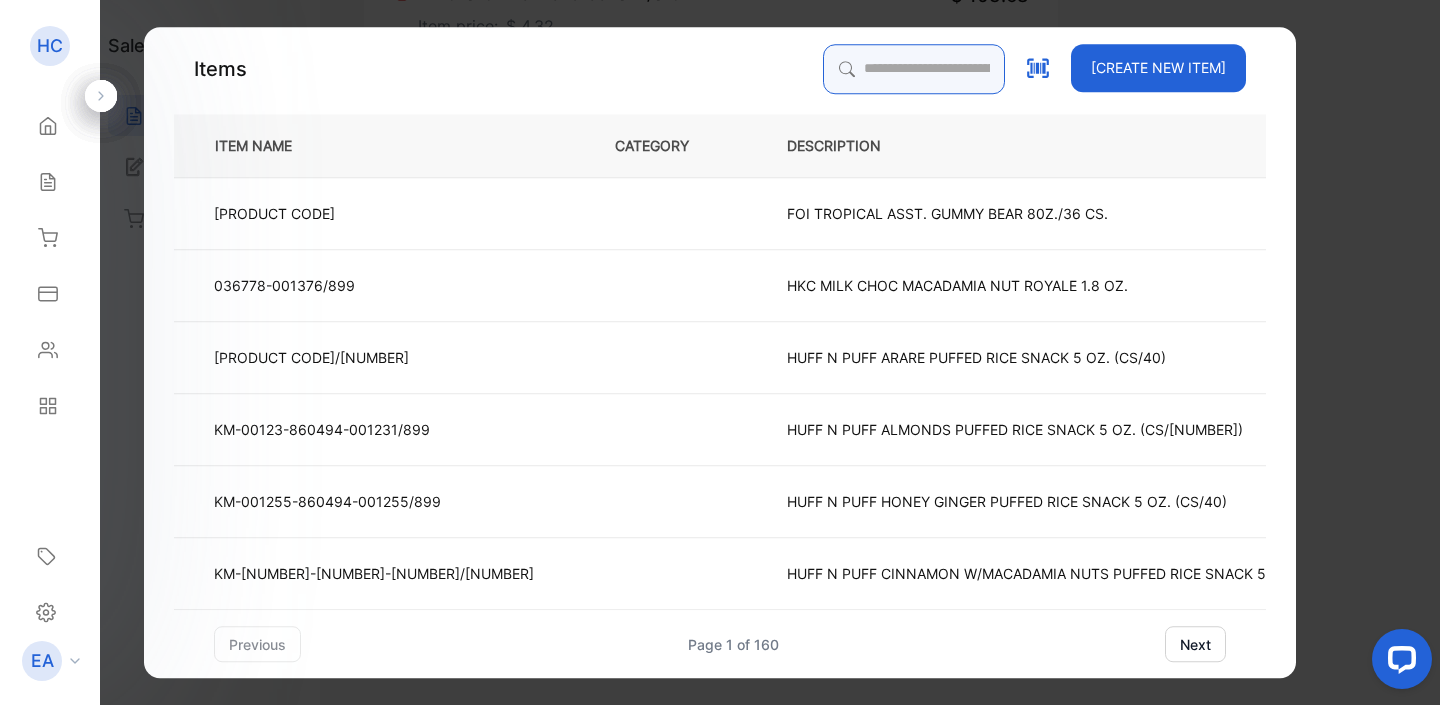 click at bounding box center (914, 69) 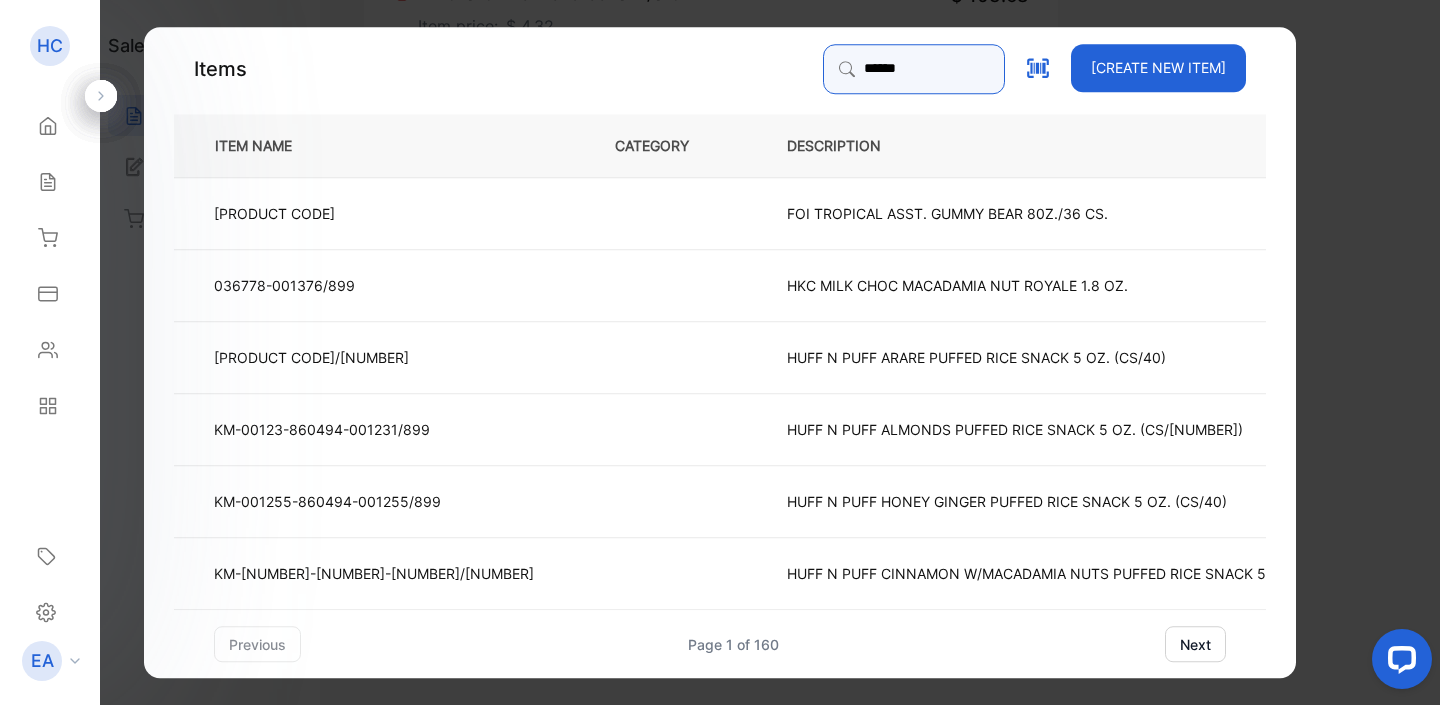 type on "*******" 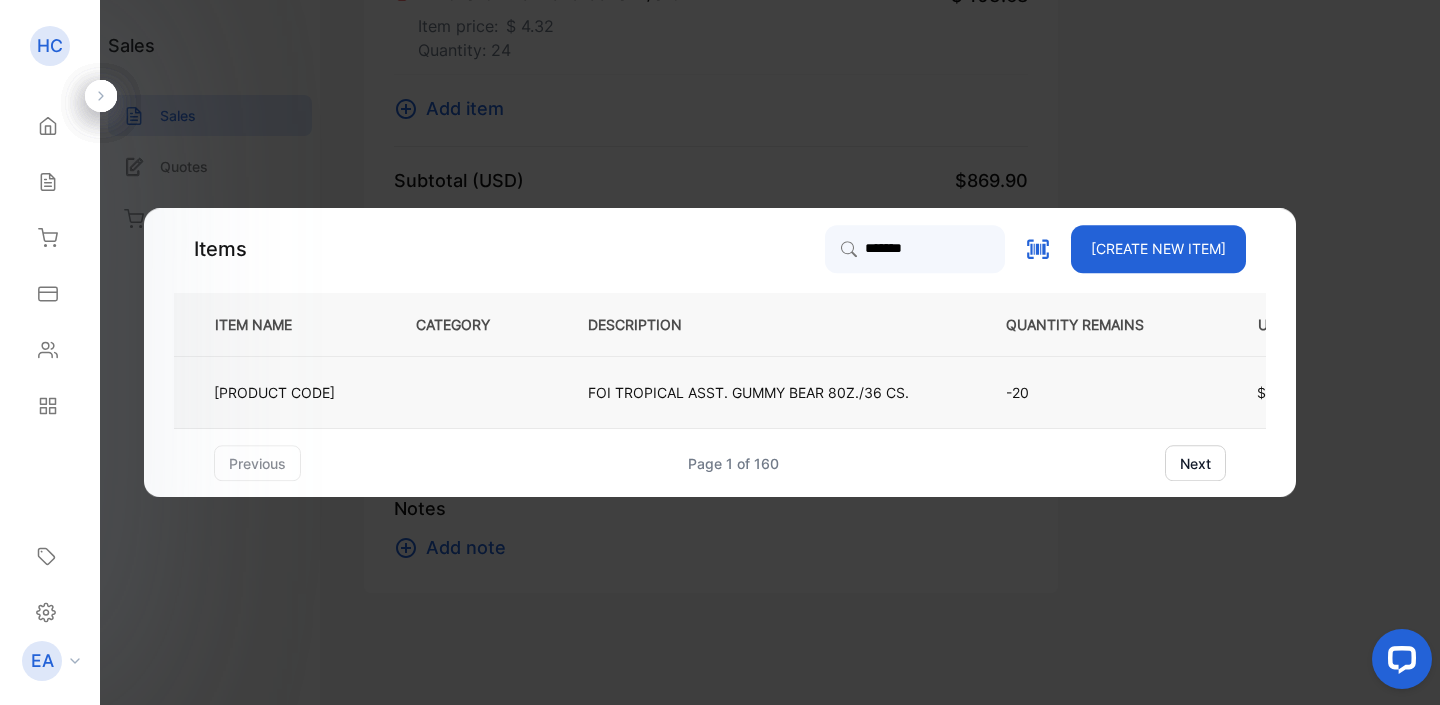 click on "FOI TROPICAL ASST. GUMMY BEAR 80Z./36 CS." at bounding box center [748, 392] 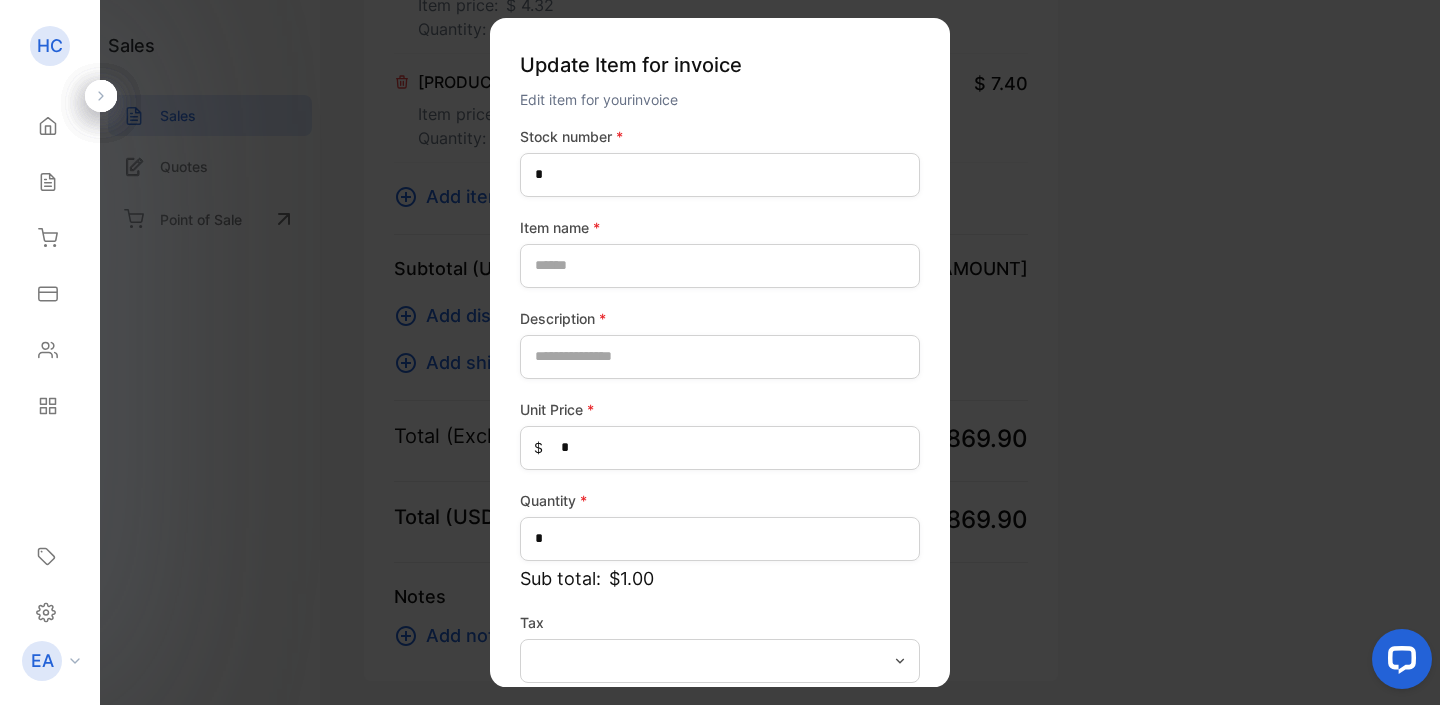 type on "**********" 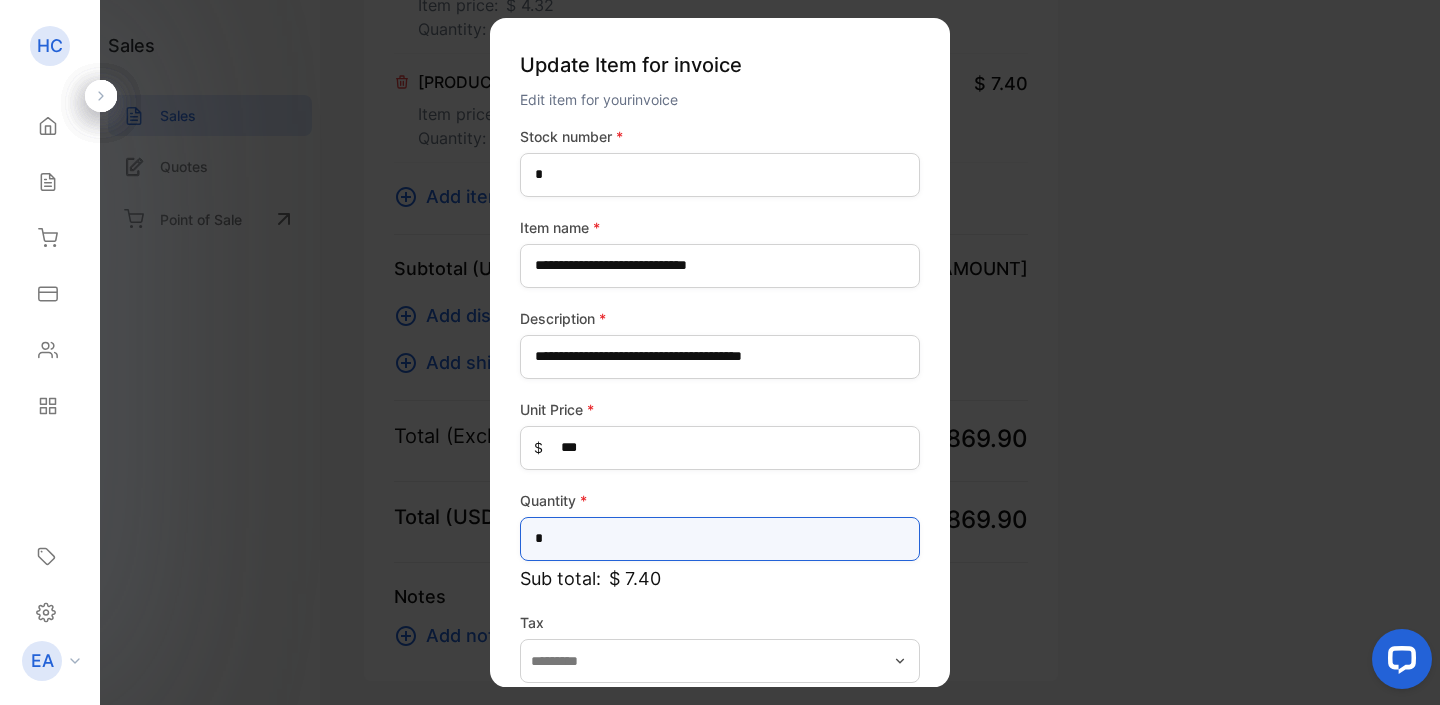 click on "*" at bounding box center (720, 539) 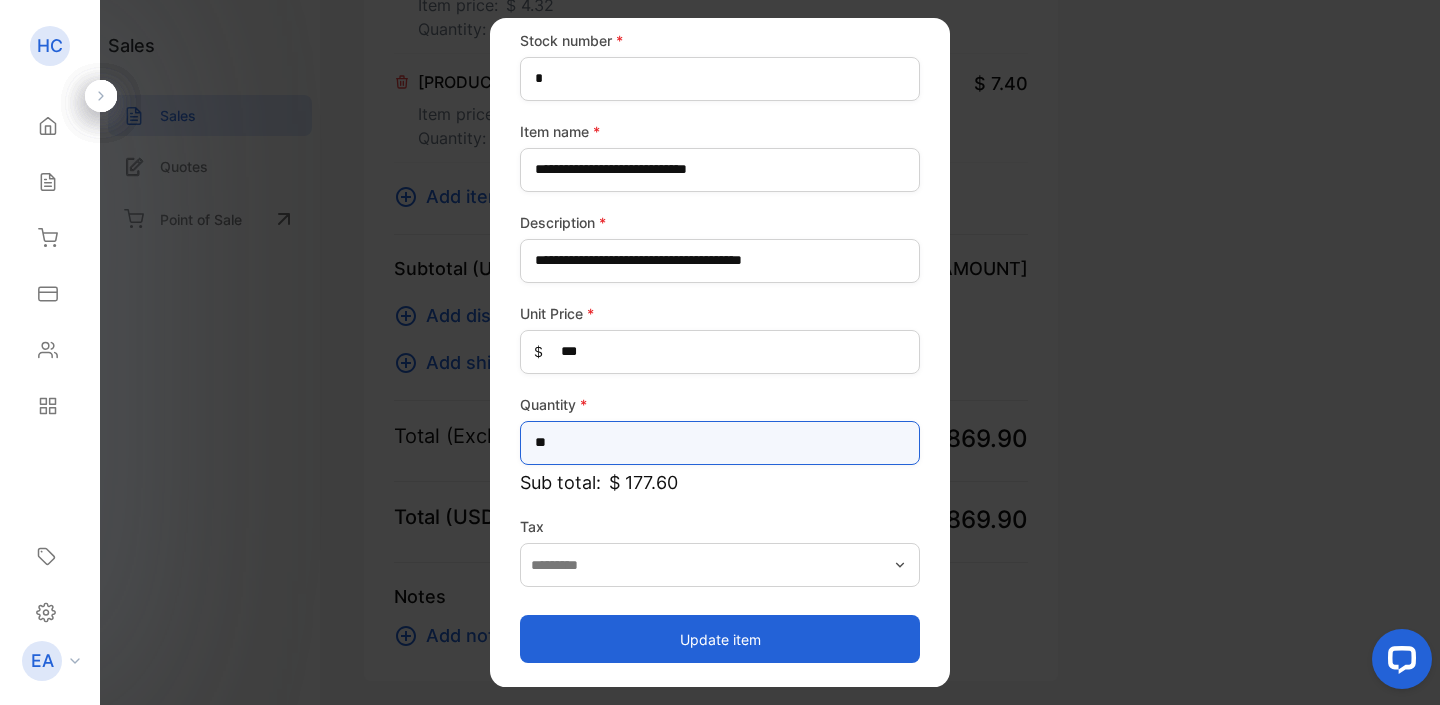 scroll, scrollTop: 96, scrollLeft: 0, axis: vertical 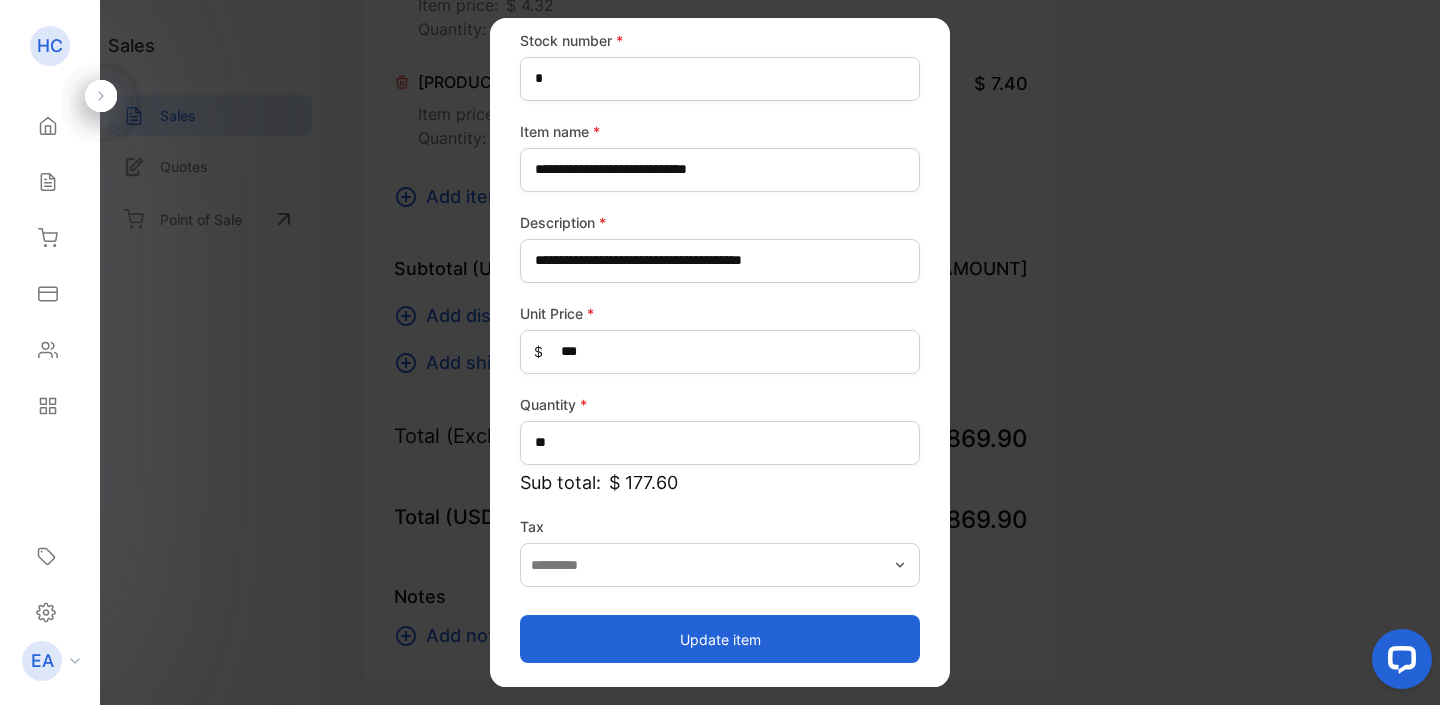 click on "Update item" at bounding box center [720, 639] 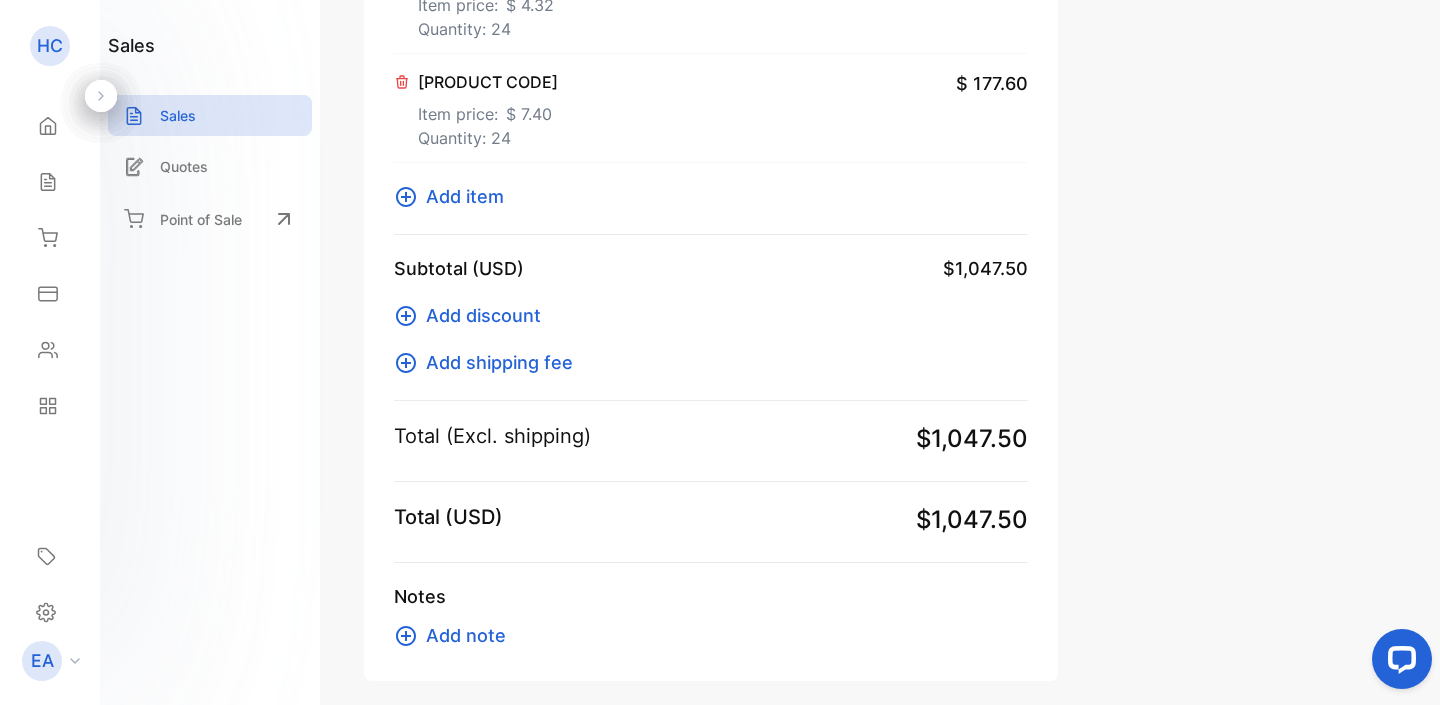 click 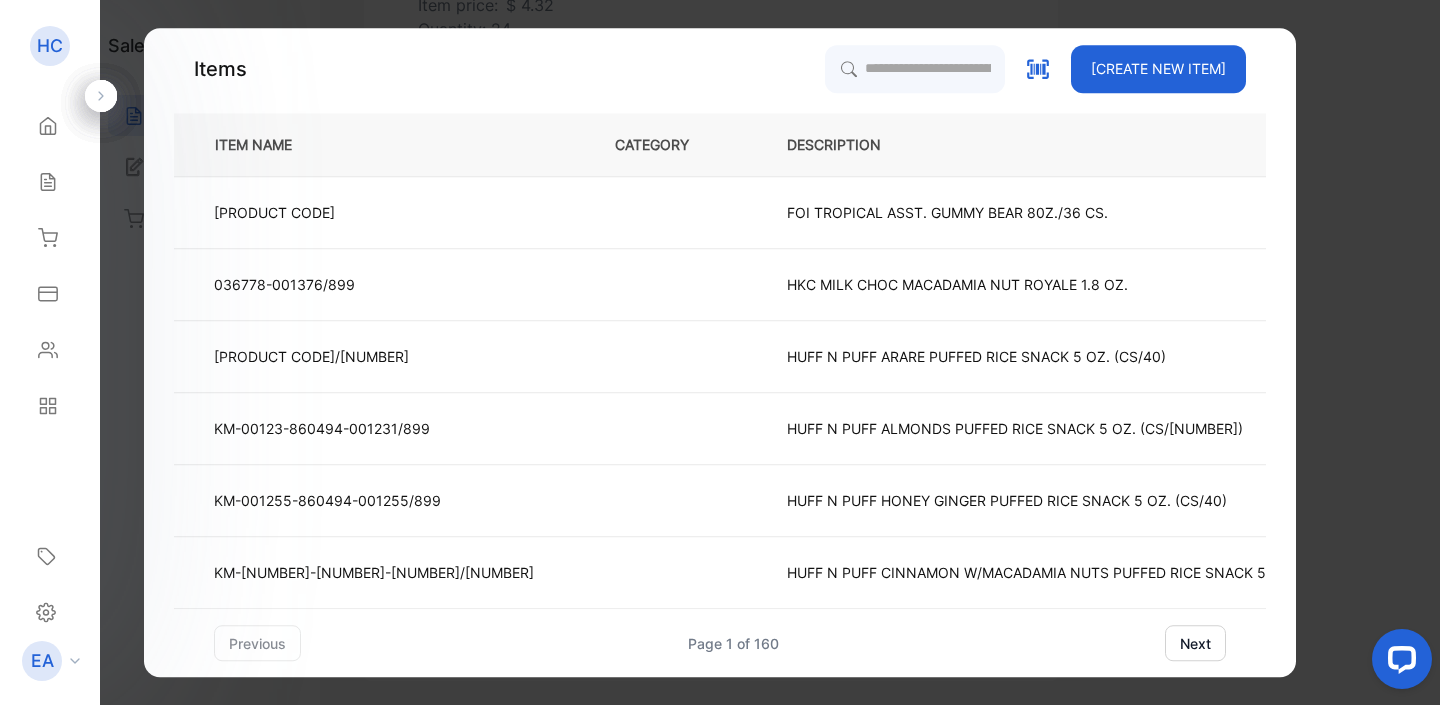 click on "[CREATE NEW ITEM]" at bounding box center [1158, 69] 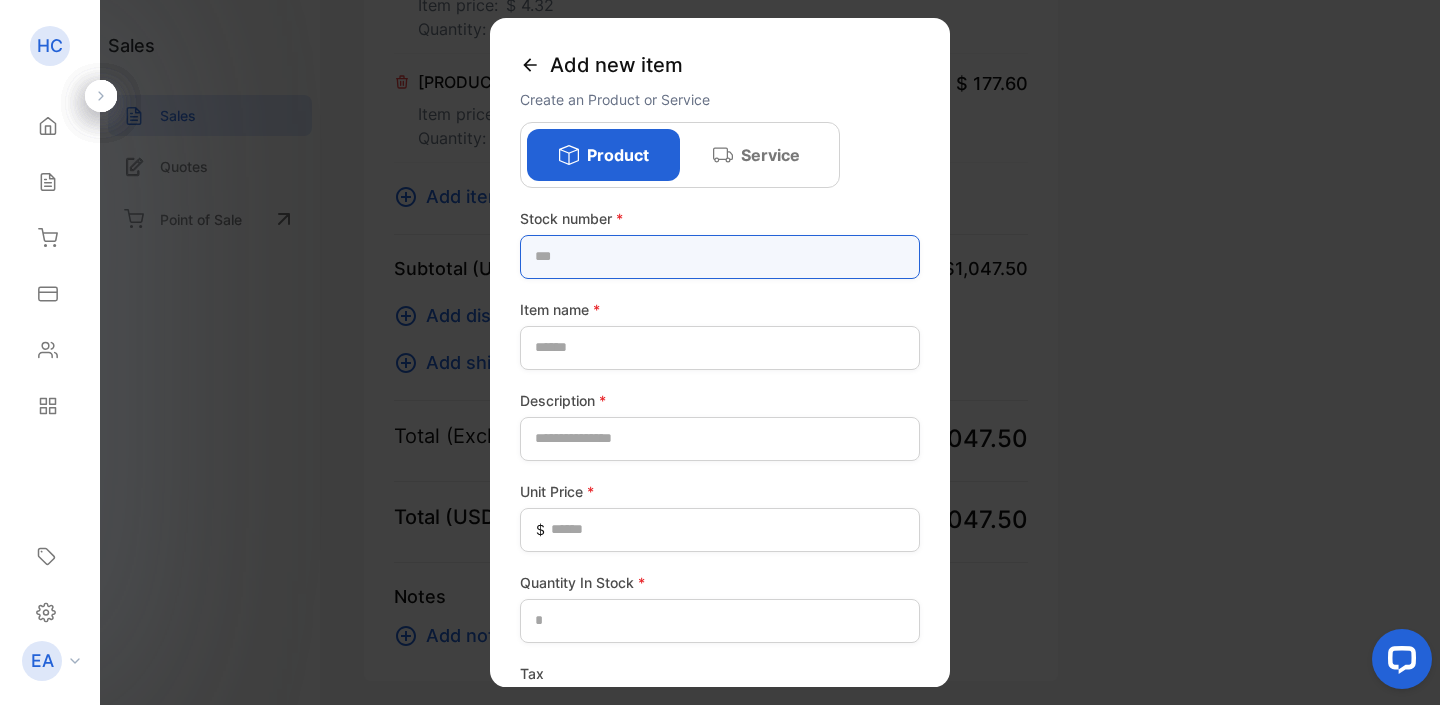 click at bounding box center (720, 257) 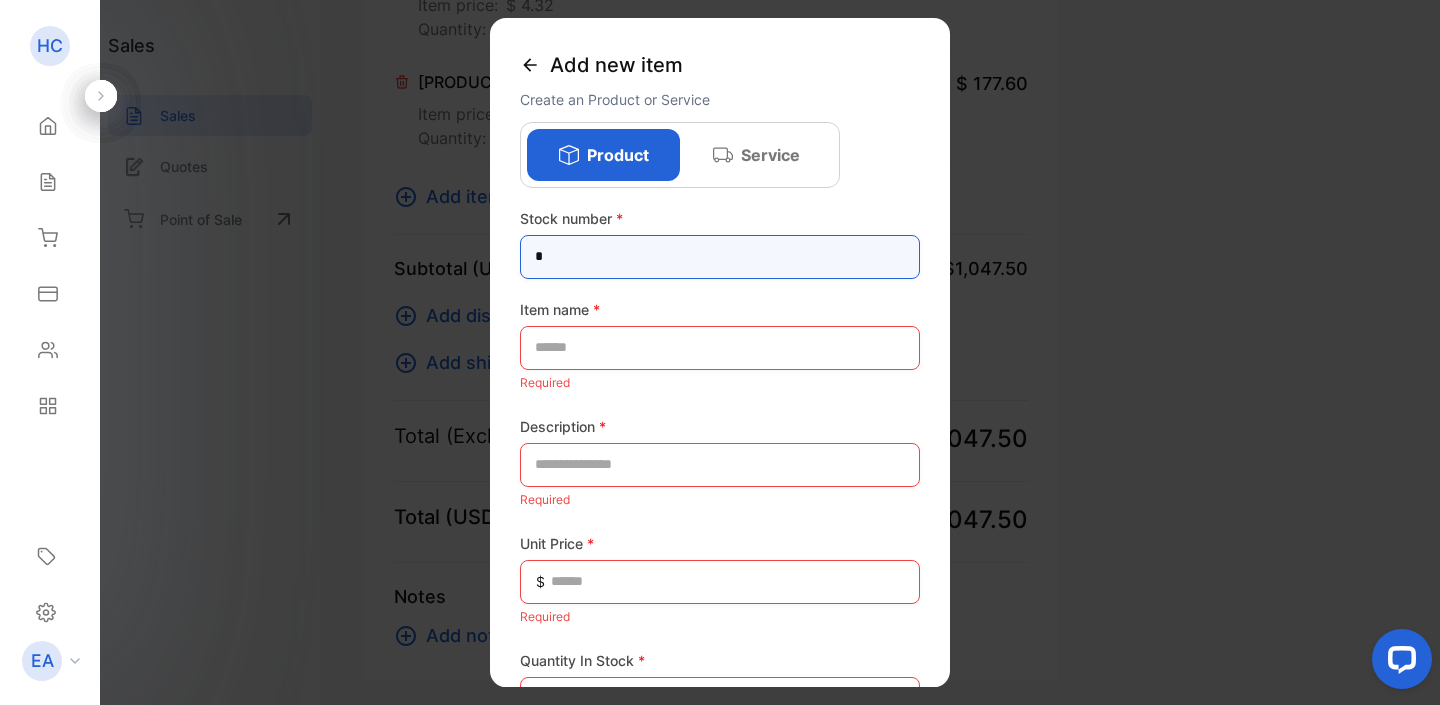 type on "*" 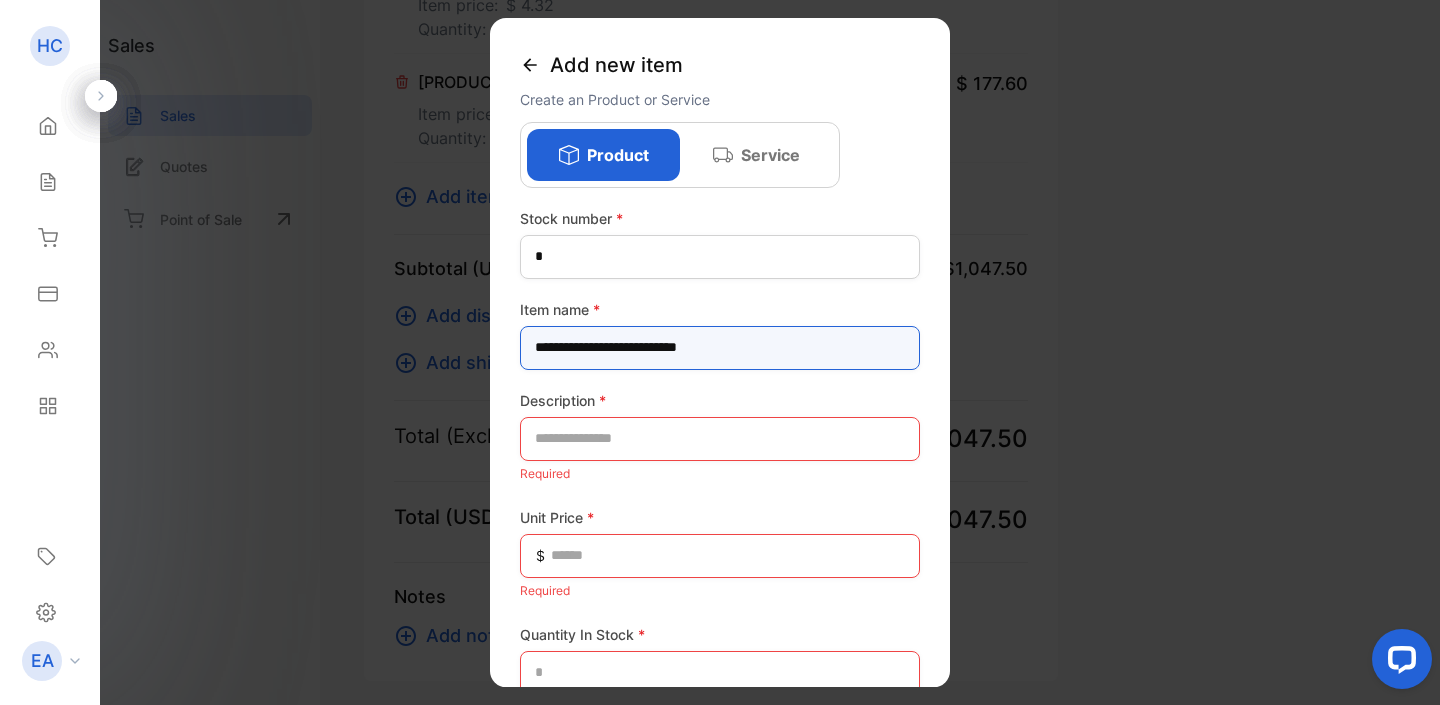 type on "**********" 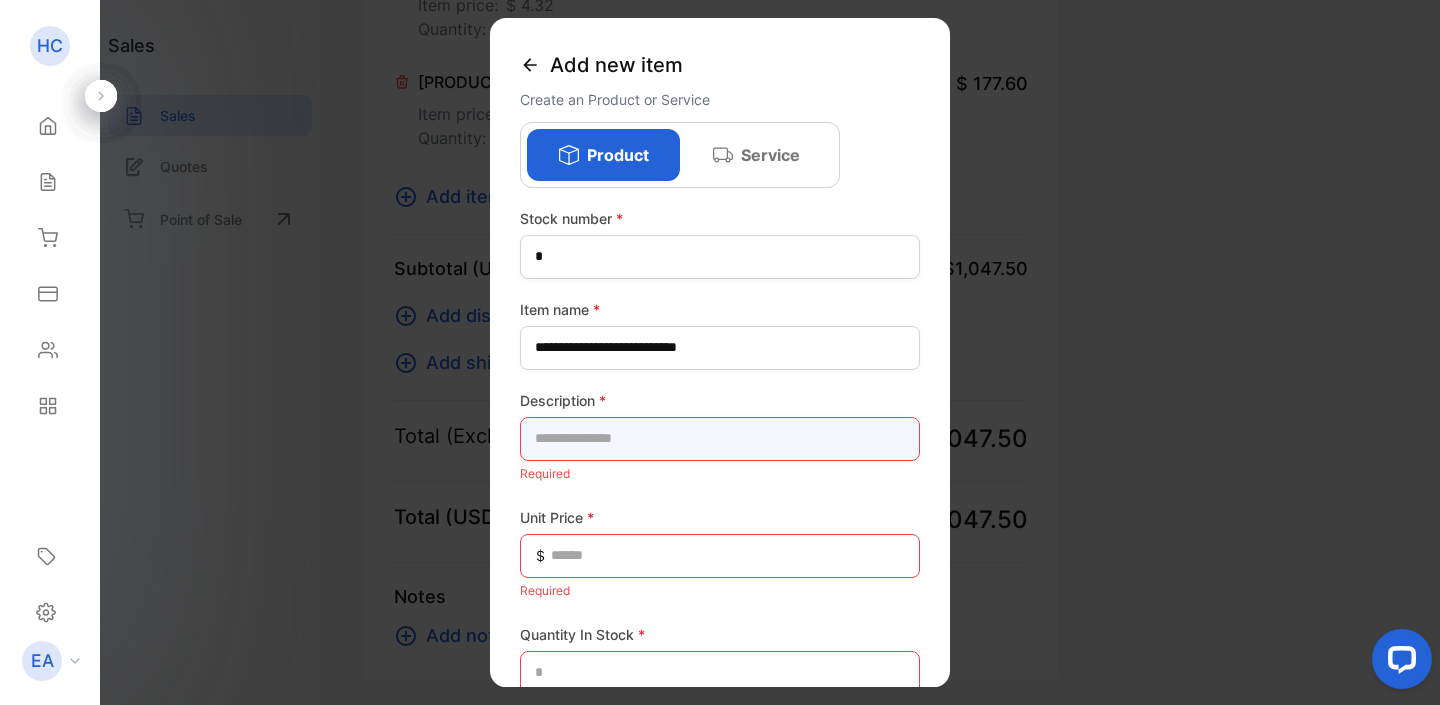 click at bounding box center (720, 439) 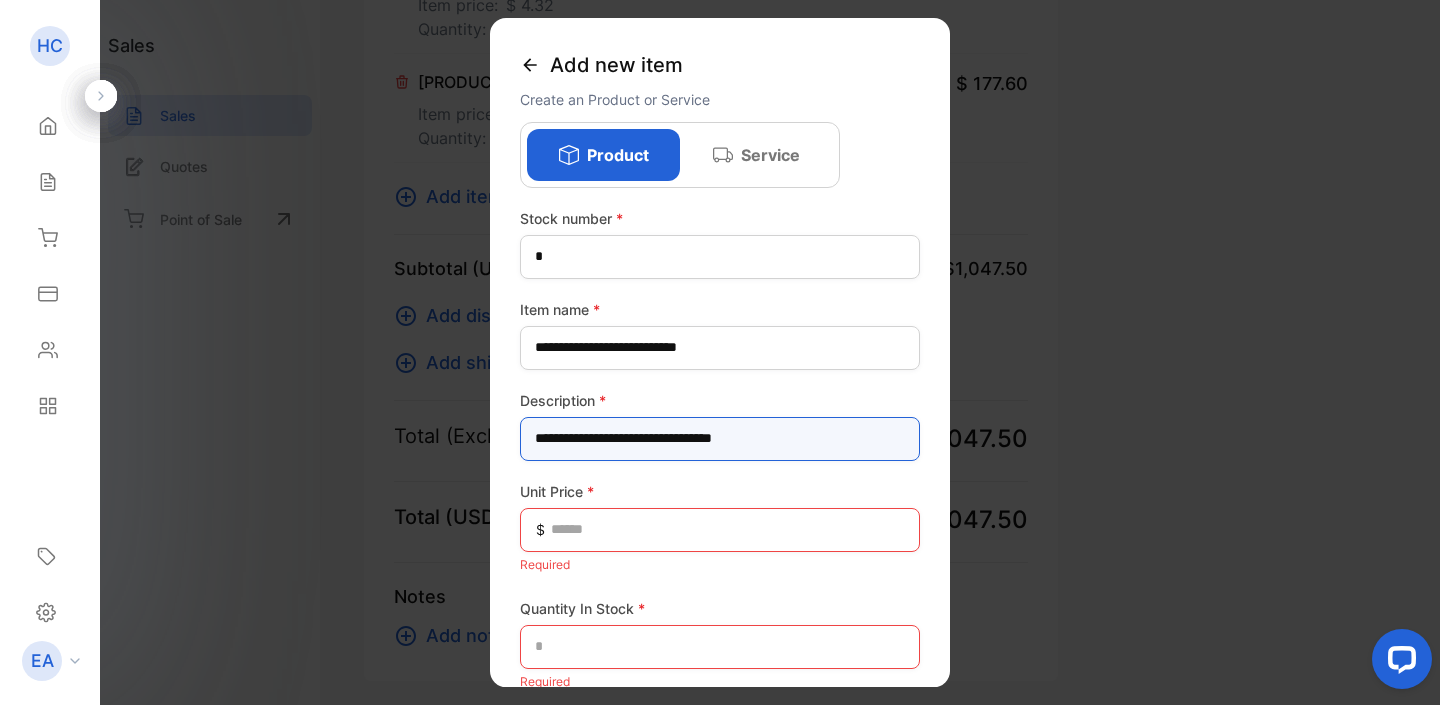 type on "**********" 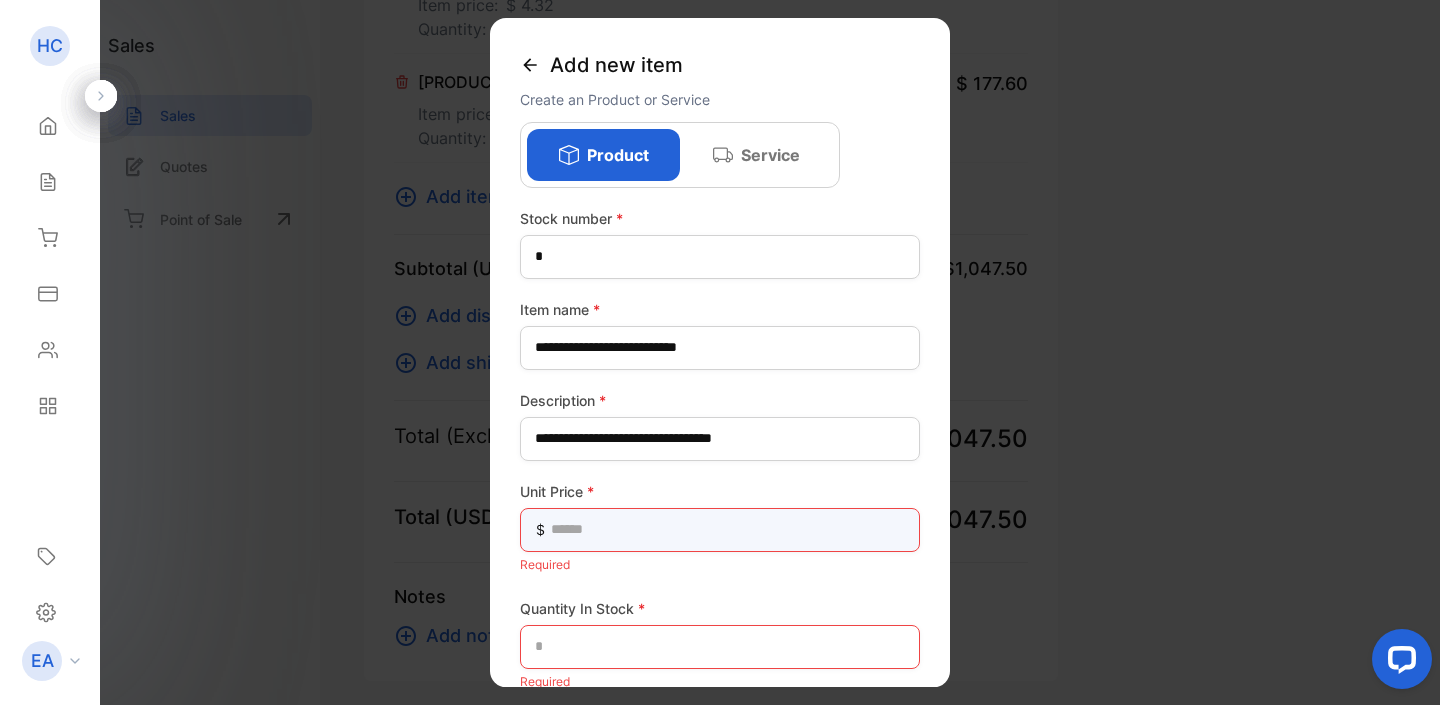 click at bounding box center [720, 530] 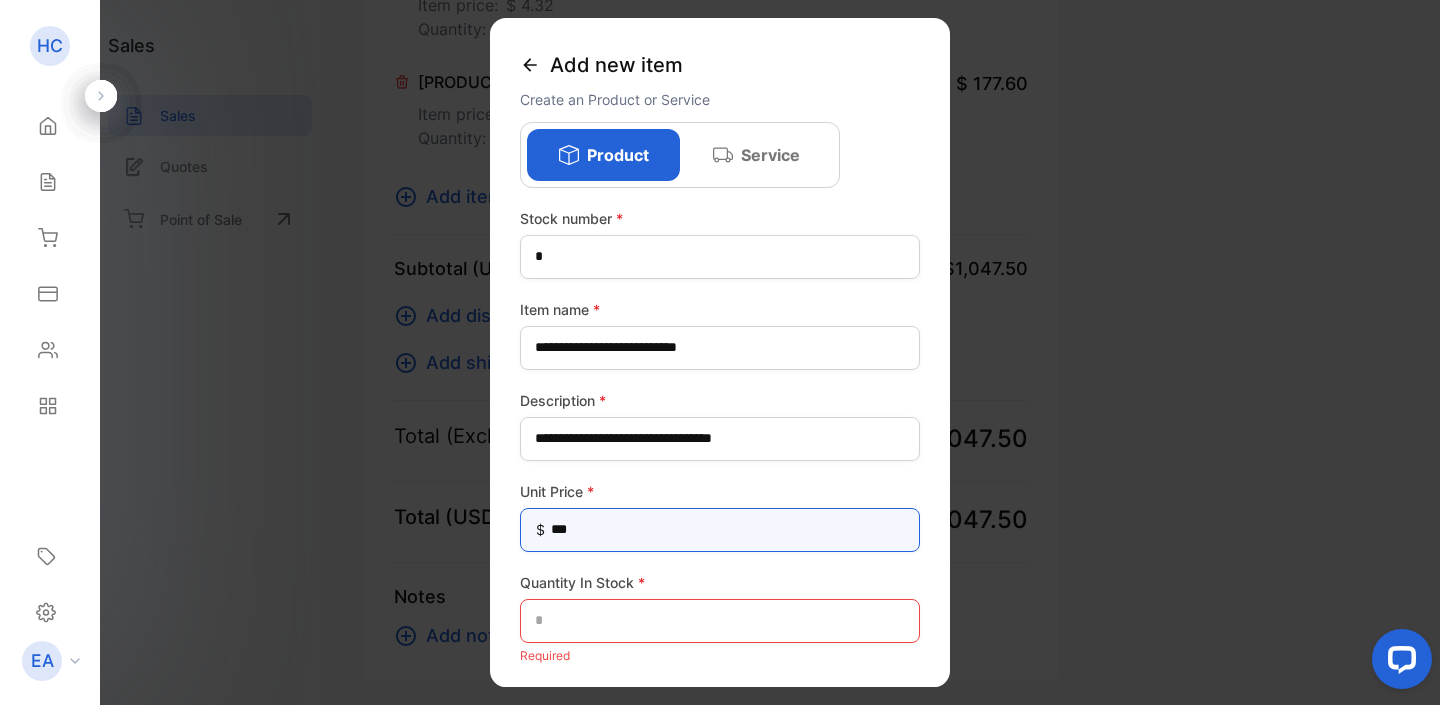 type on "****" 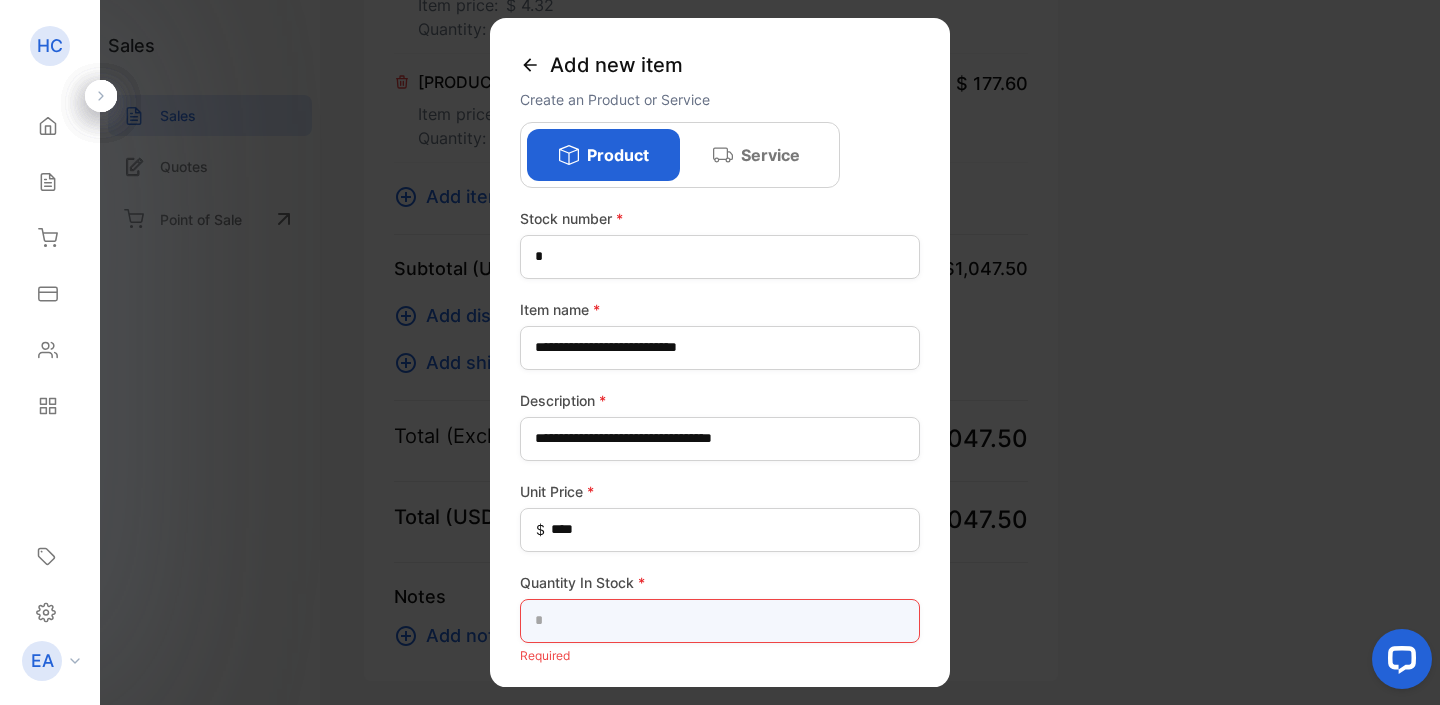 click at bounding box center [720, 621] 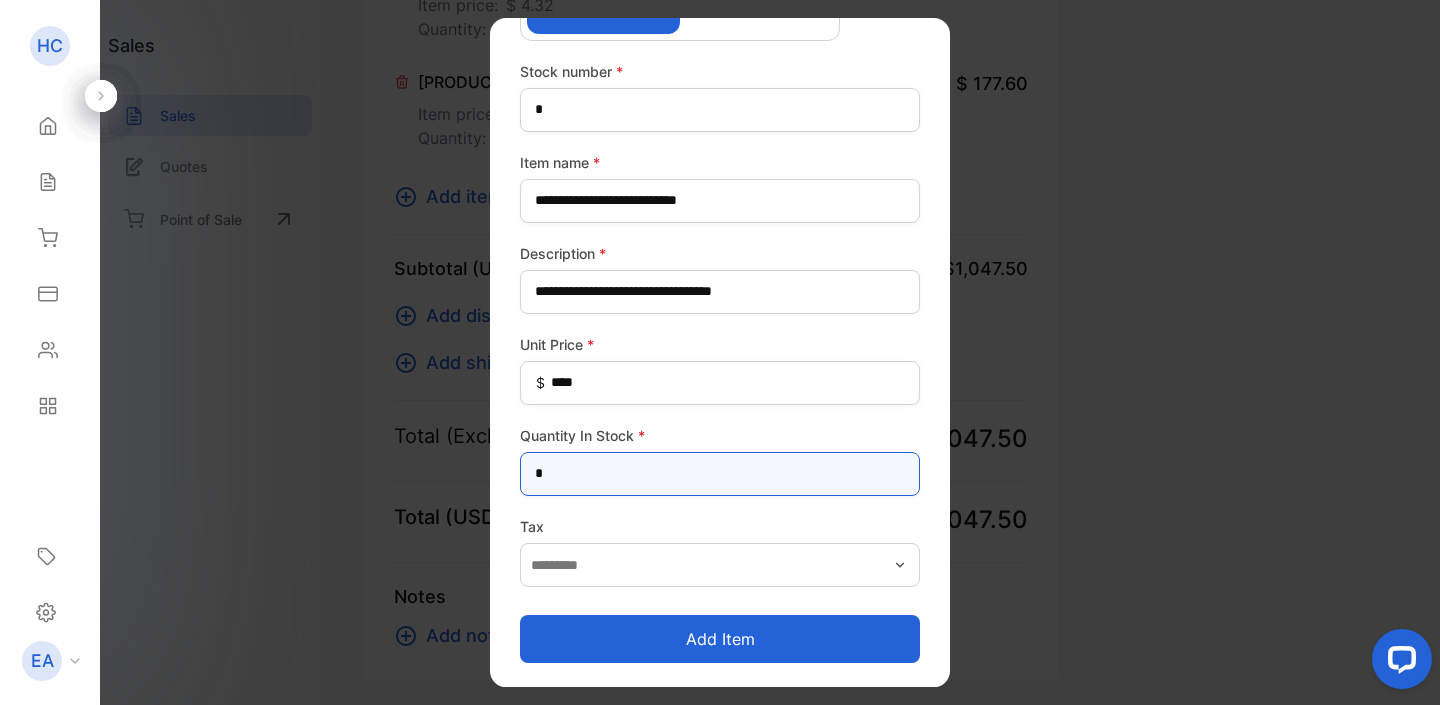 scroll, scrollTop: 147, scrollLeft: 0, axis: vertical 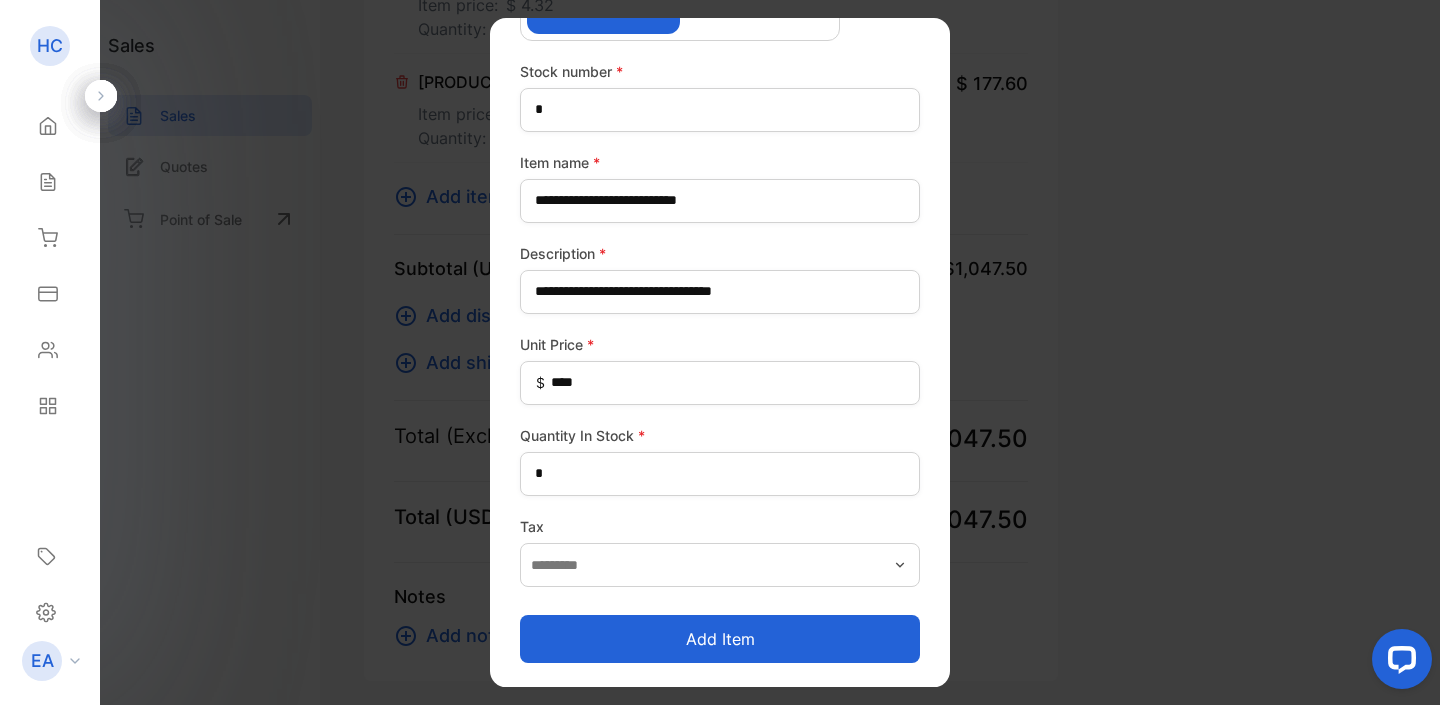click on "Add item" at bounding box center (720, 639) 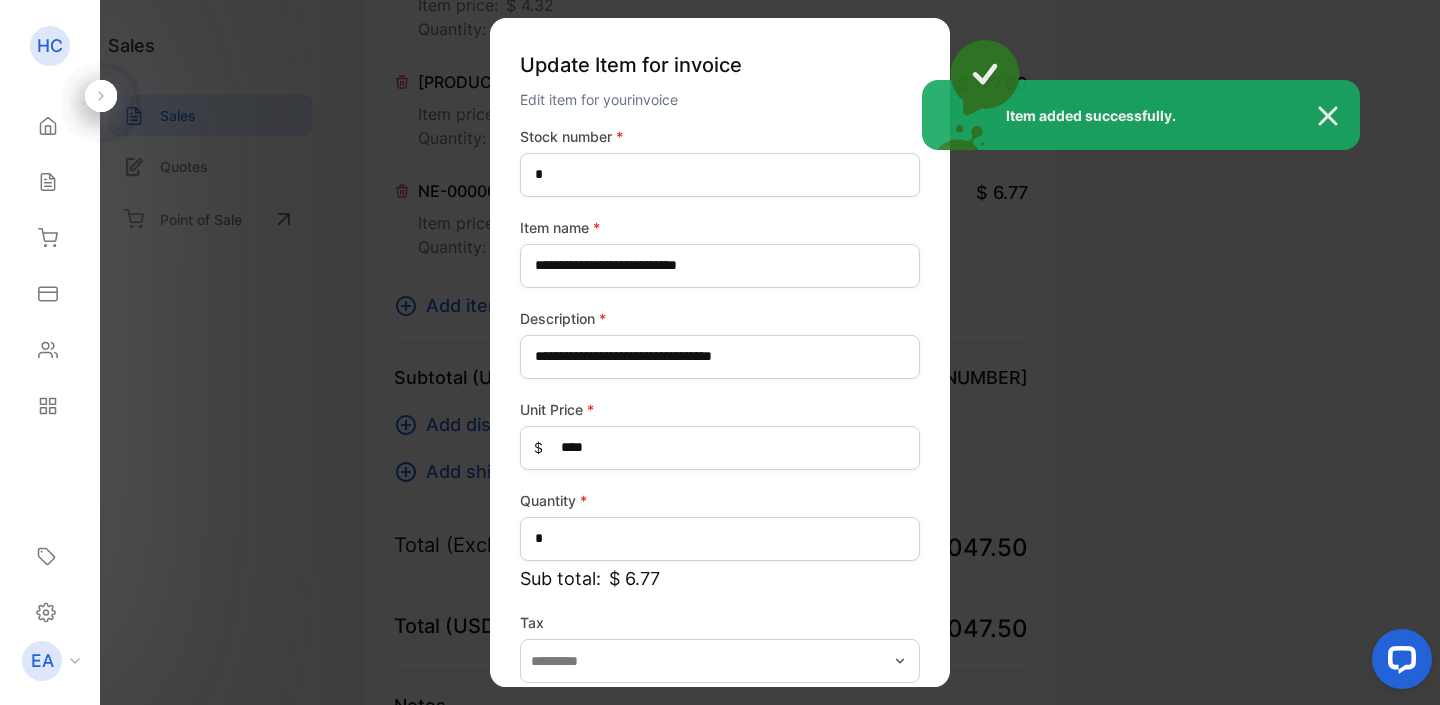 click on "Item added successfully." at bounding box center [720, 352] 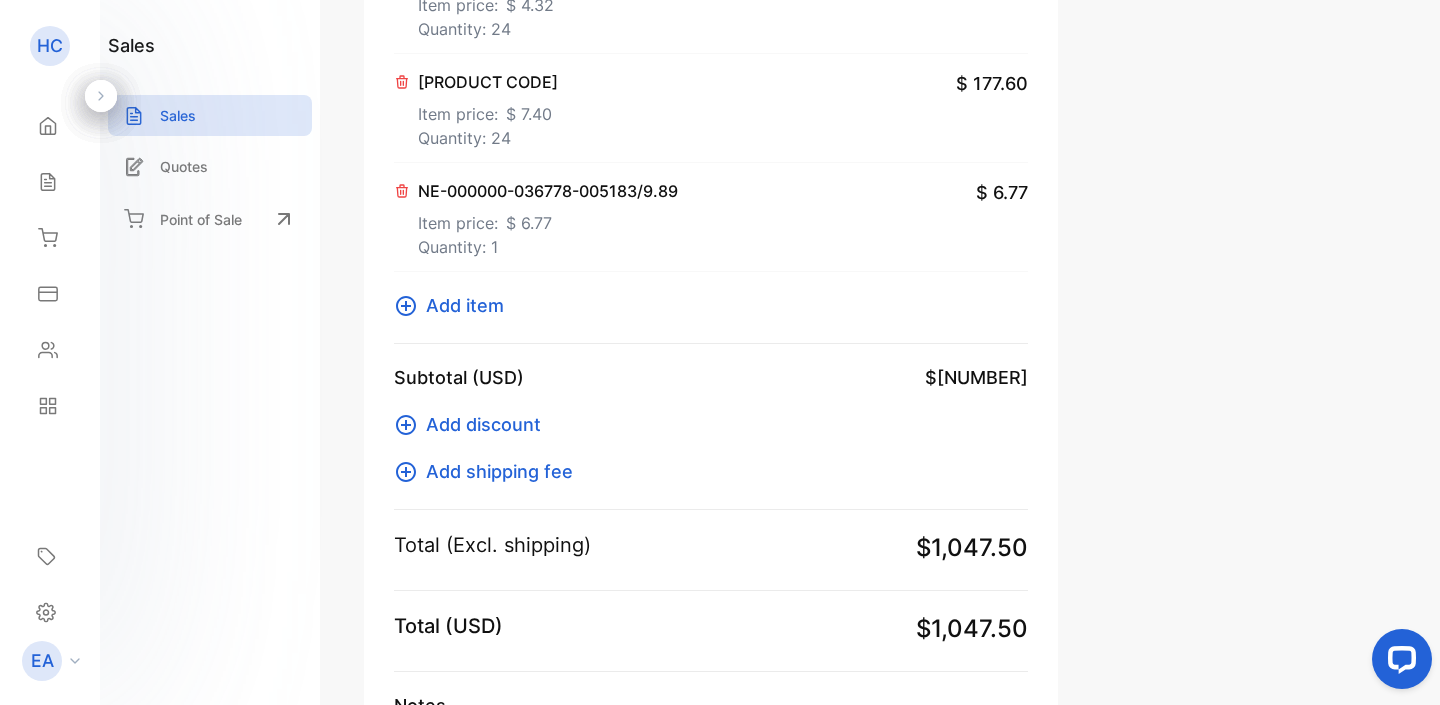 click on "Item price: $ 6.77" at bounding box center [548, 219] 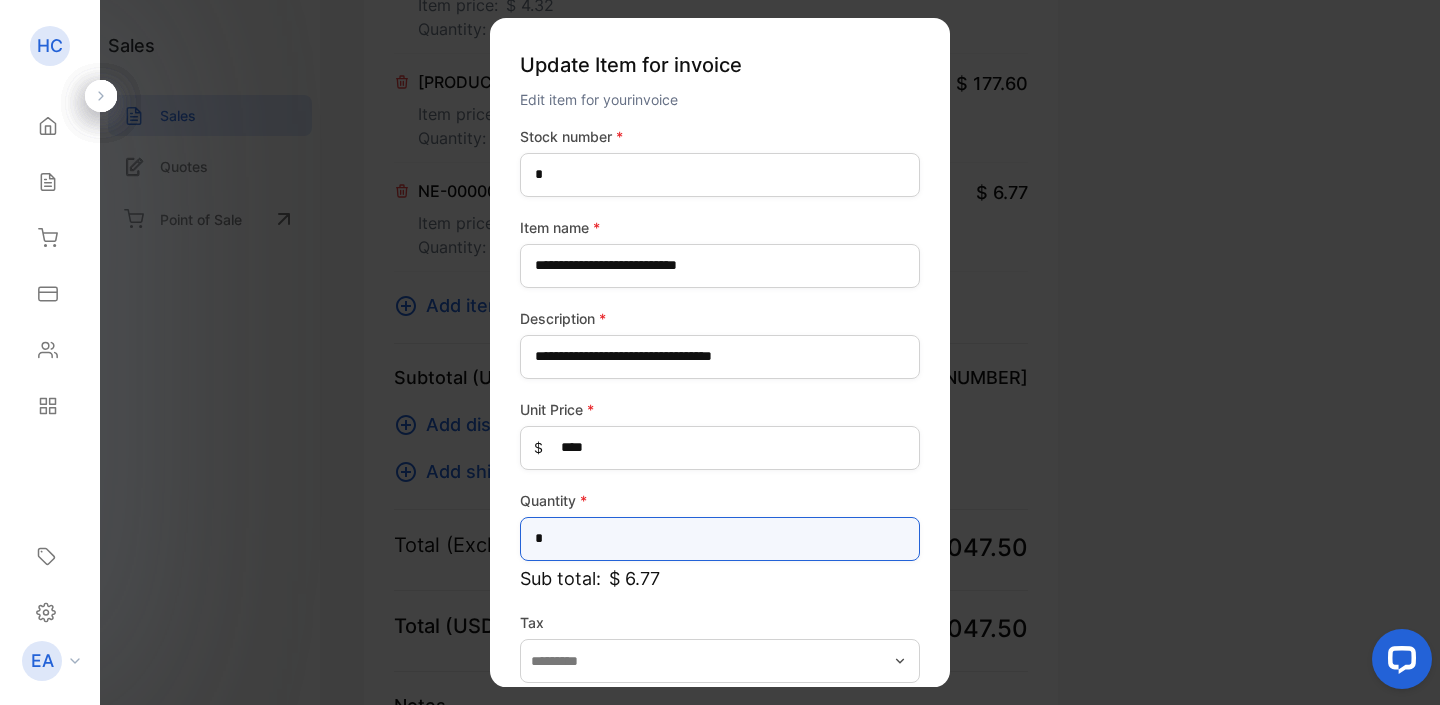 click on "*" at bounding box center (720, 539) 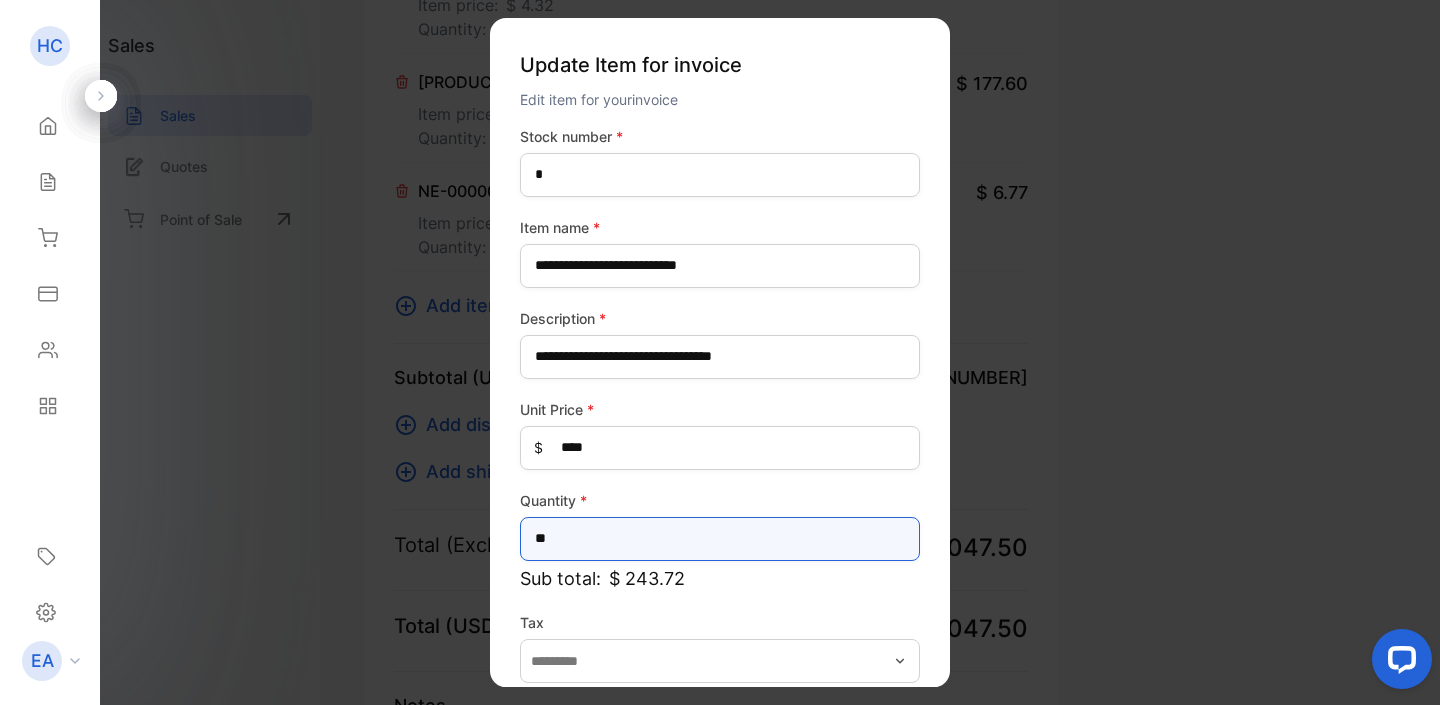 scroll, scrollTop: 96, scrollLeft: 0, axis: vertical 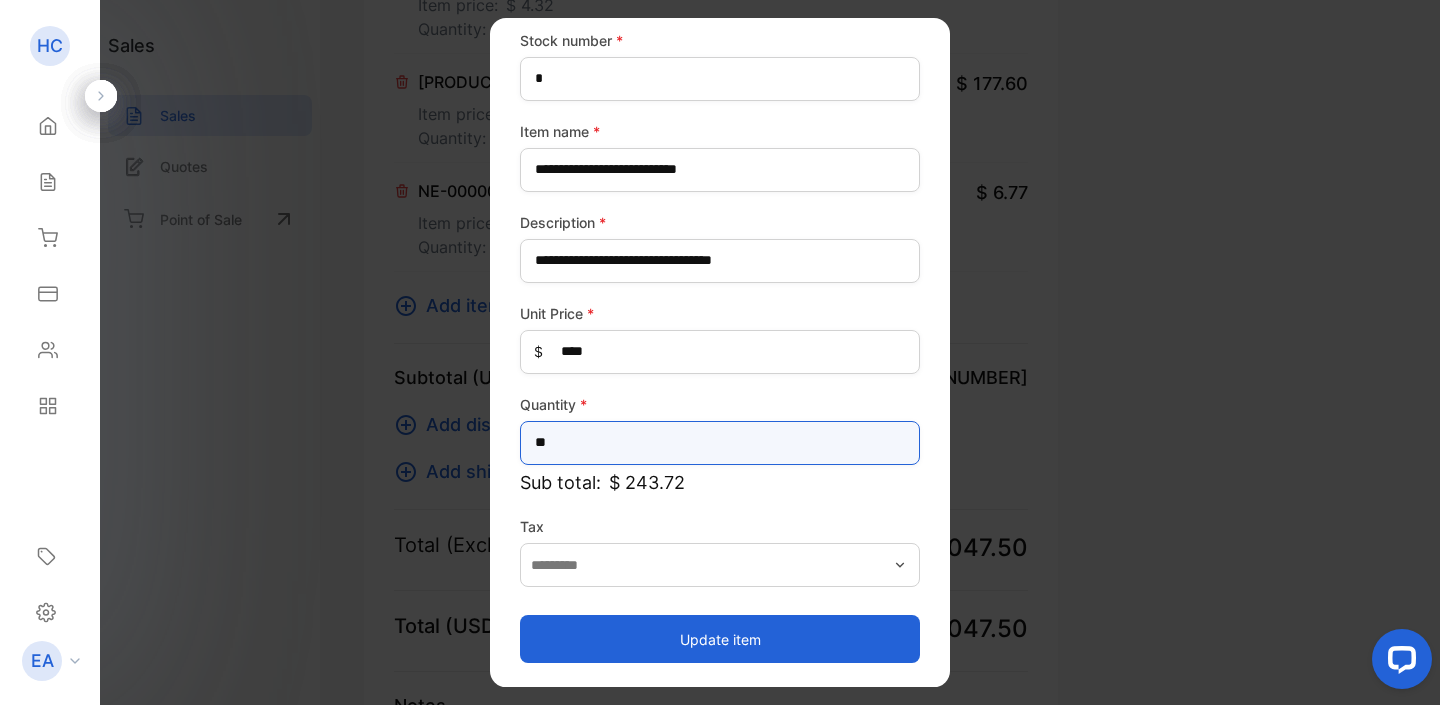 type on "**" 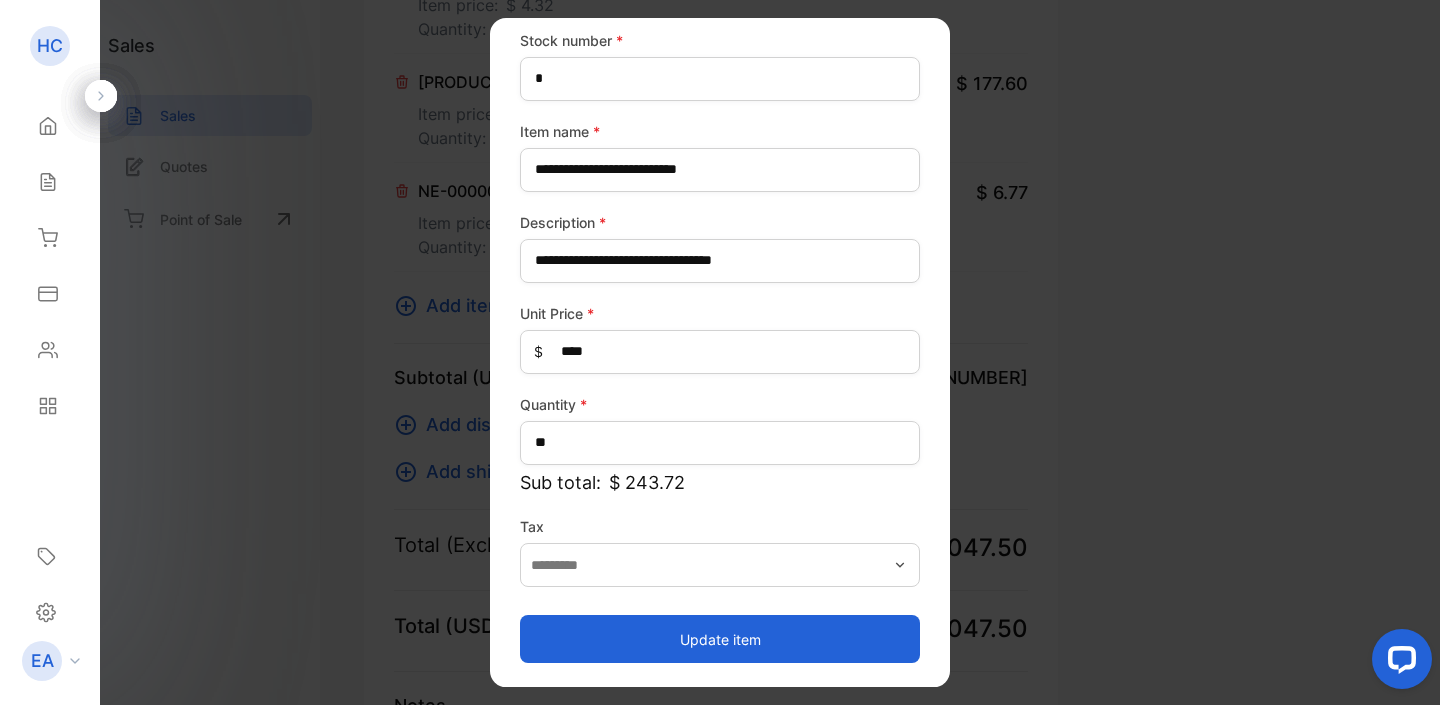 click on "Update item" at bounding box center [720, 639] 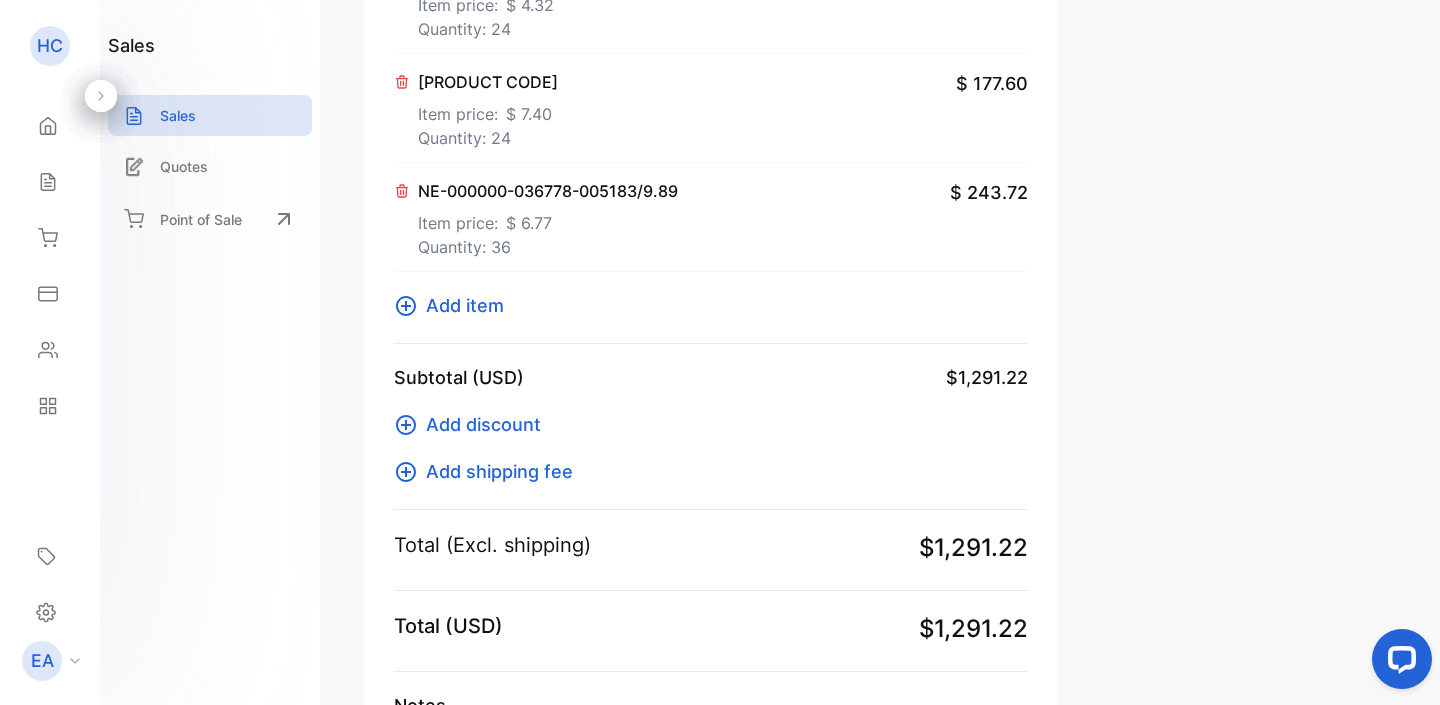 click 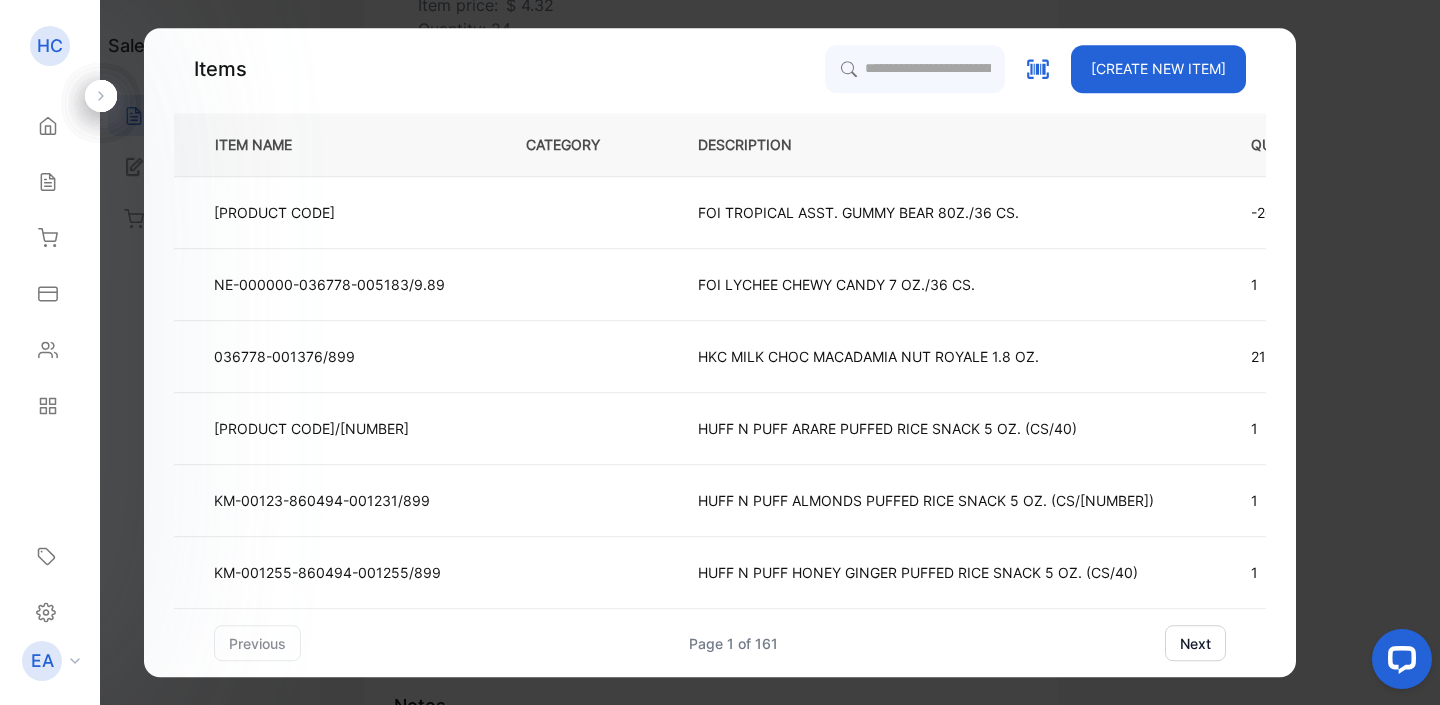 click on "[CREATE NEW ITEM]" at bounding box center (1158, 69) 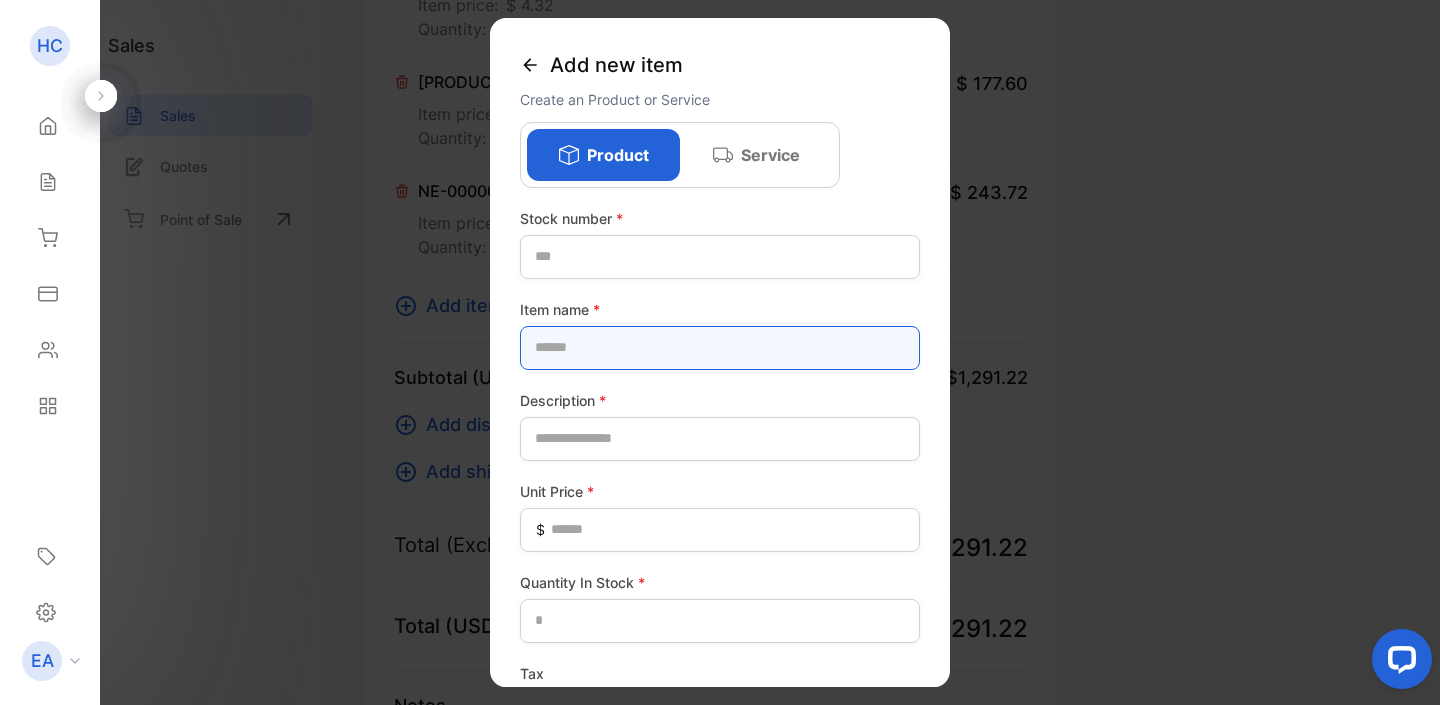 click at bounding box center [720, 348] 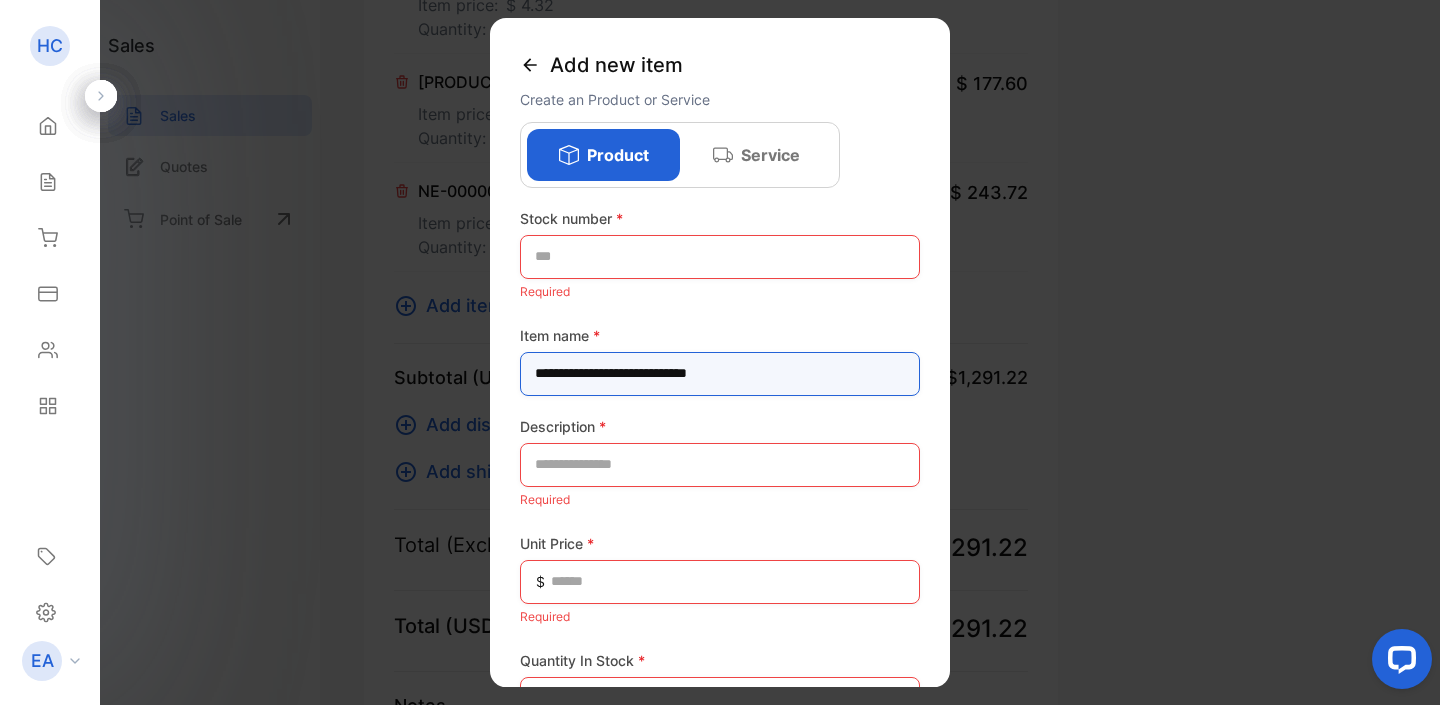 type on "**********" 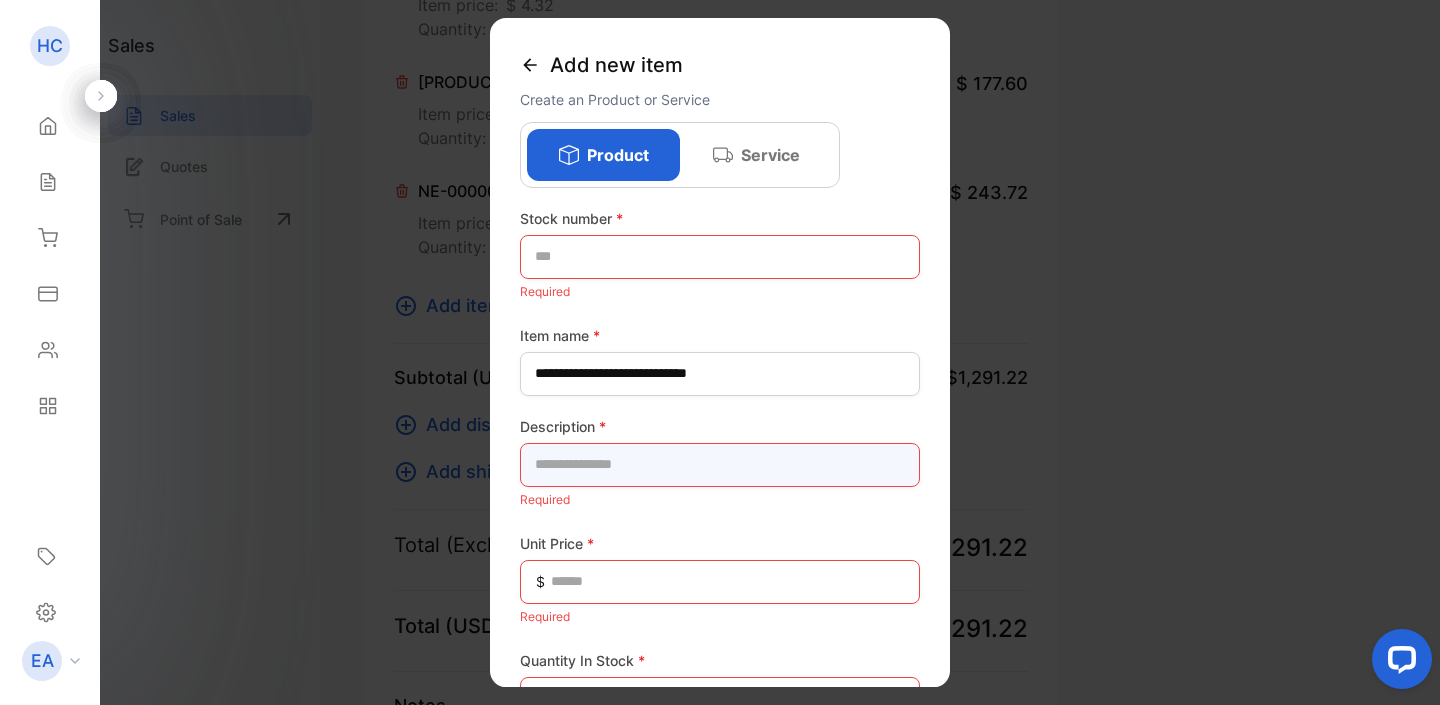 click at bounding box center (720, 465) 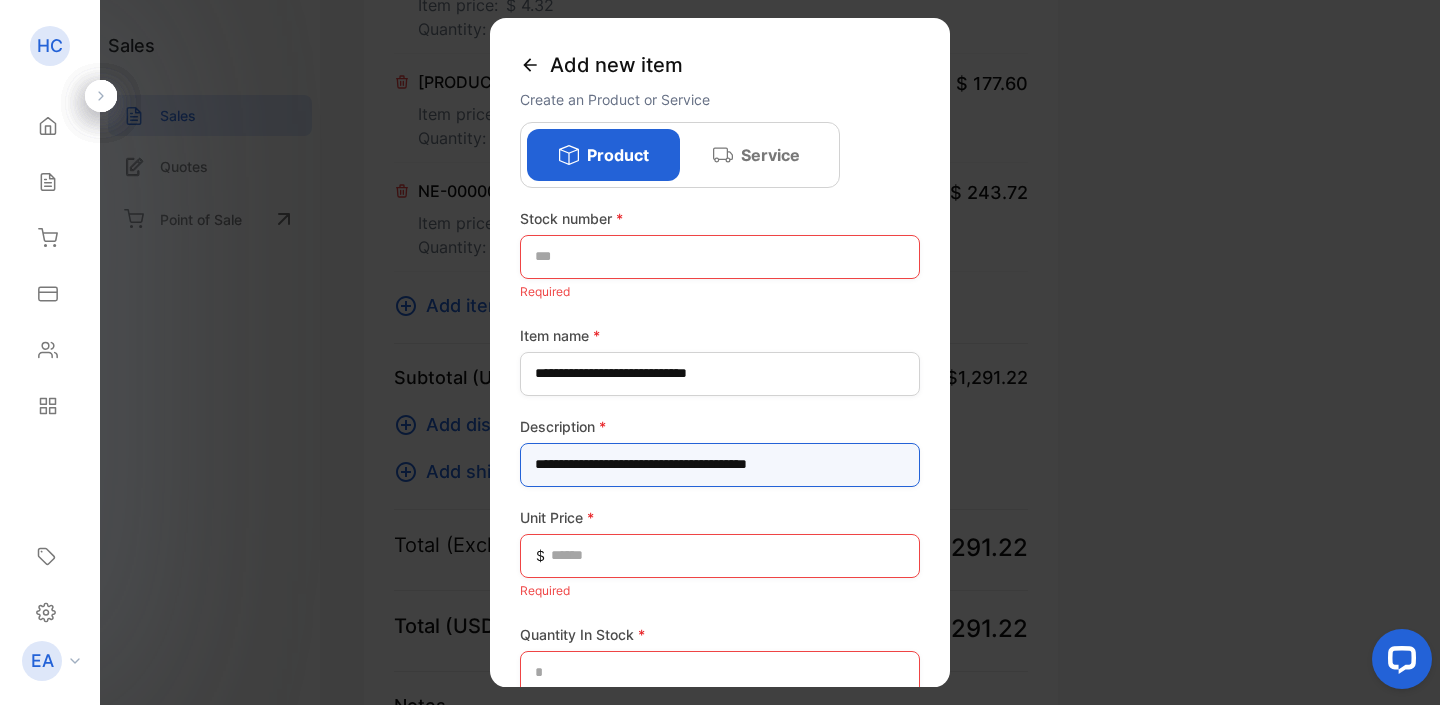 type on "**********" 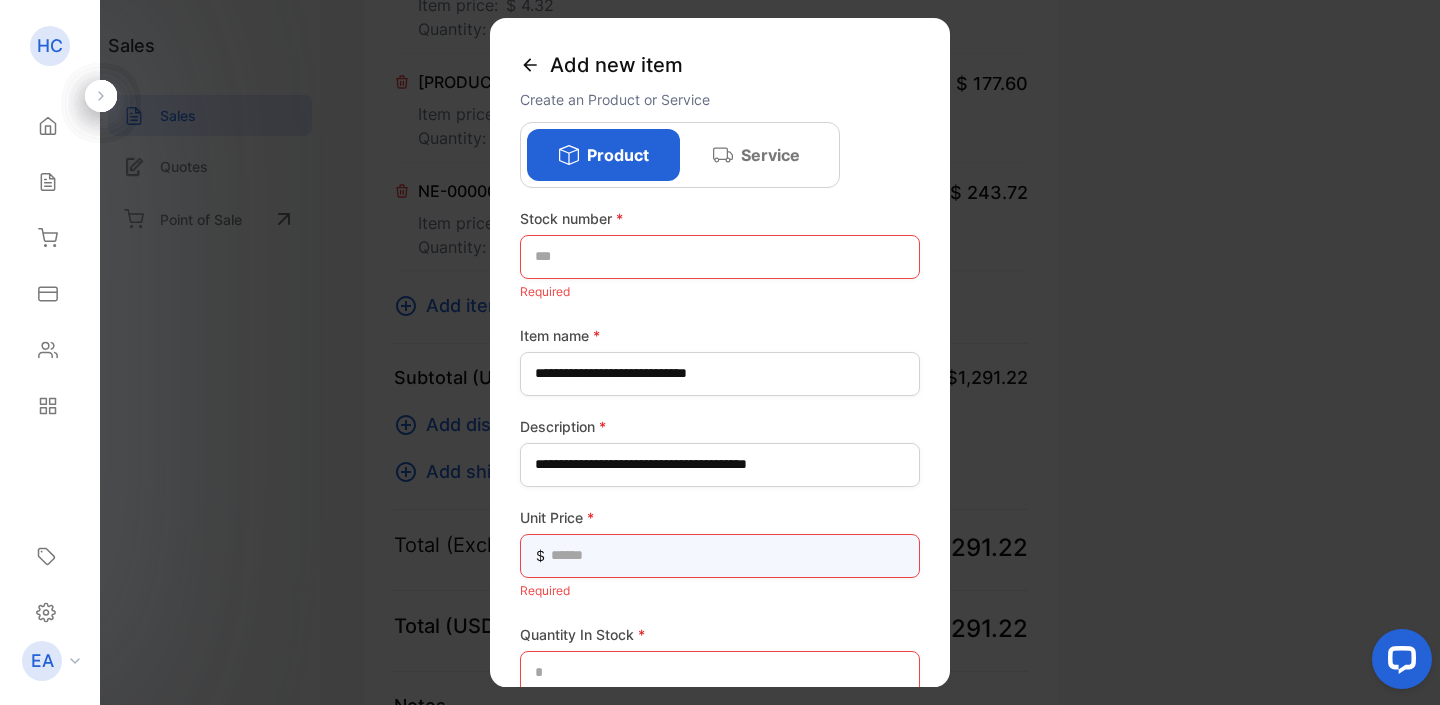 click at bounding box center (720, 556) 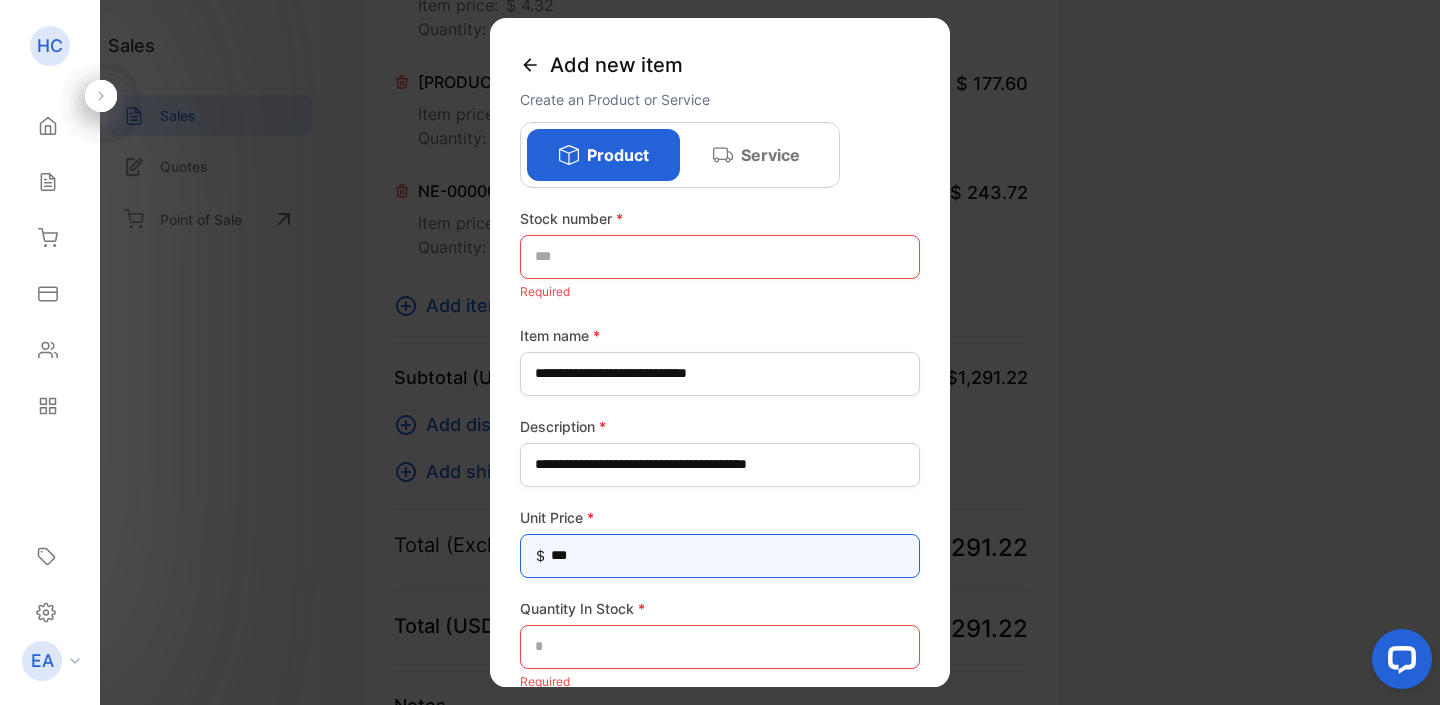 type on "****" 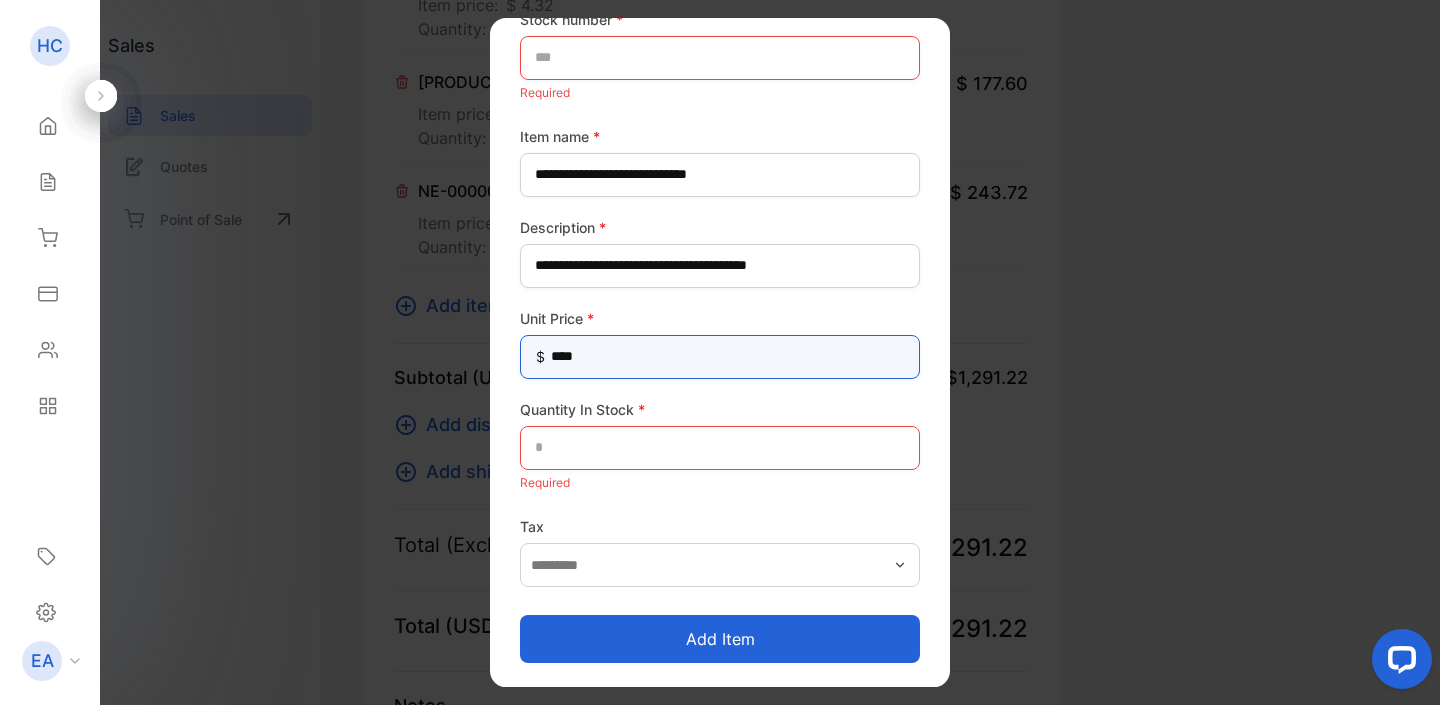 scroll, scrollTop: 199, scrollLeft: 0, axis: vertical 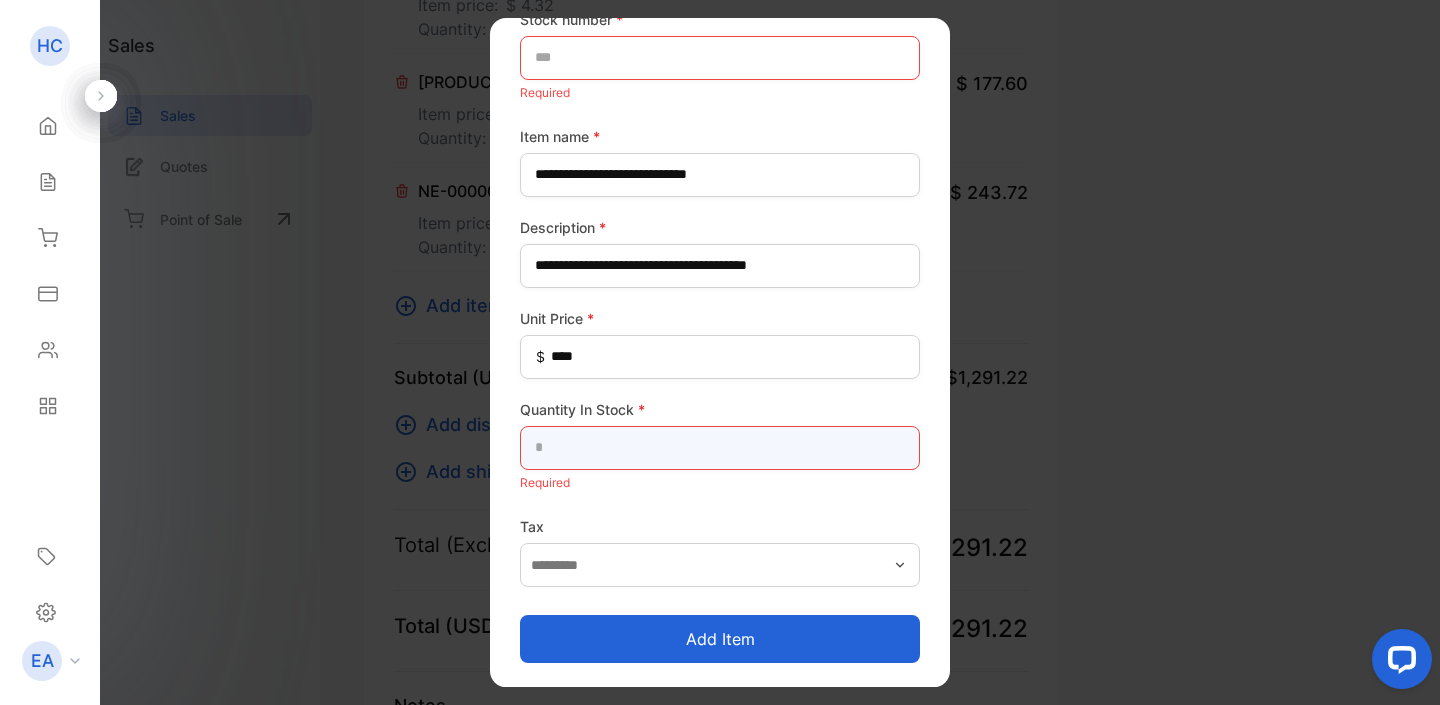 click at bounding box center [720, 448] 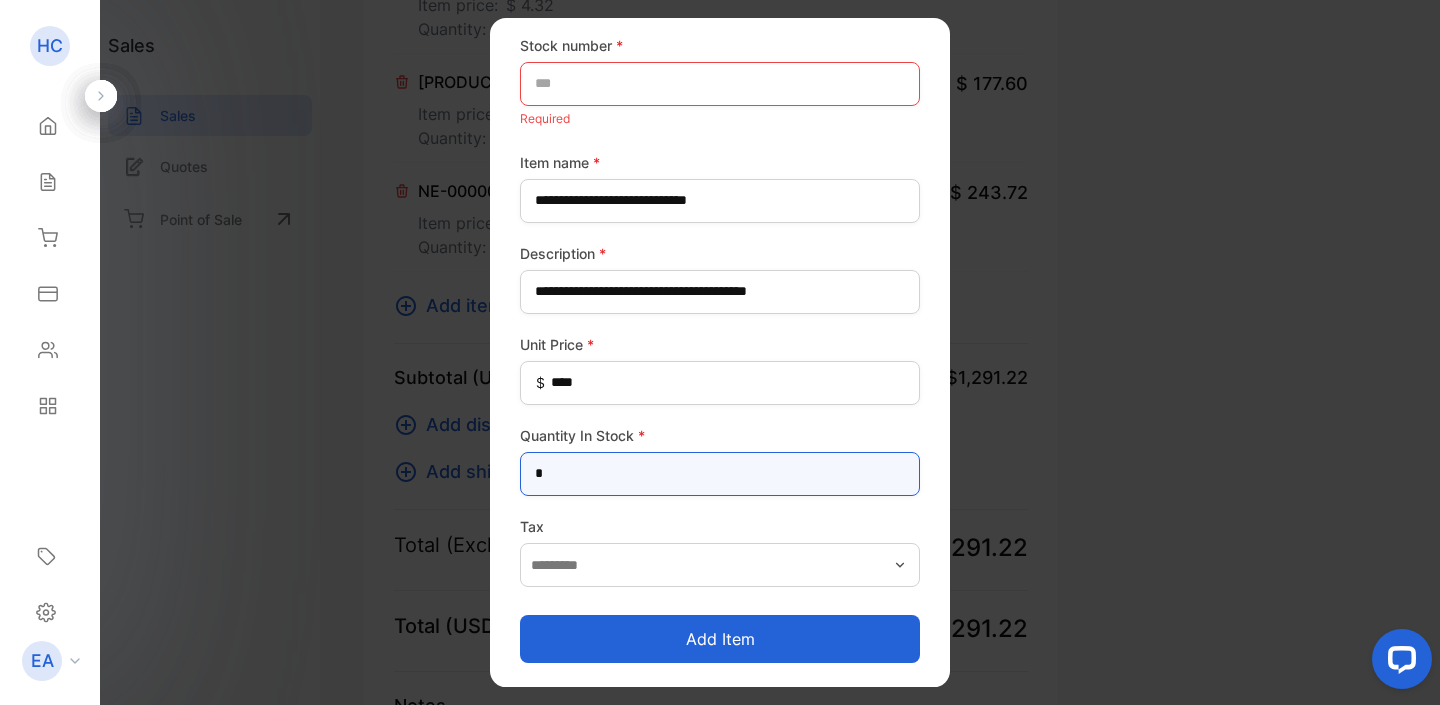 scroll, scrollTop: 173, scrollLeft: 0, axis: vertical 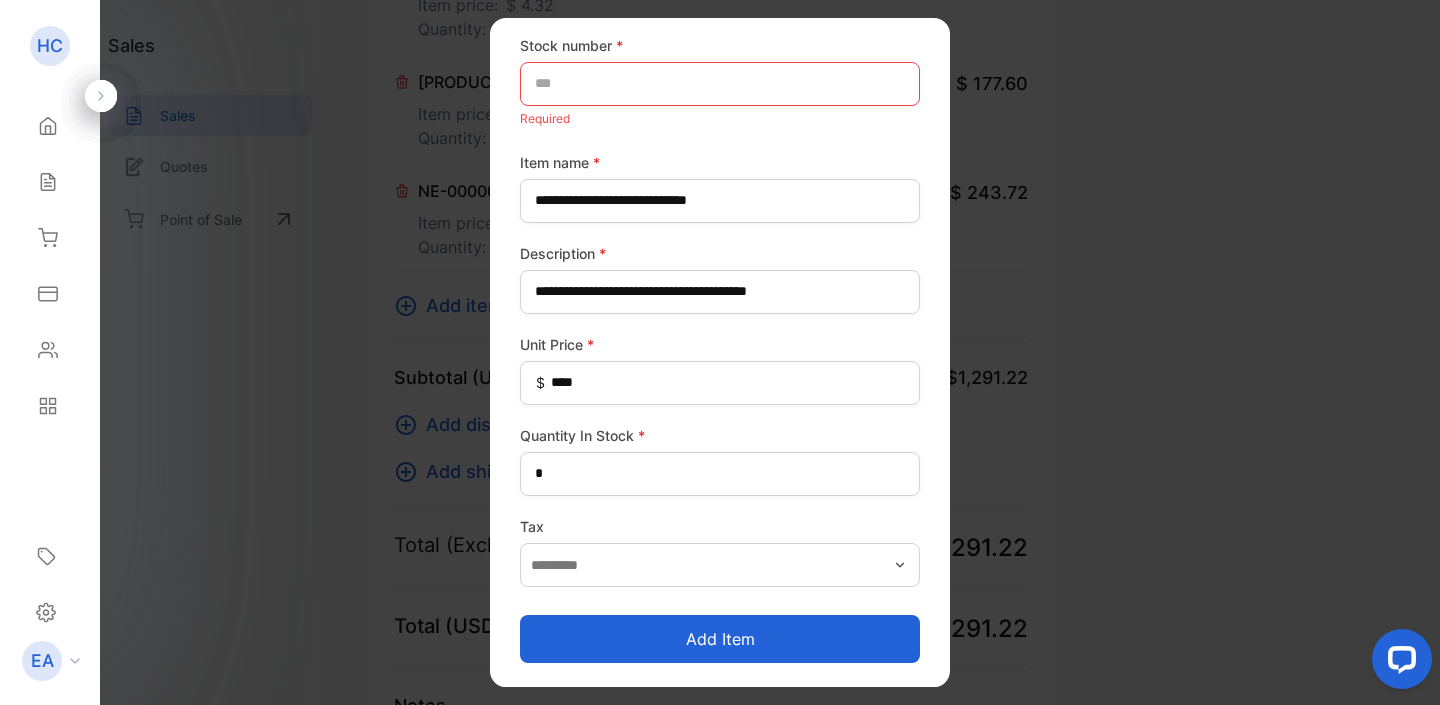 click on "Add item" at bounding box center [720, 639] 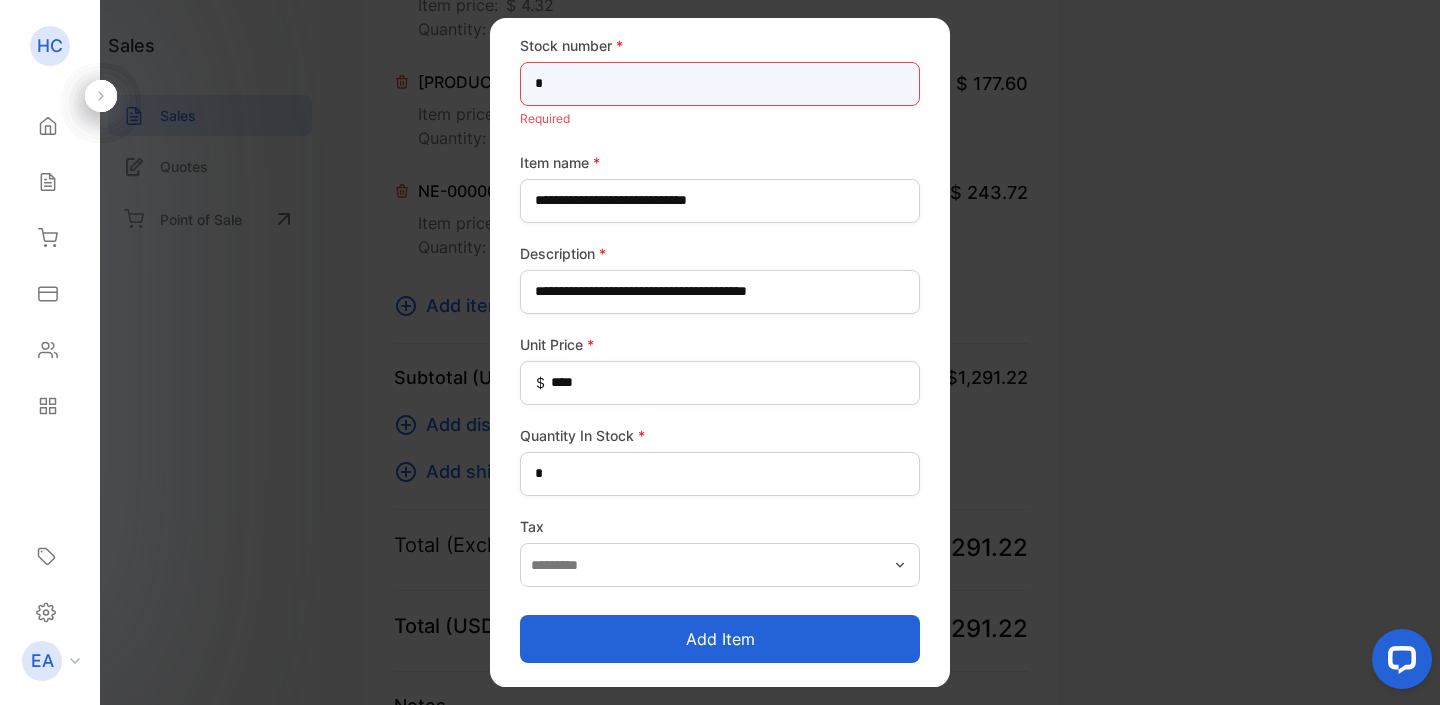scroll, scrollTop: 147, scrollLeft: 0, axis: vertical 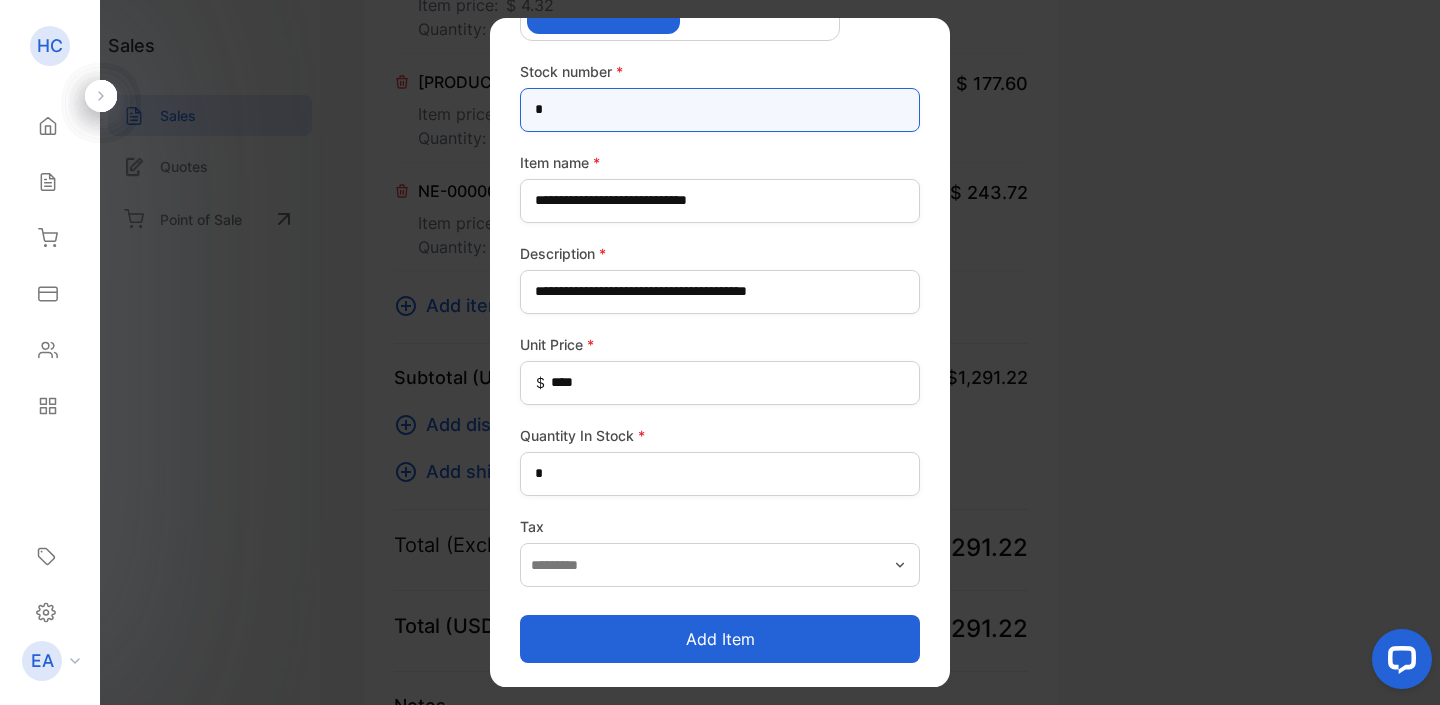 type on "*" 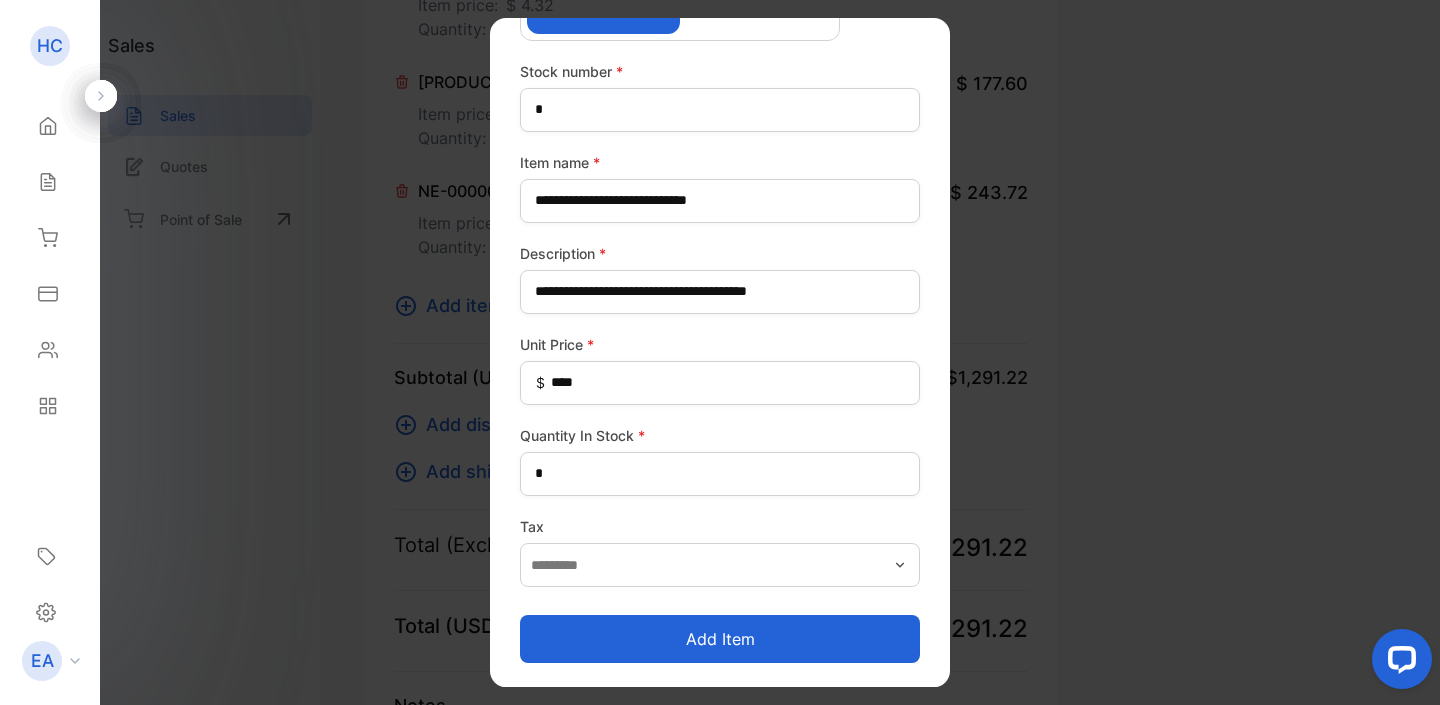 click on "Add item" at bounding box center [720, 639] 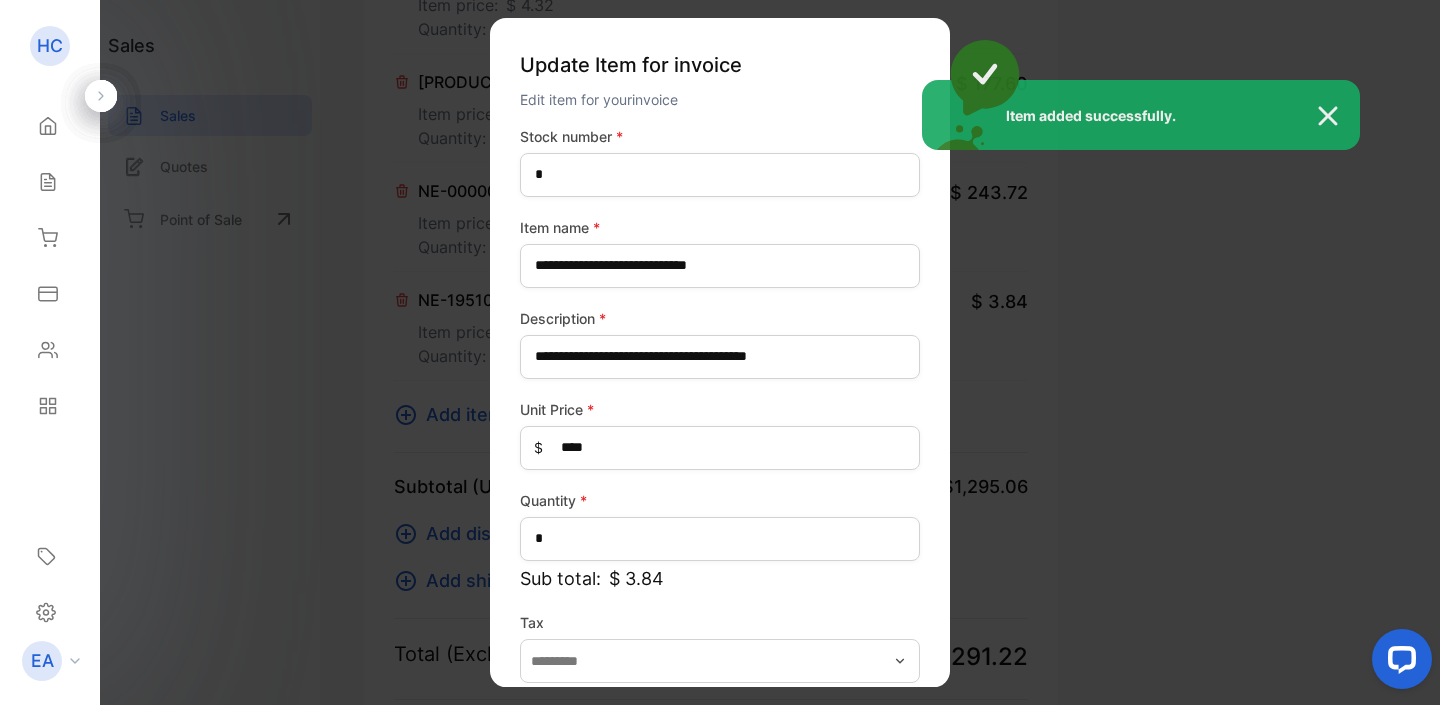 click on "Item added successfully." at bounding box center (720, 352) 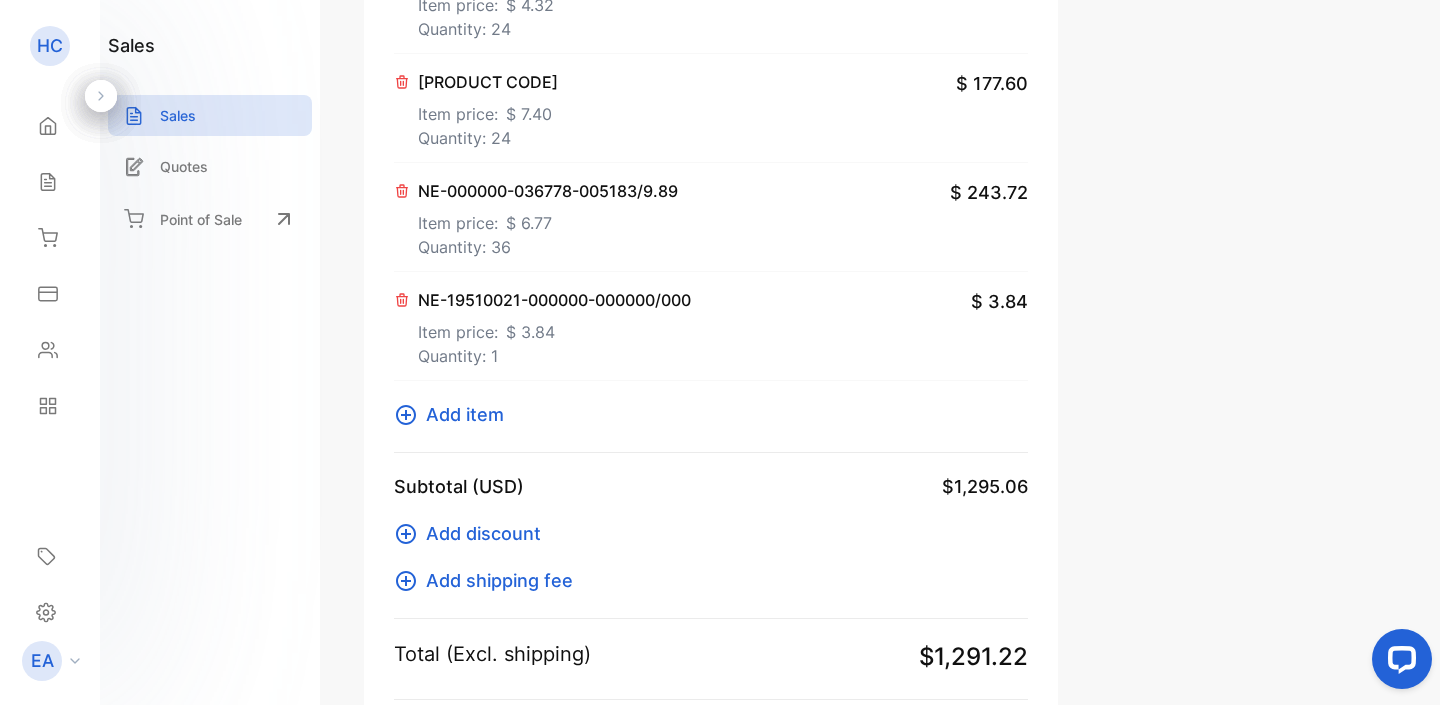 click on "Item price: $ 3.84" at bounding box center (554, 328) 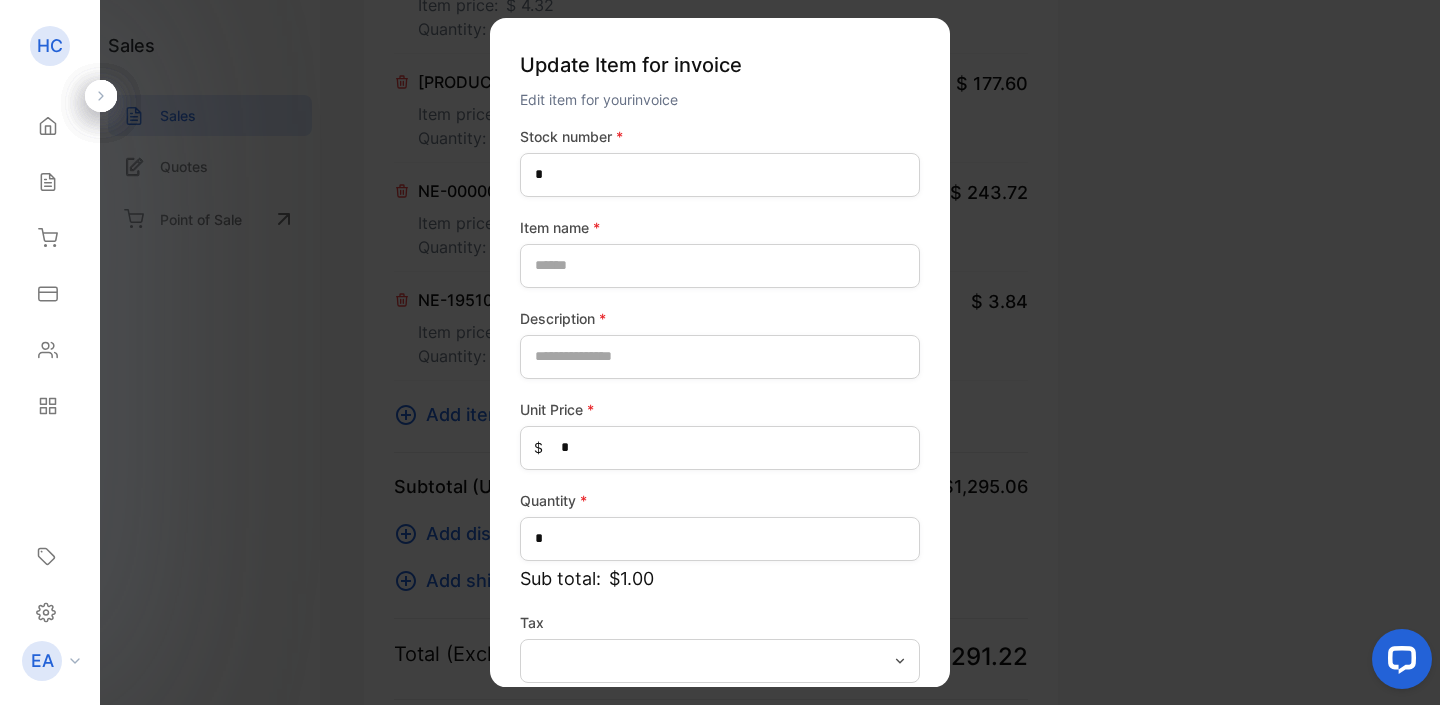 type on "**********" 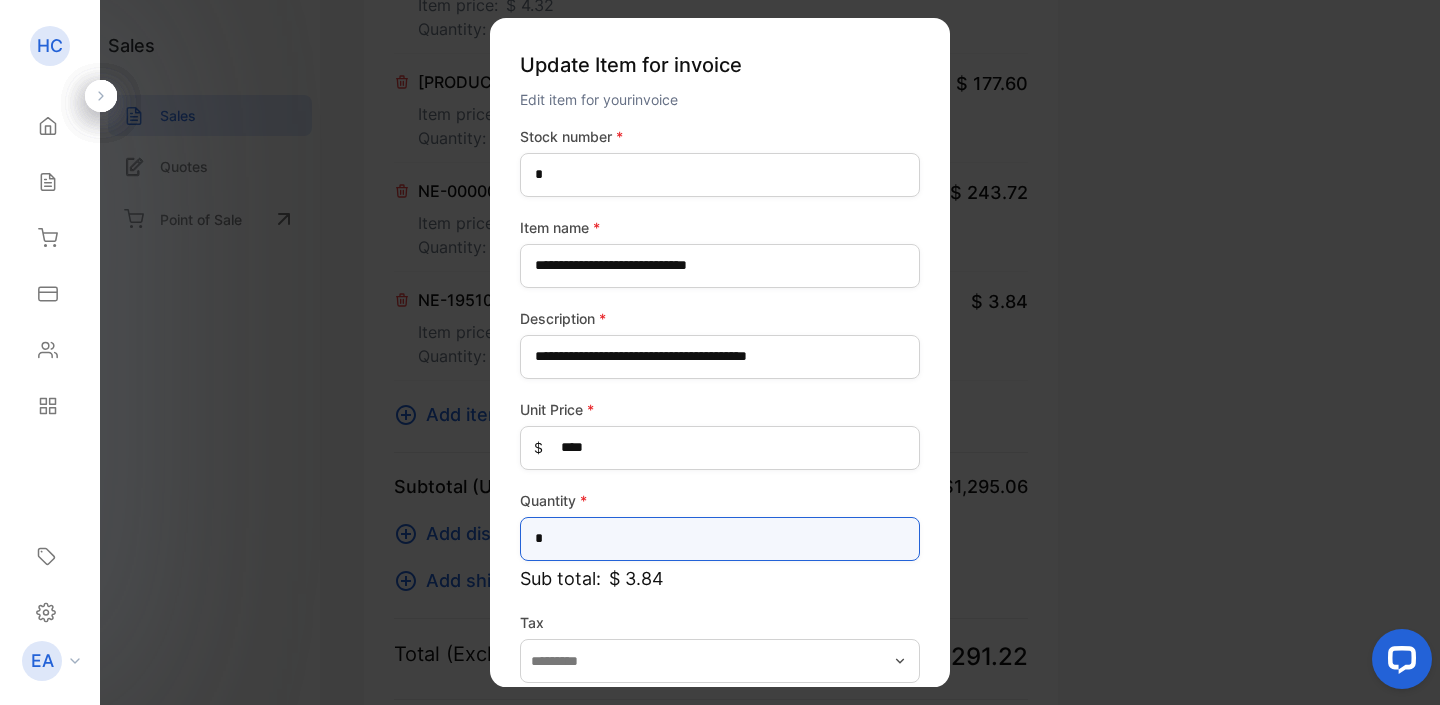 click on "*" at bounding box center [720, 539] 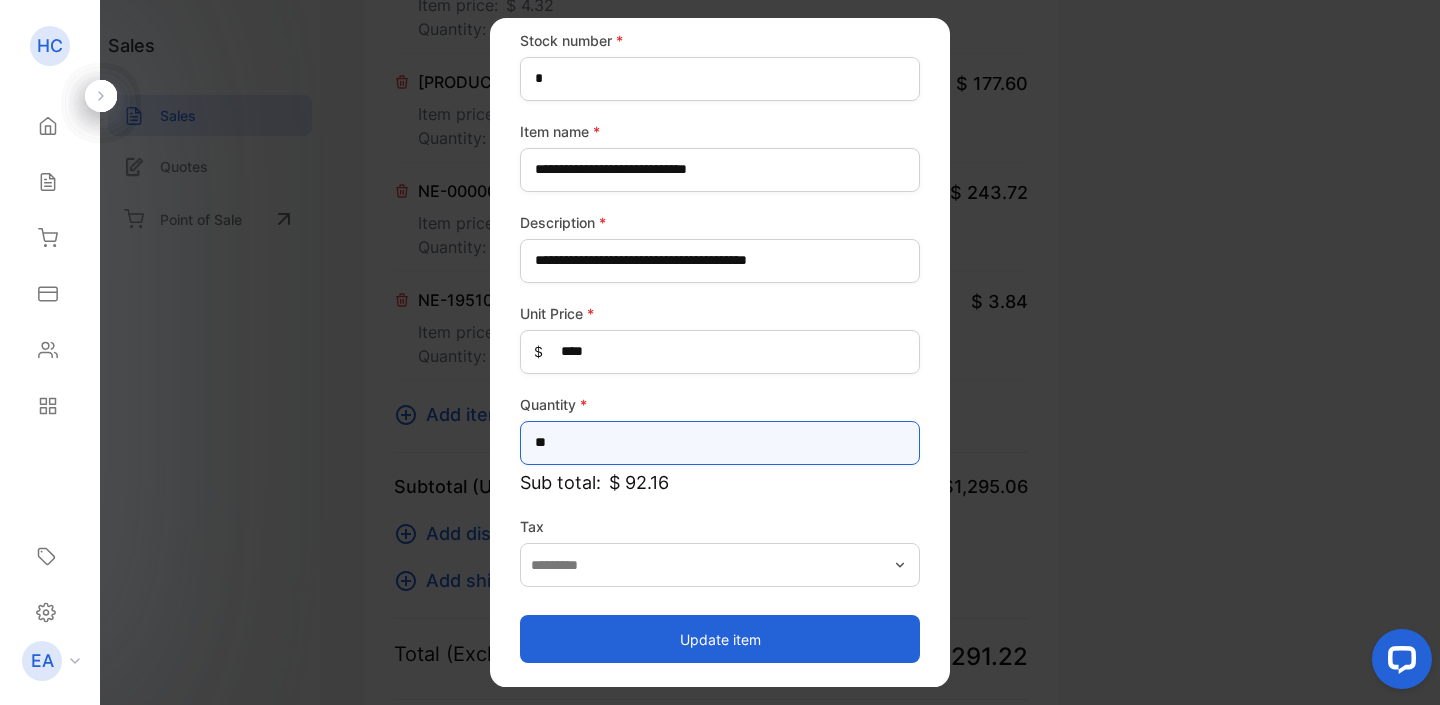 scroll, scrollTop: 96, scrollLeft: 0, axis: vertical 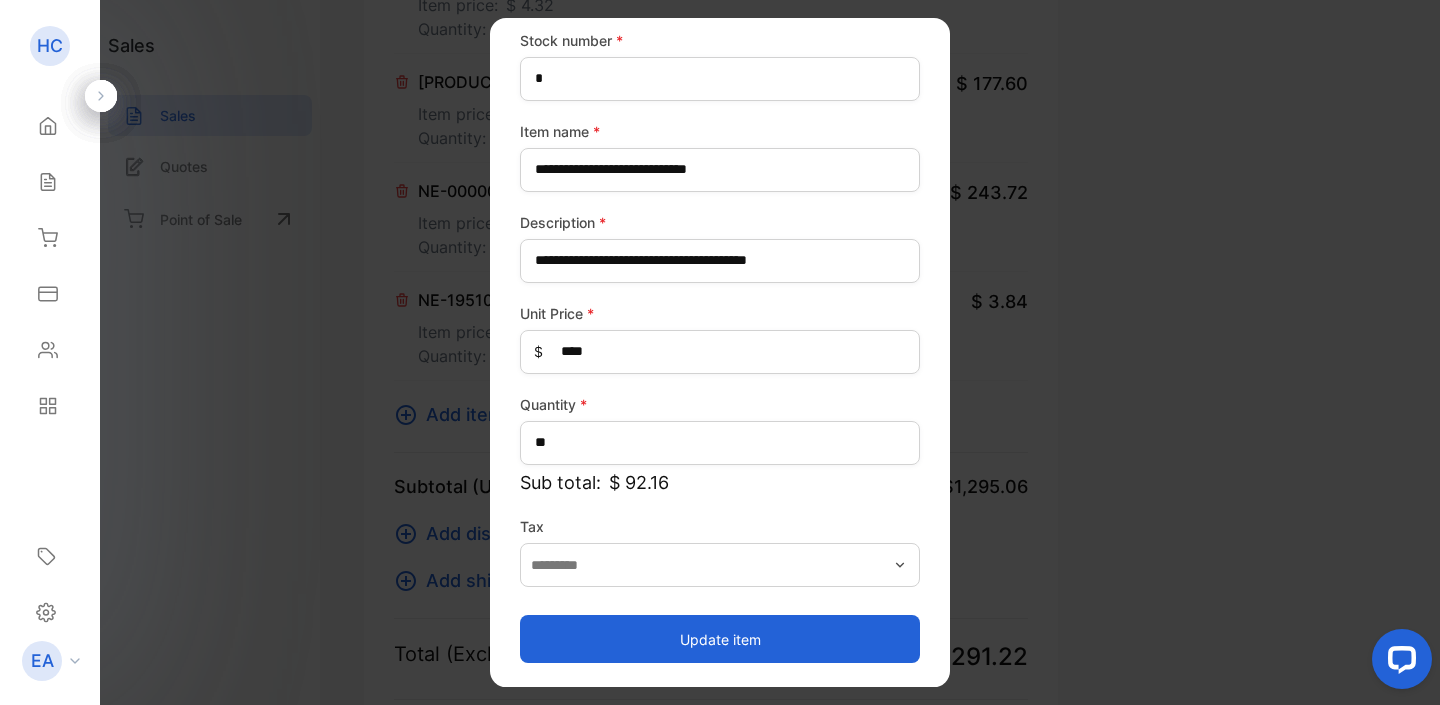 click on "Update item" at bounding box center [720, 639] 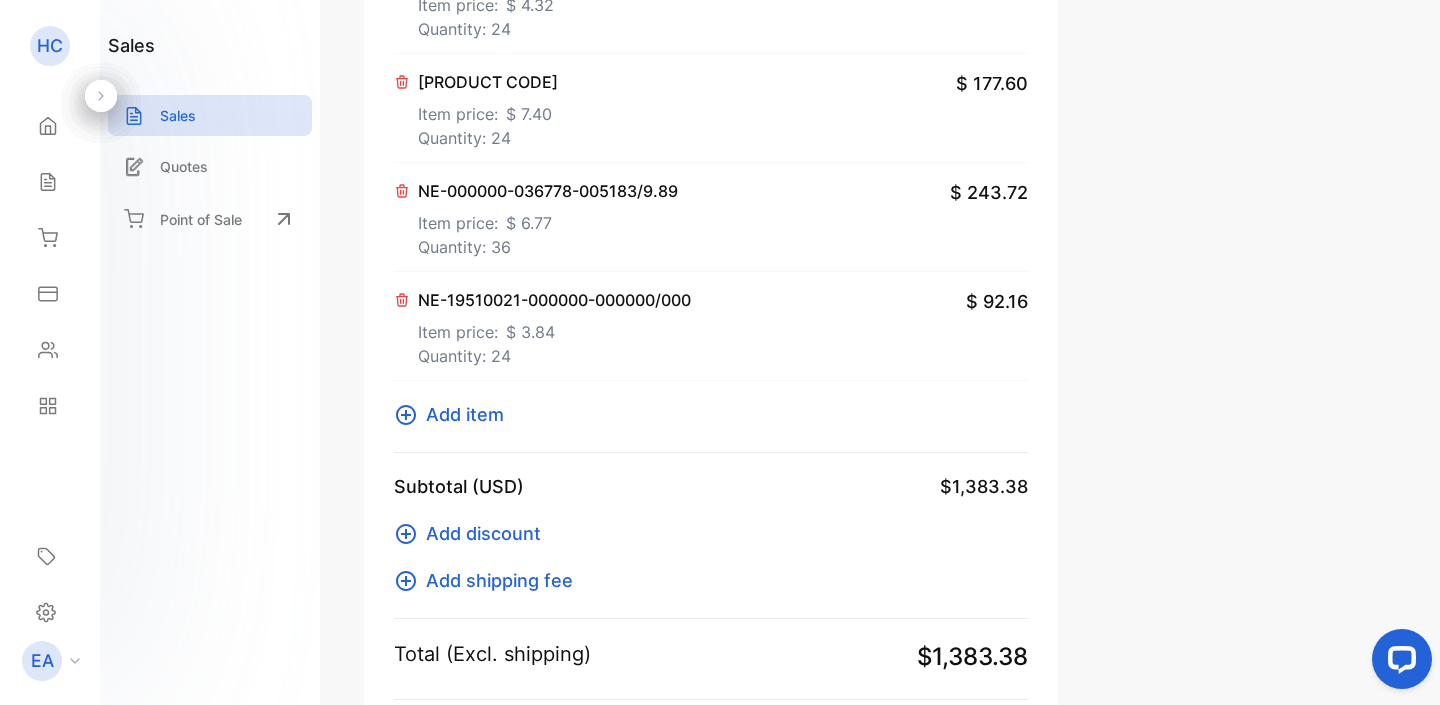 click 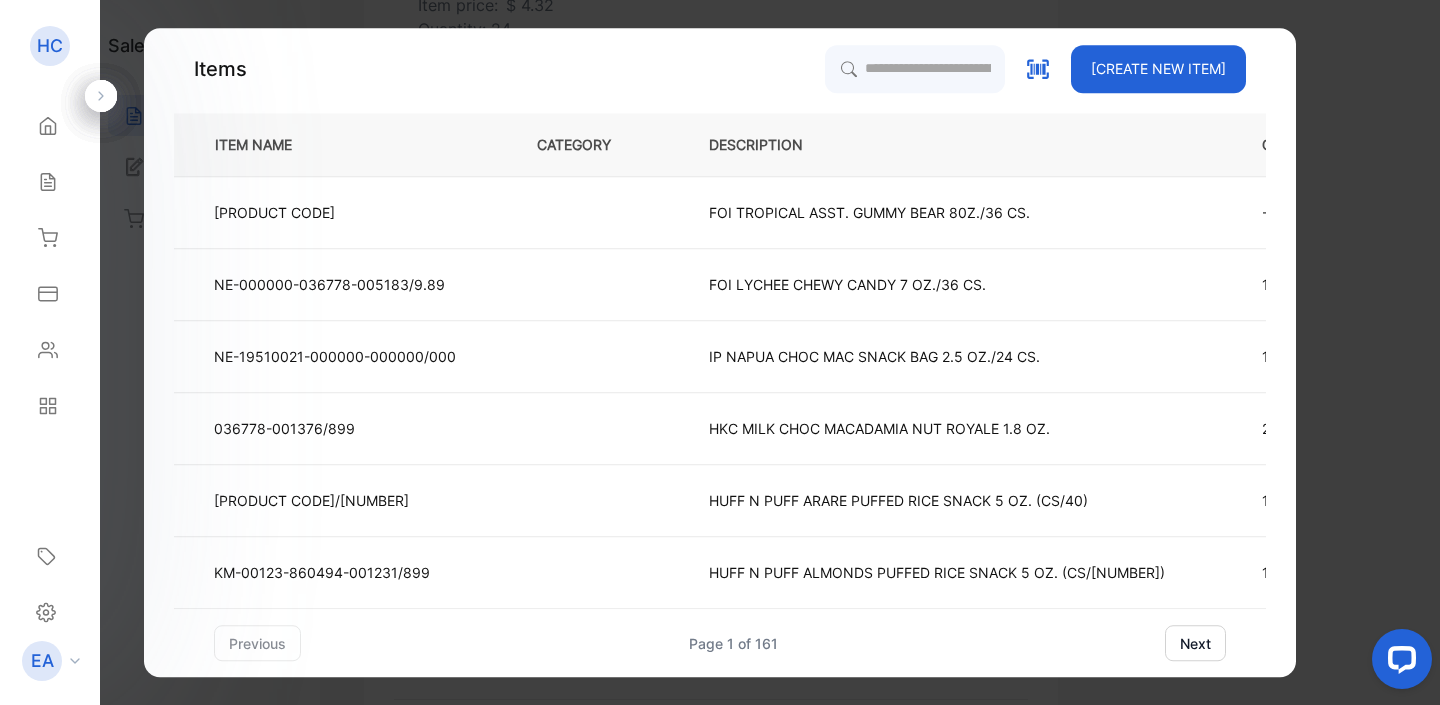 click on "[CREATE NEW ITEM]" at bounding box center (1158, 69) 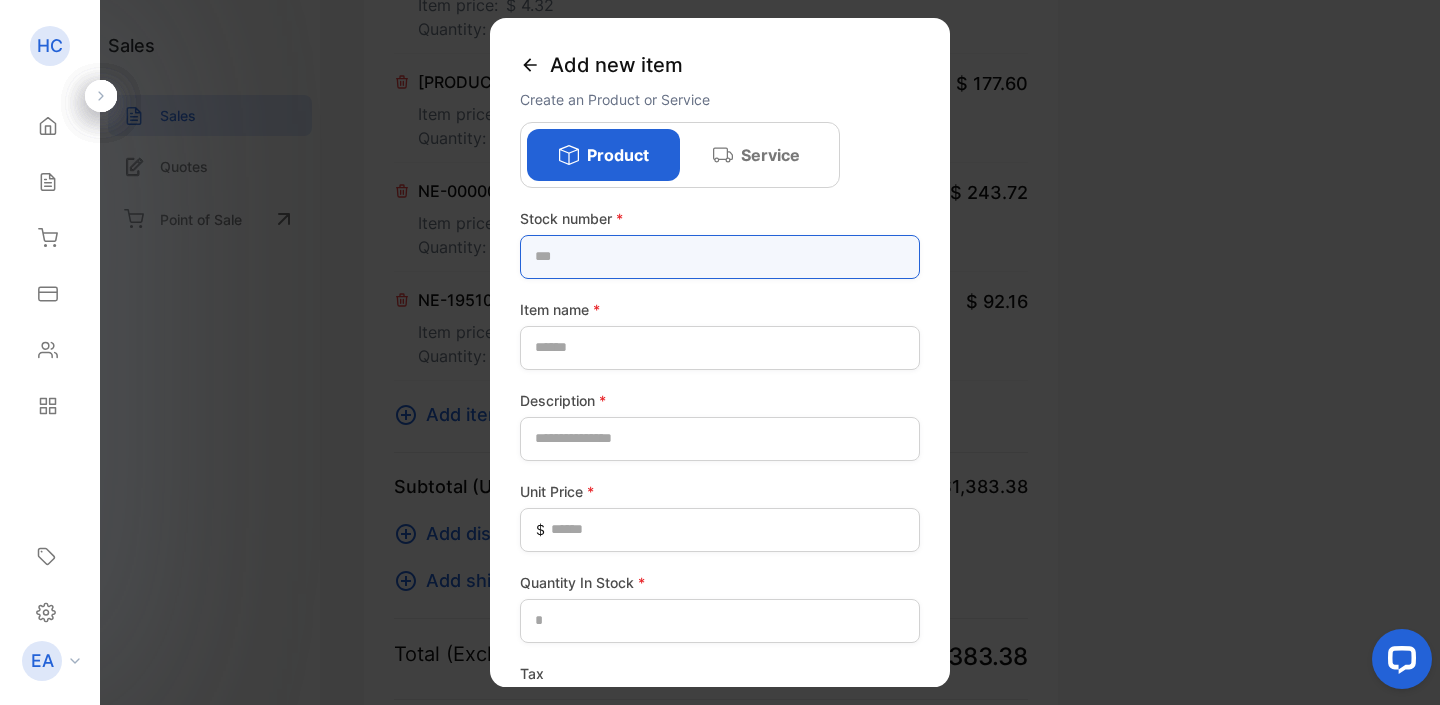 click at bounding box center (720, 257) 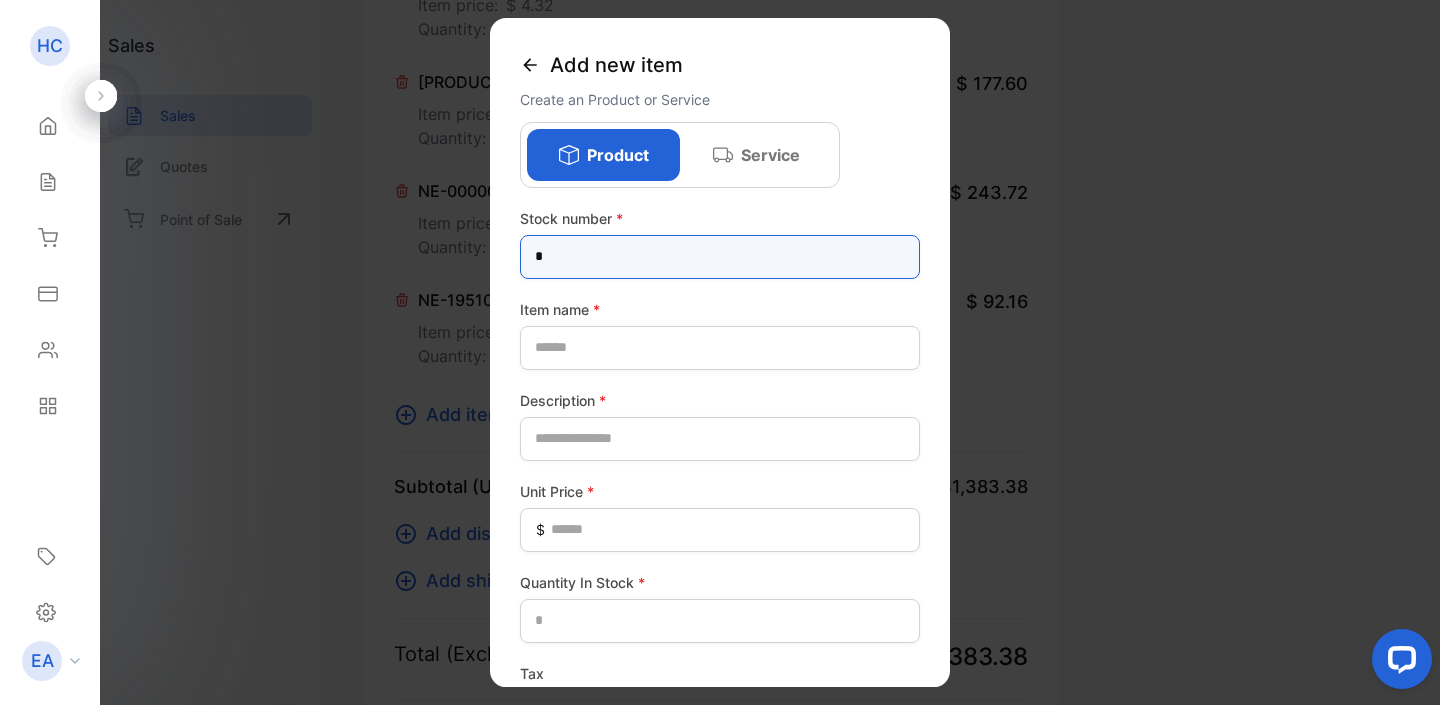 type on "*" 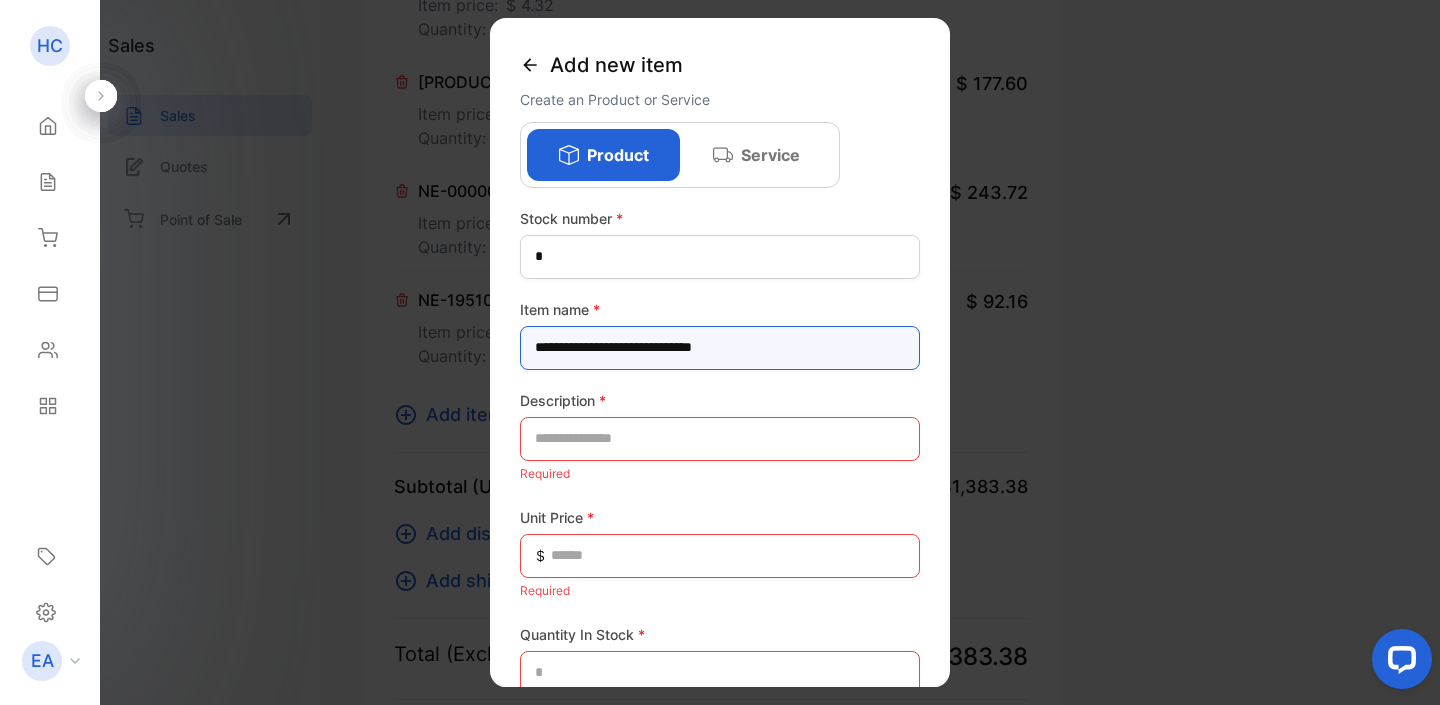 type on "**********" 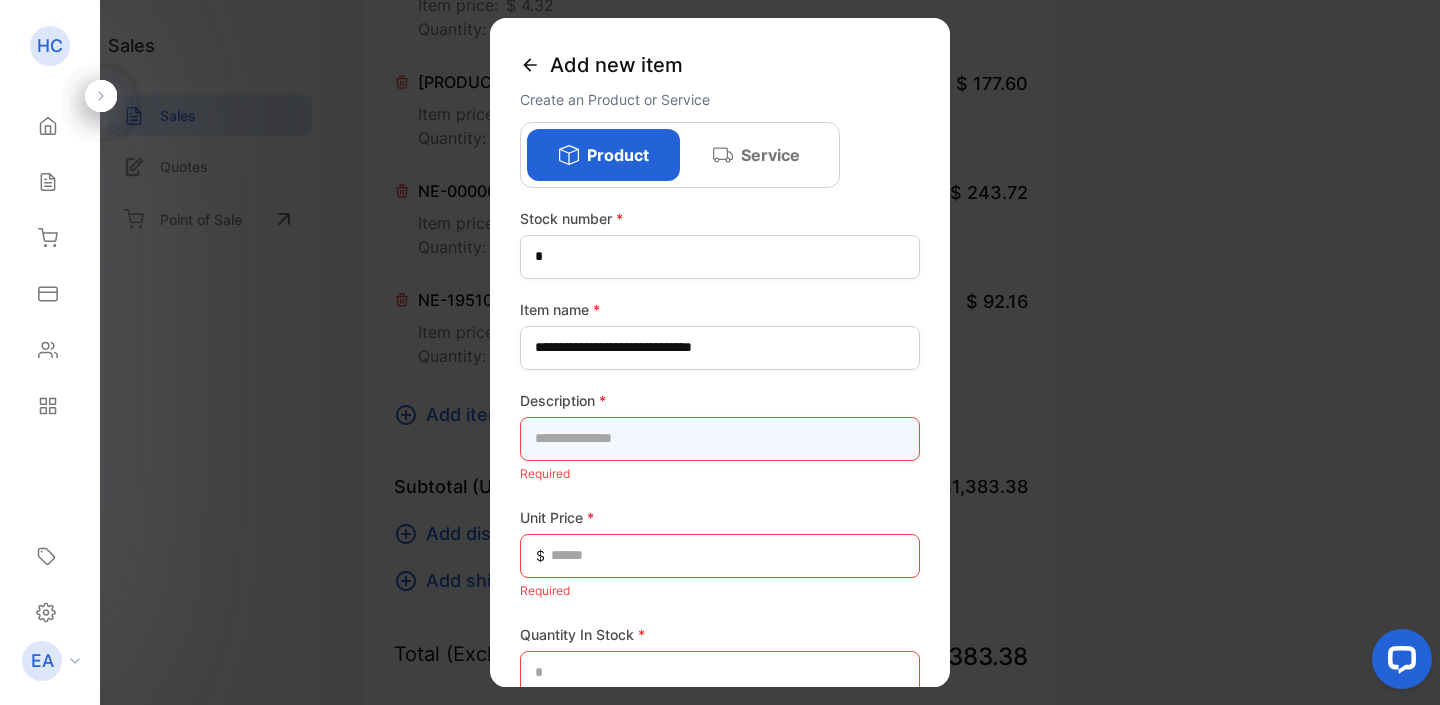 click at bounding box center (720, 439) 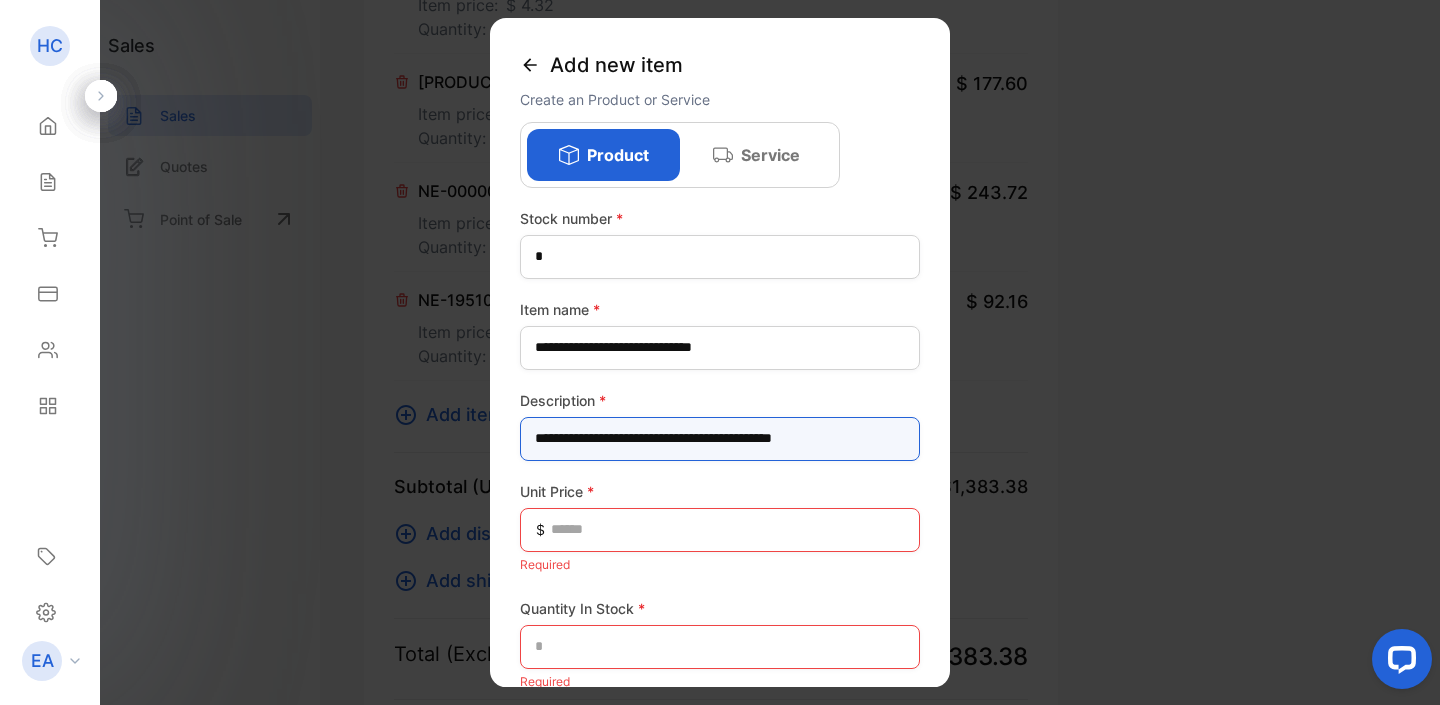 click on "**********" at bounding box center (720, 439) 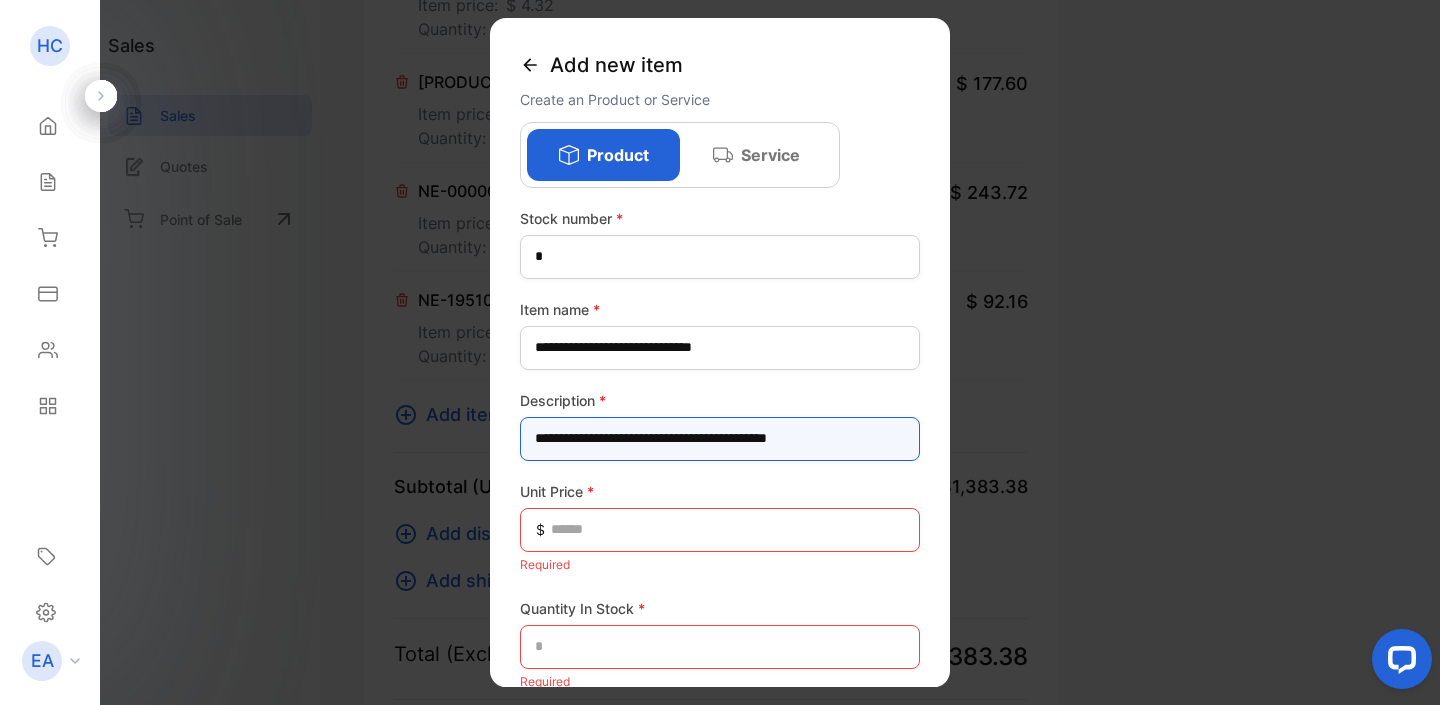 type on "**********" 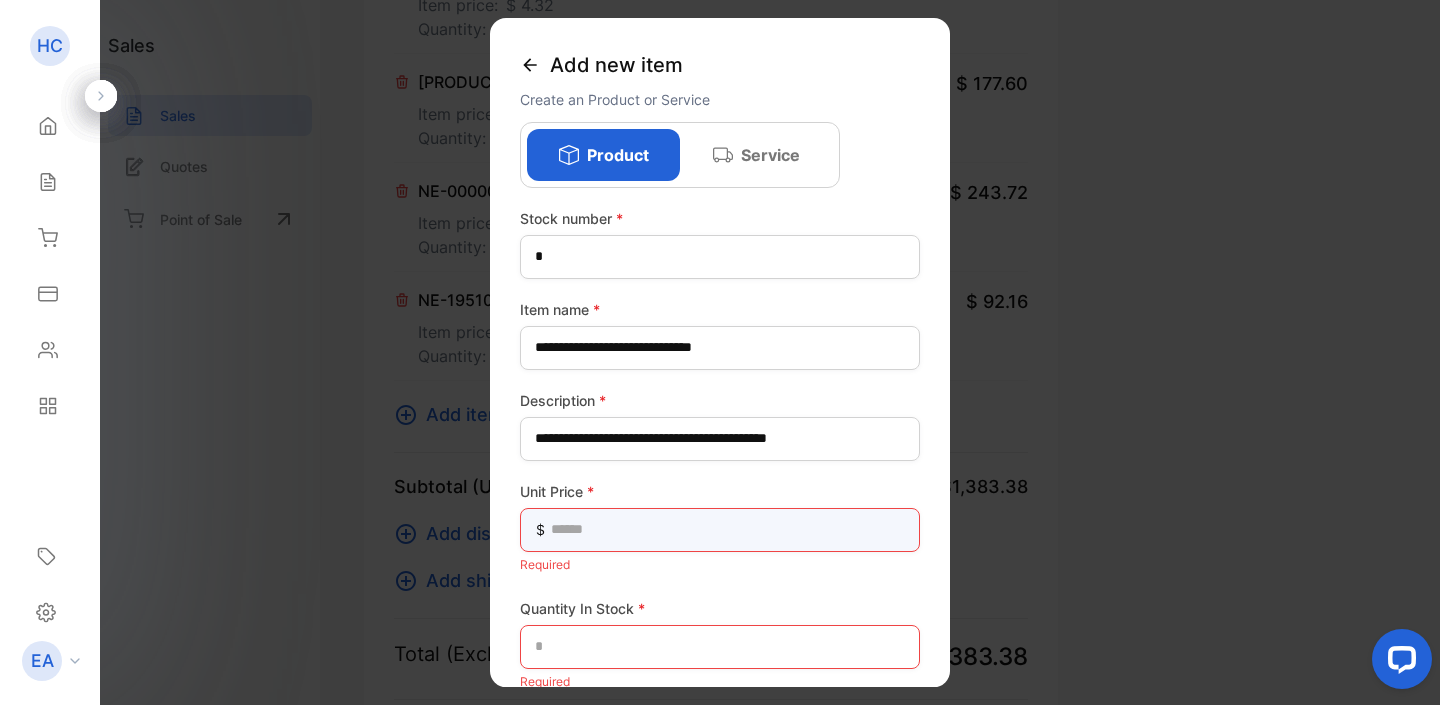 click at bounding box center (720, 530) 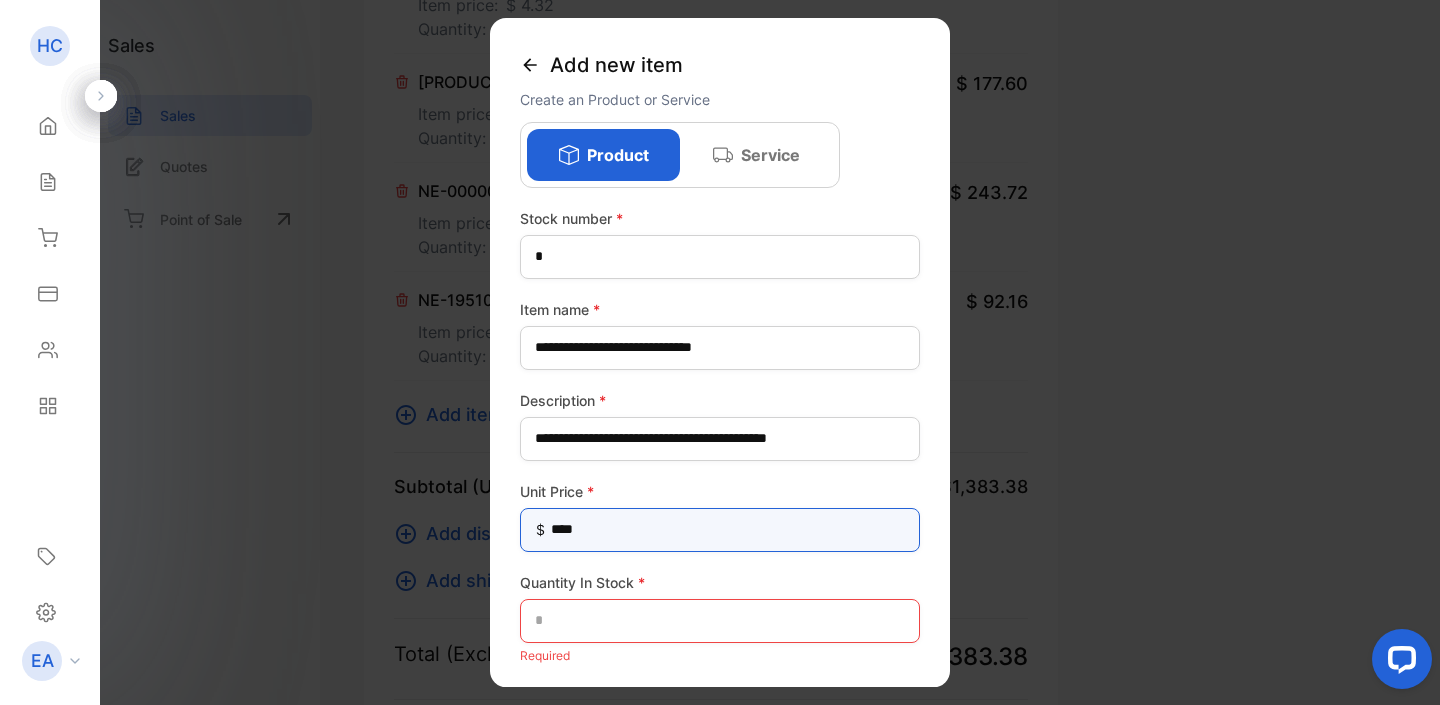type on "*****" 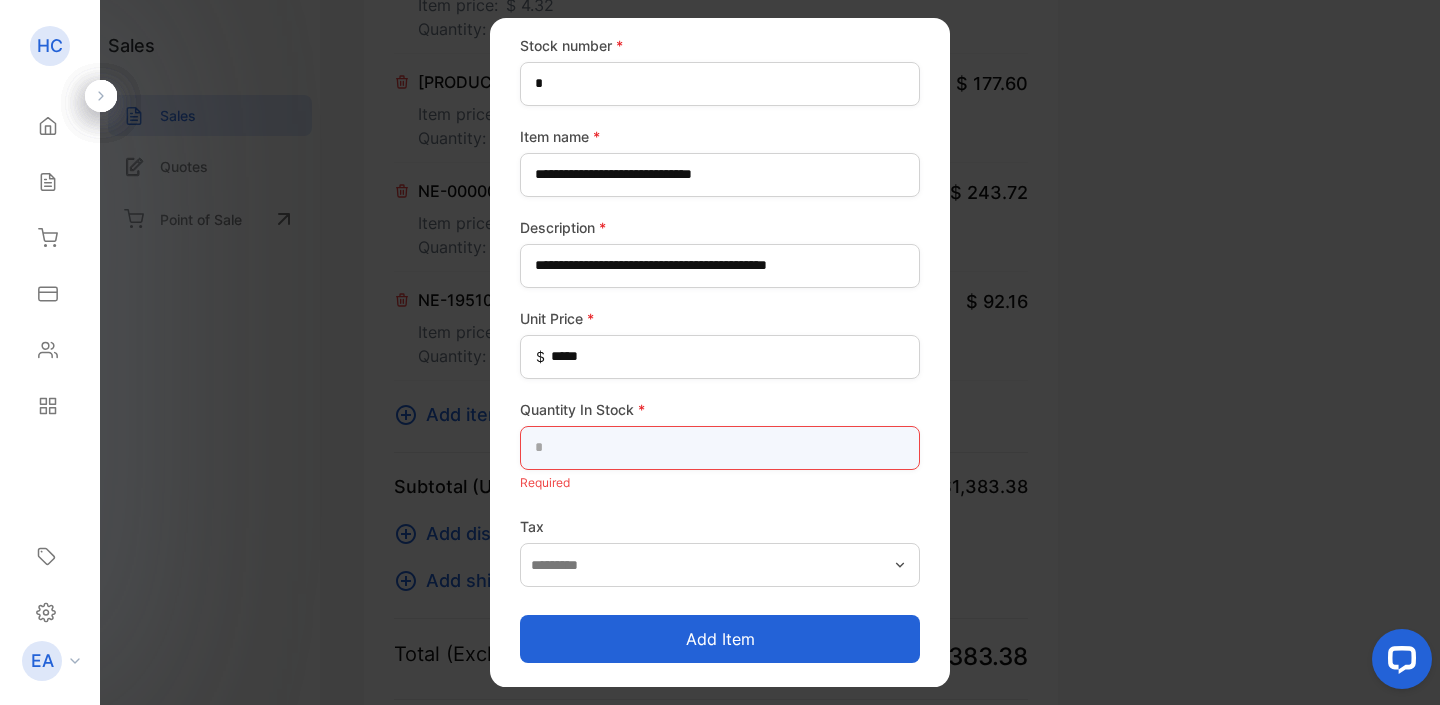 click at bounding box center [720, 448] 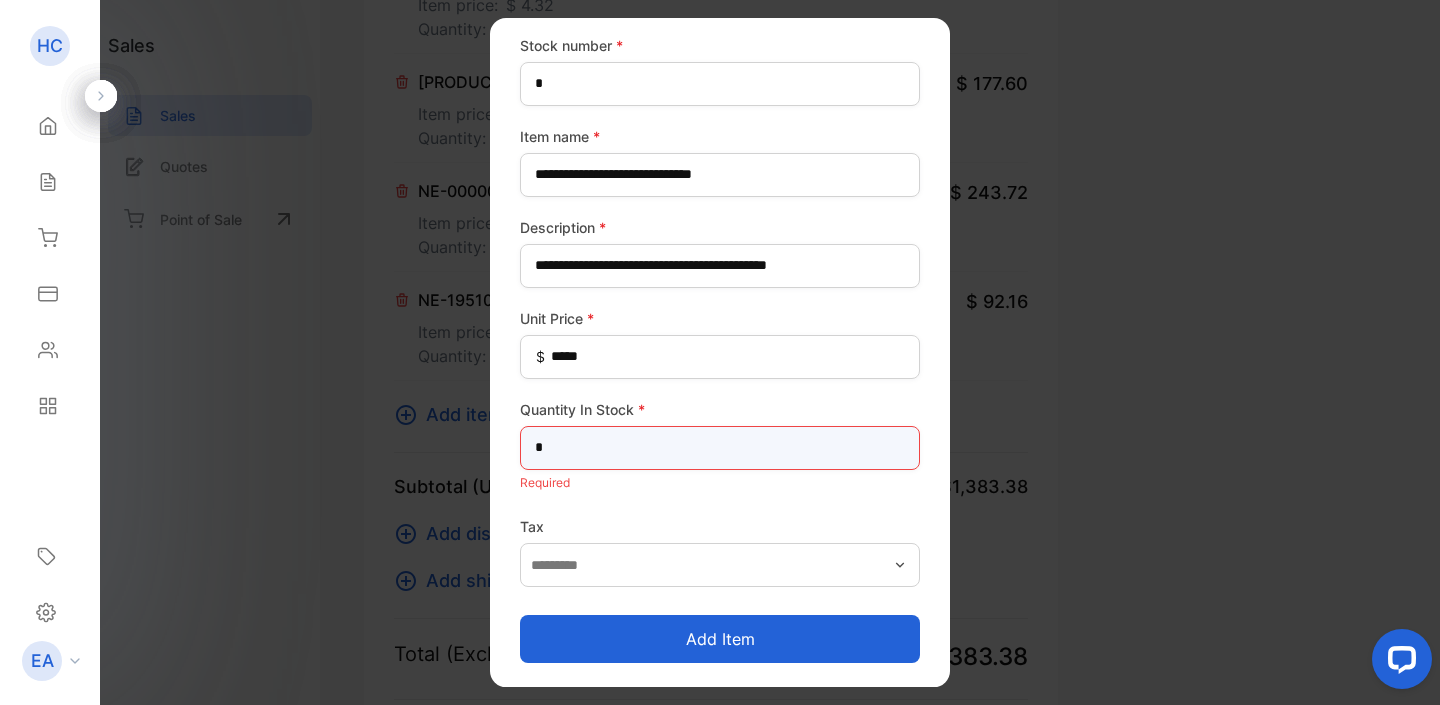 scroll, scrollTop: 147, scrollLeft: 0, axis: vertical 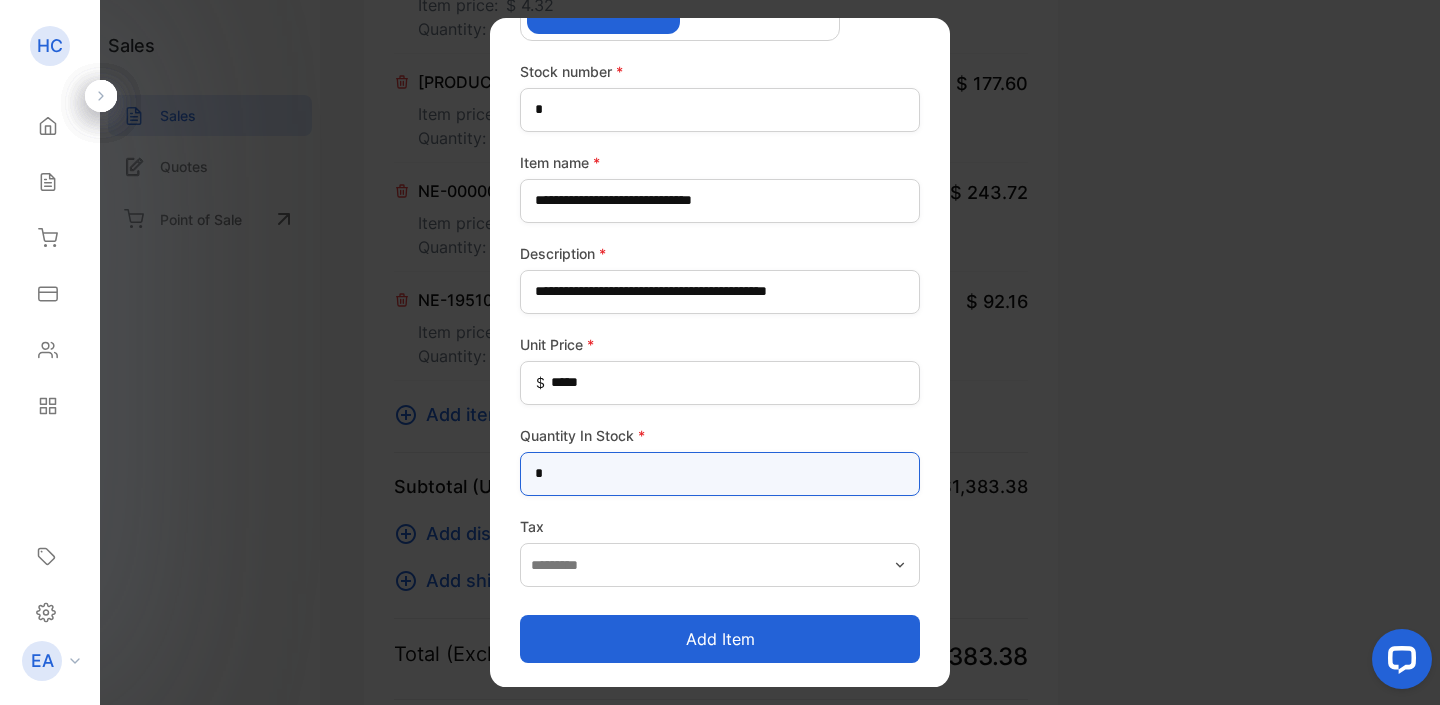 type on "*" 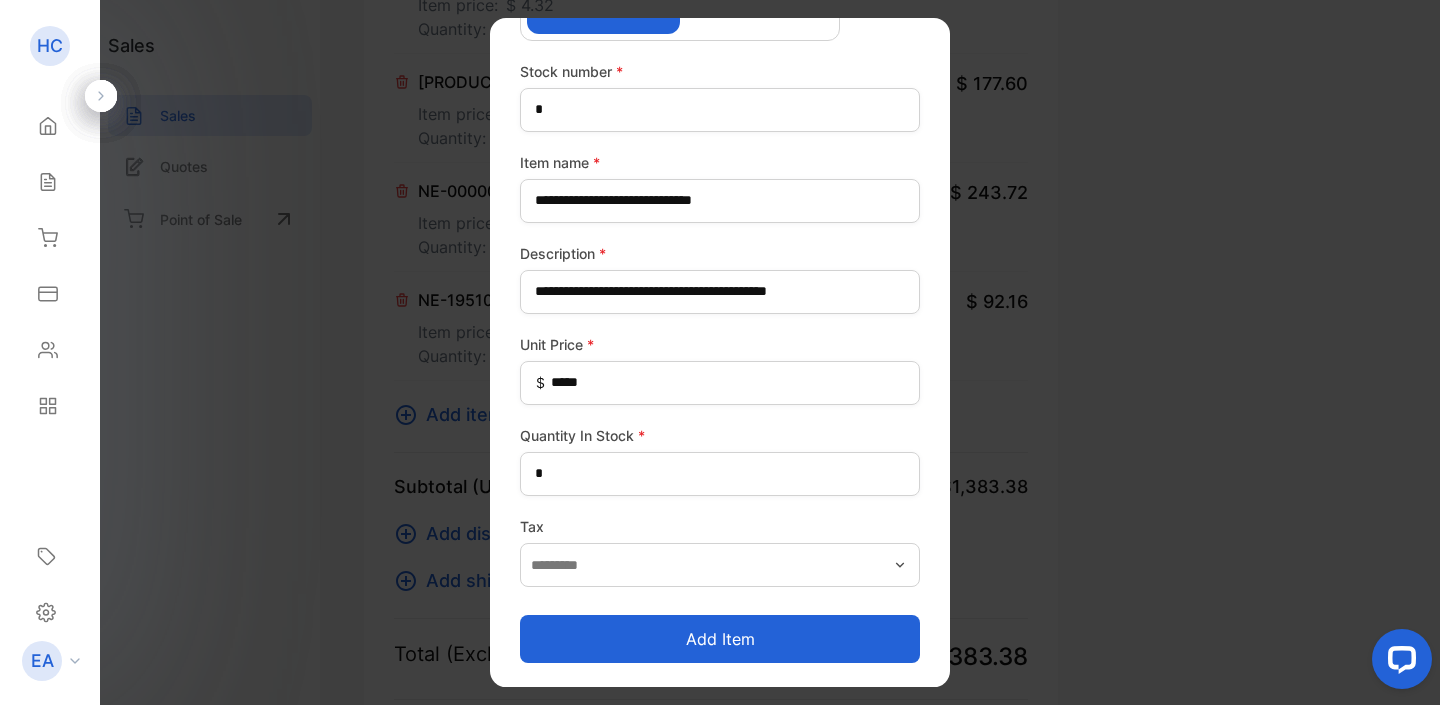 click on "Add item" at bounding box center [720, 639] 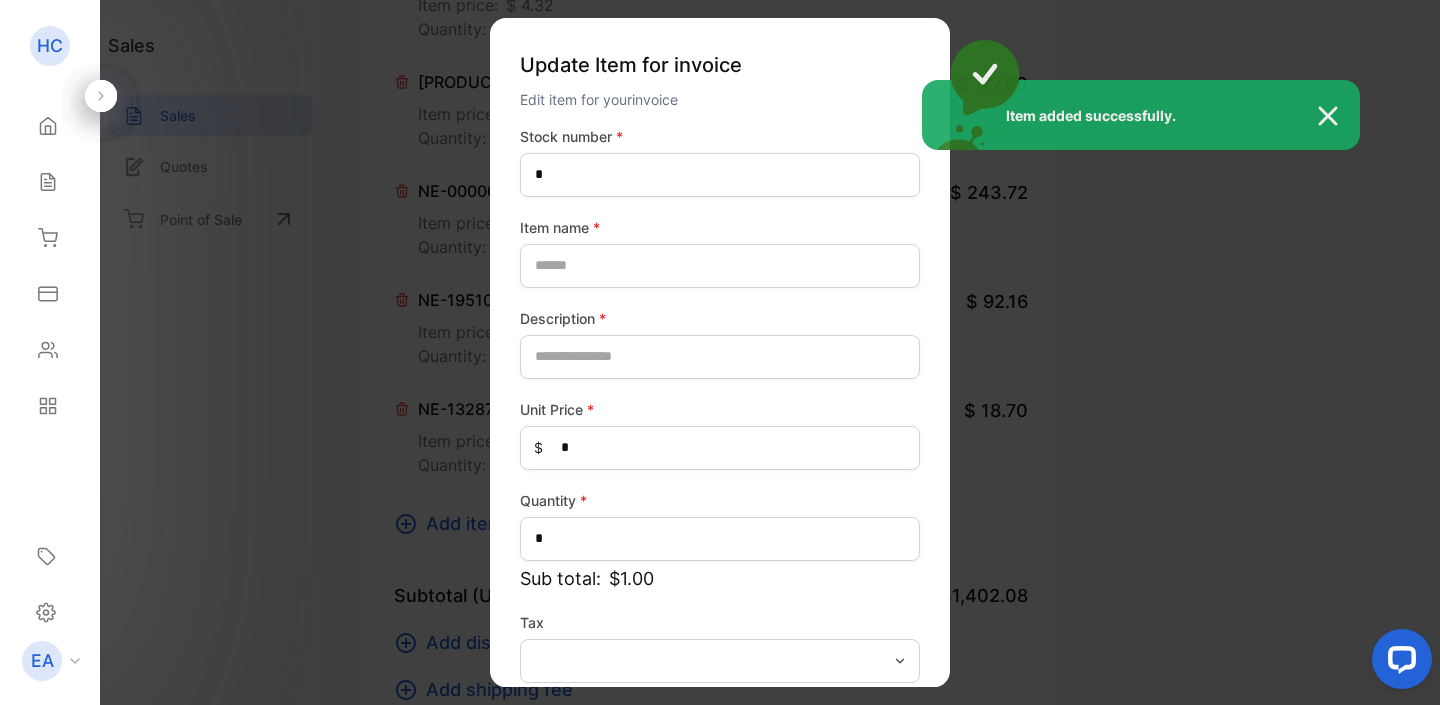 type on "**********" 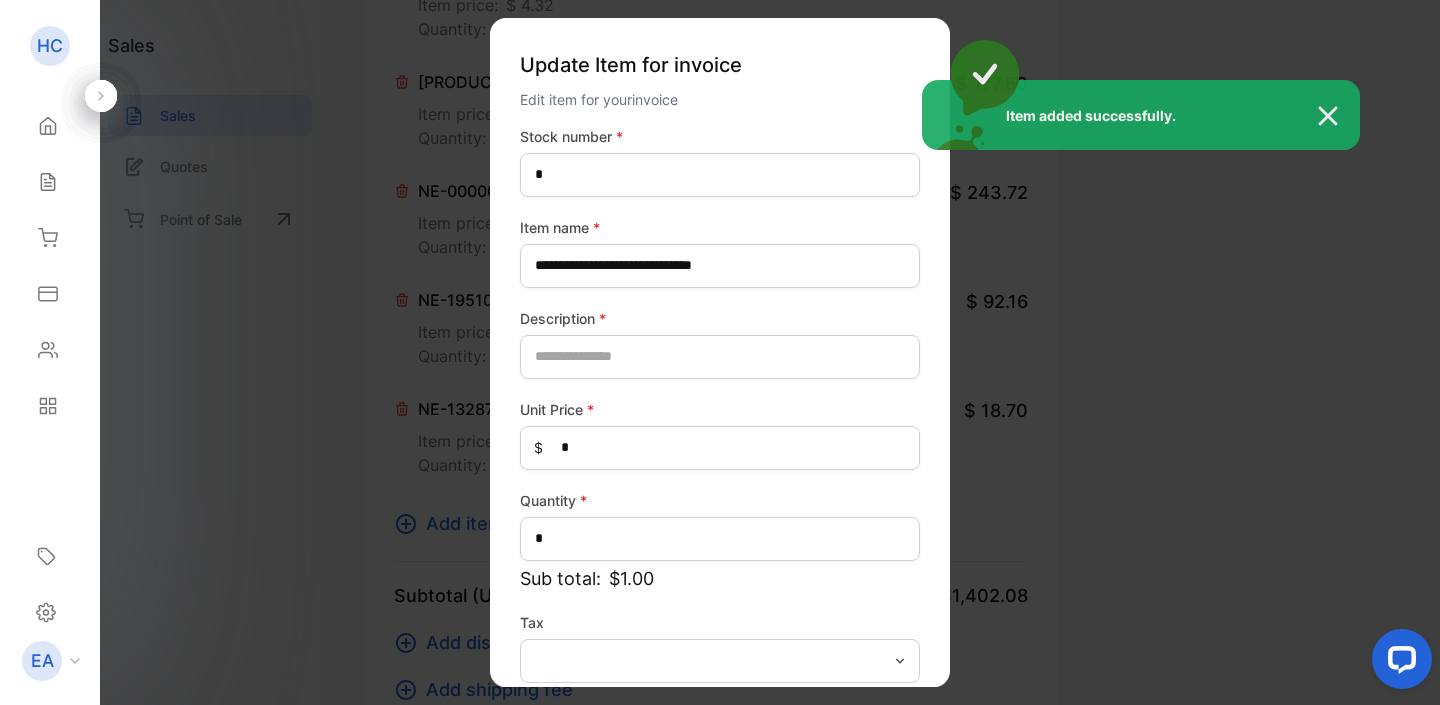 type on "**********" 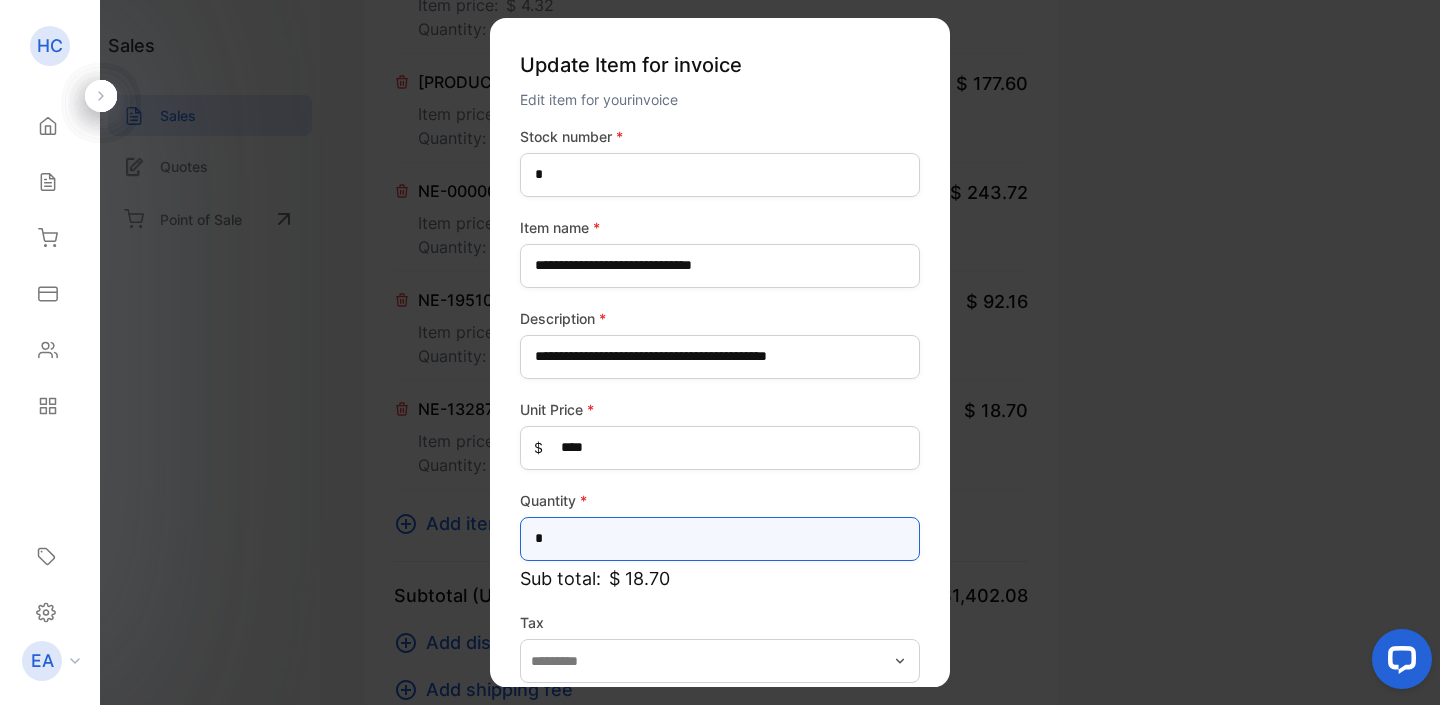 click on "*" at bounding box center [720, 539] 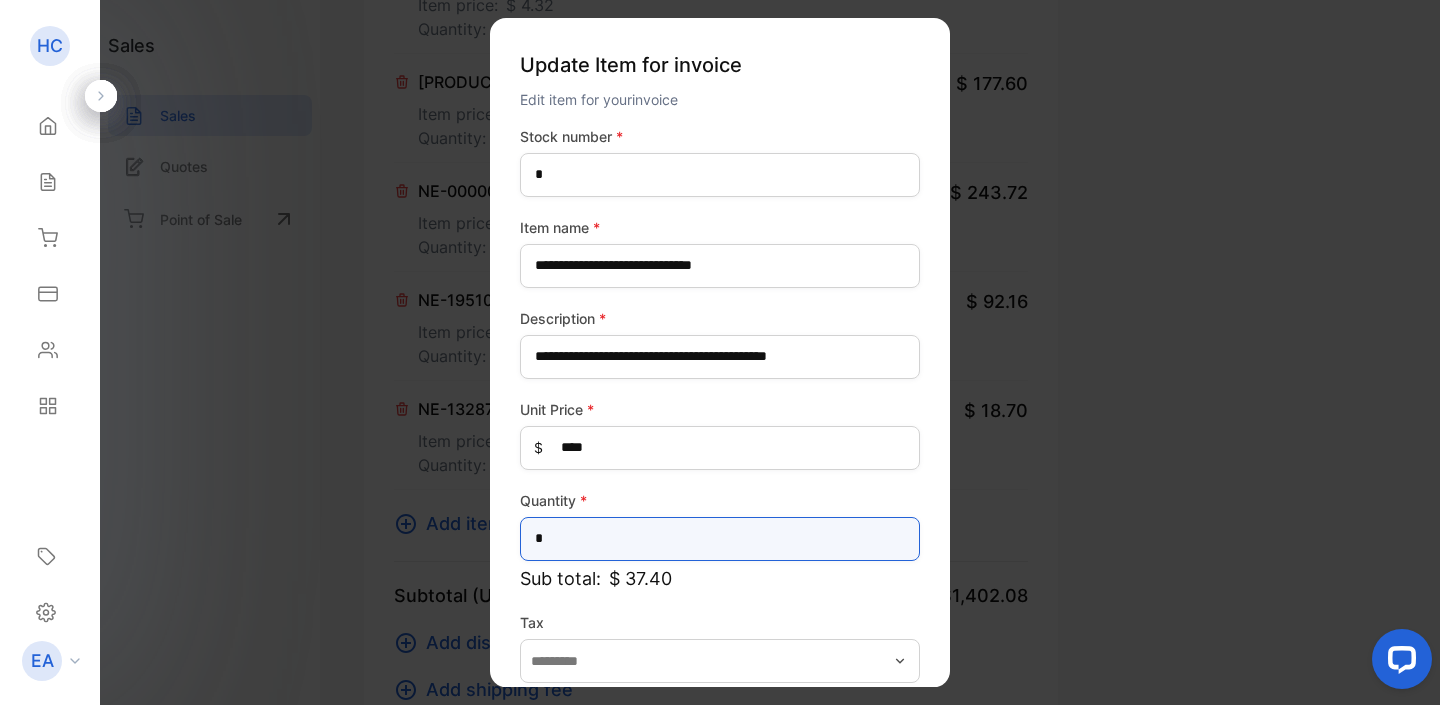 type on "**" 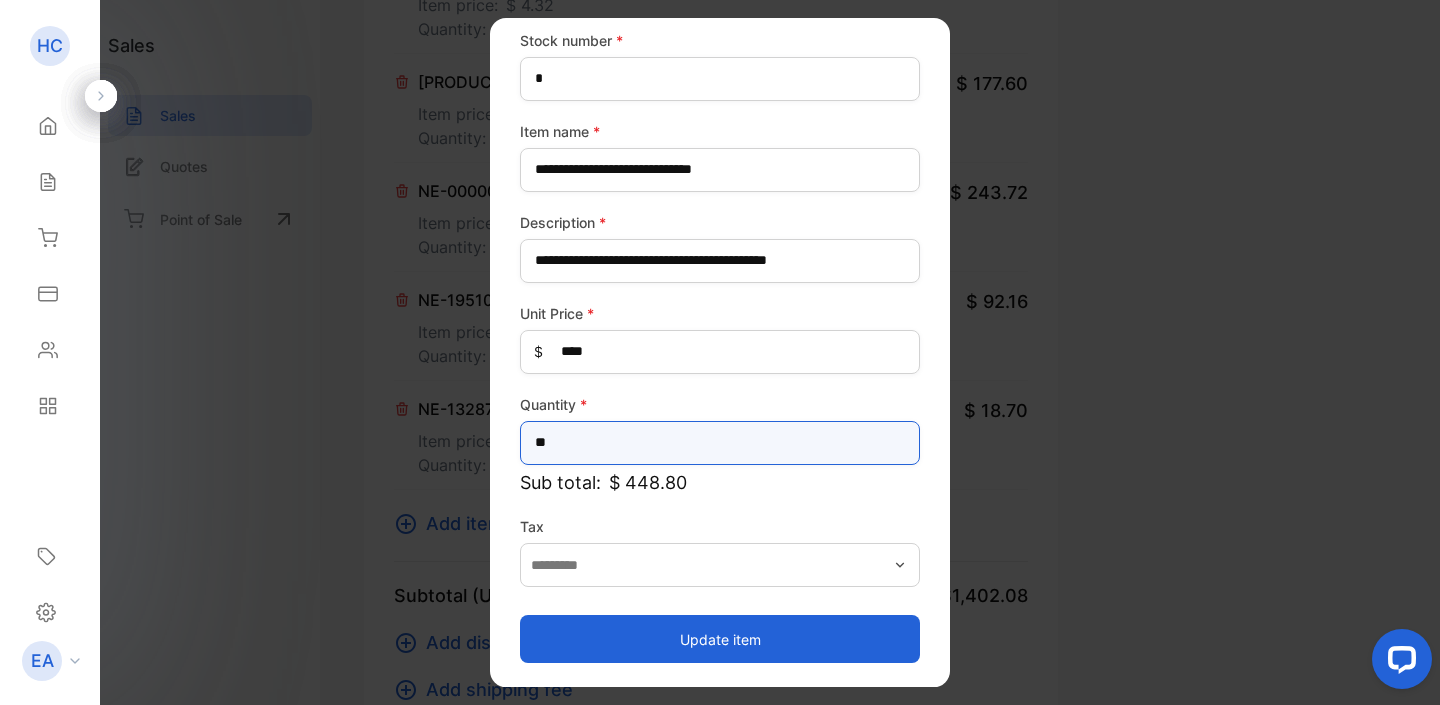 scroll, scrollTop: 96, scrollLeft: 0, axis: vertical 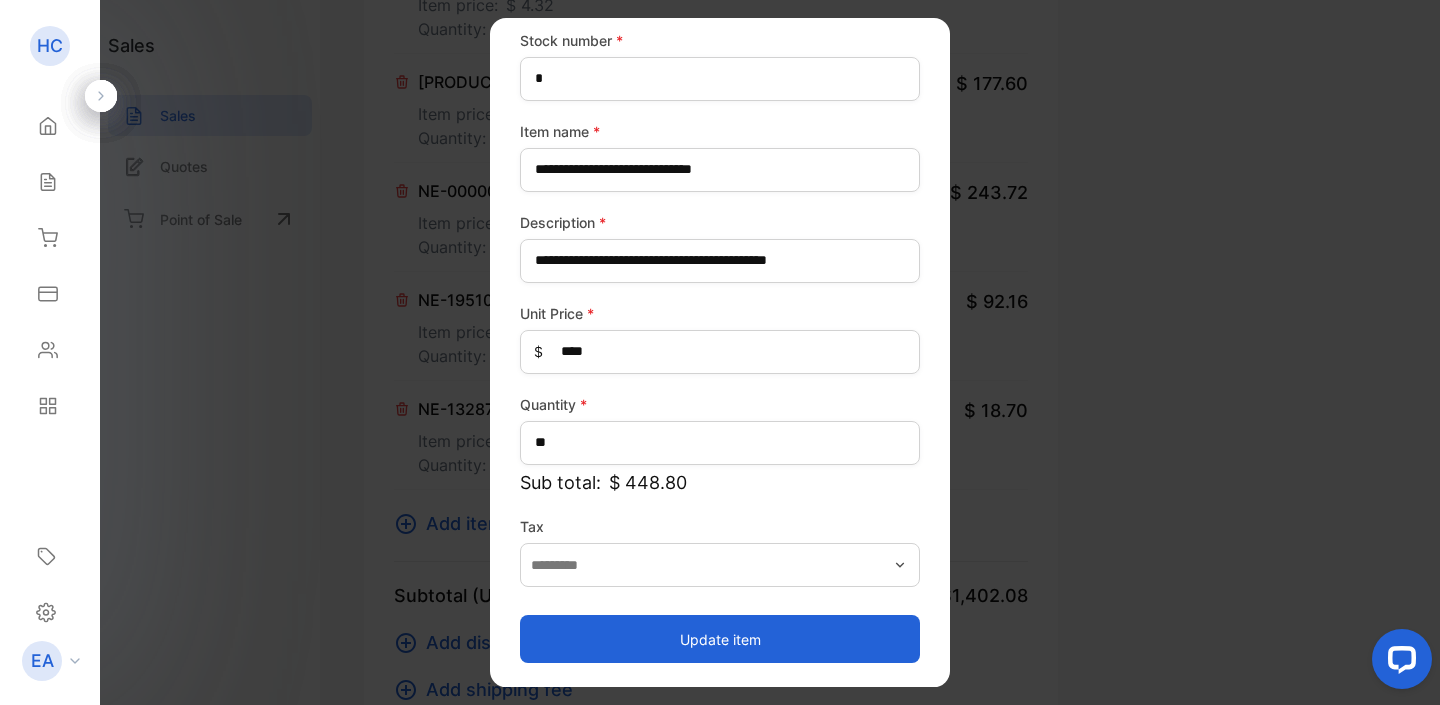 click on "Update item" at bounding box center [720, 639] 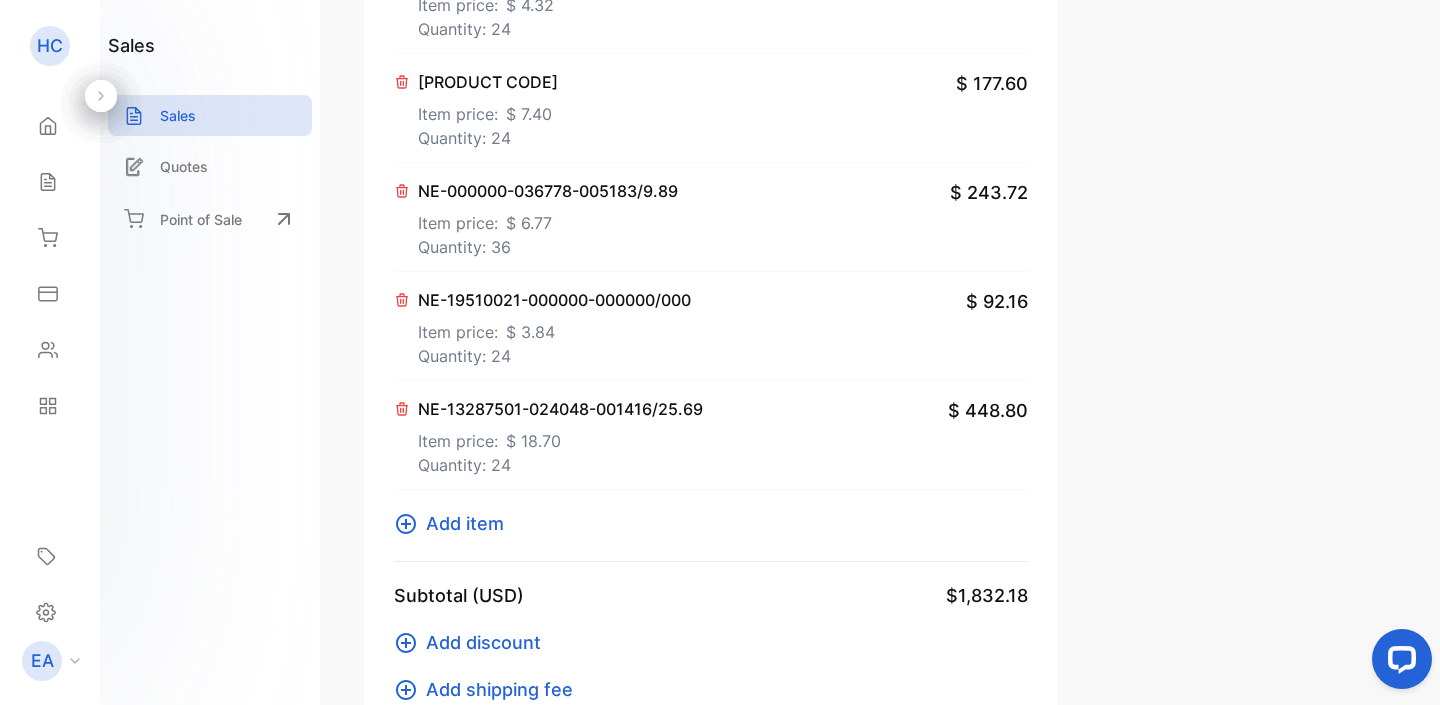 click 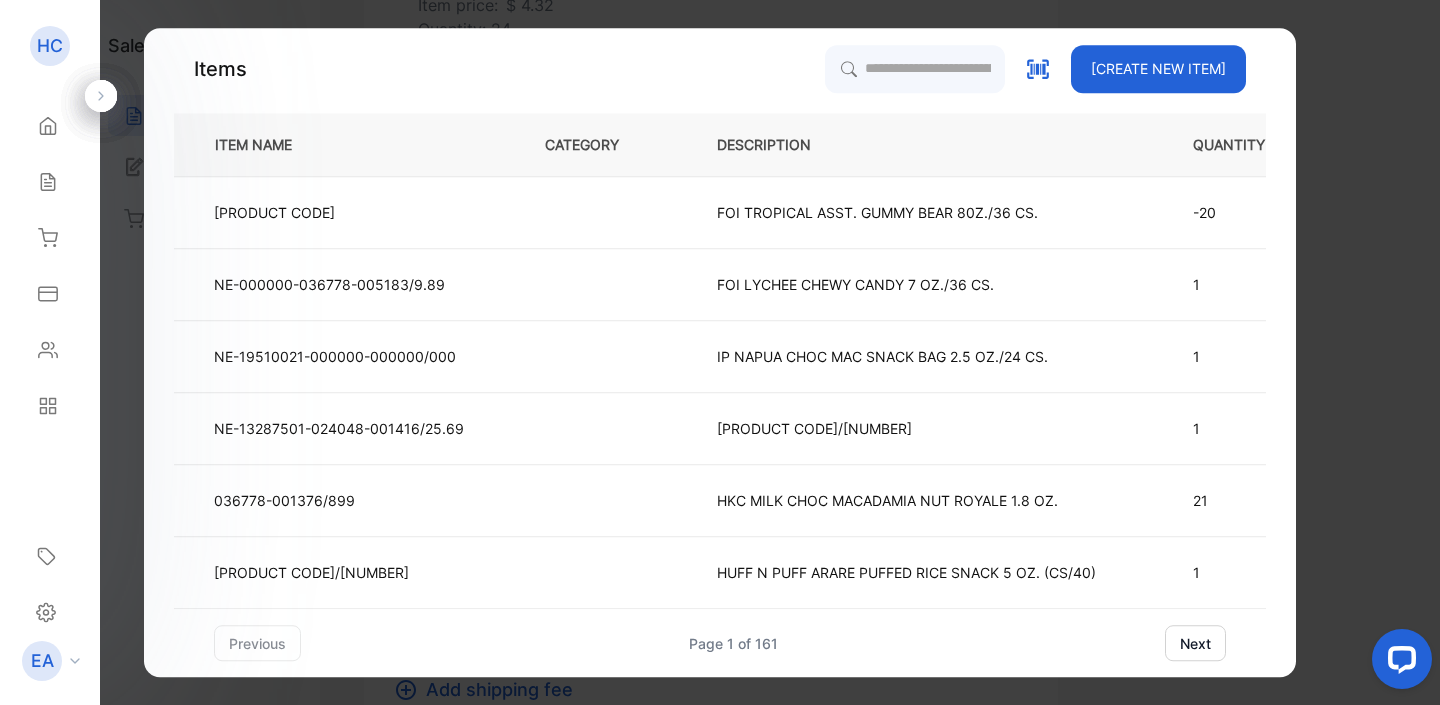 click on "[CREATE NEW ITEM]" at bounding box center (1158, 69) 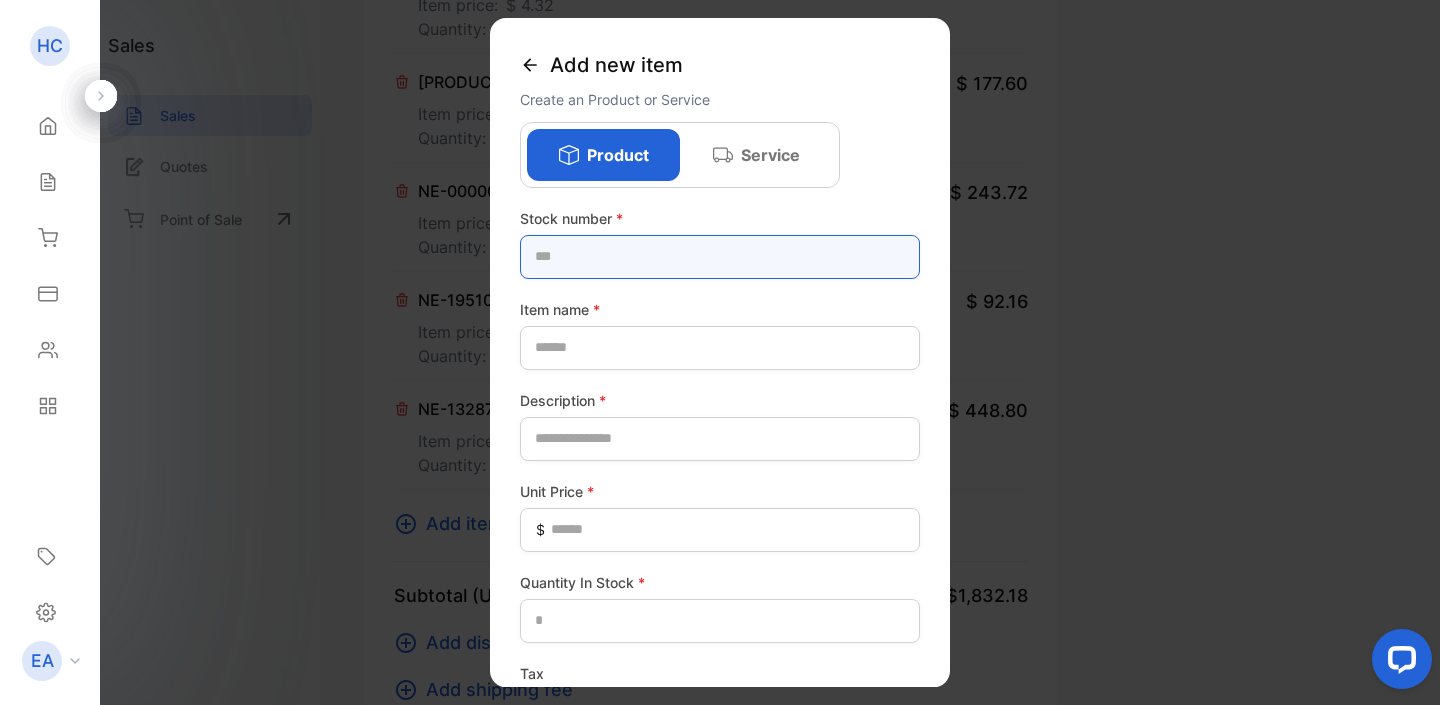 click at bounding box center [720, 257] 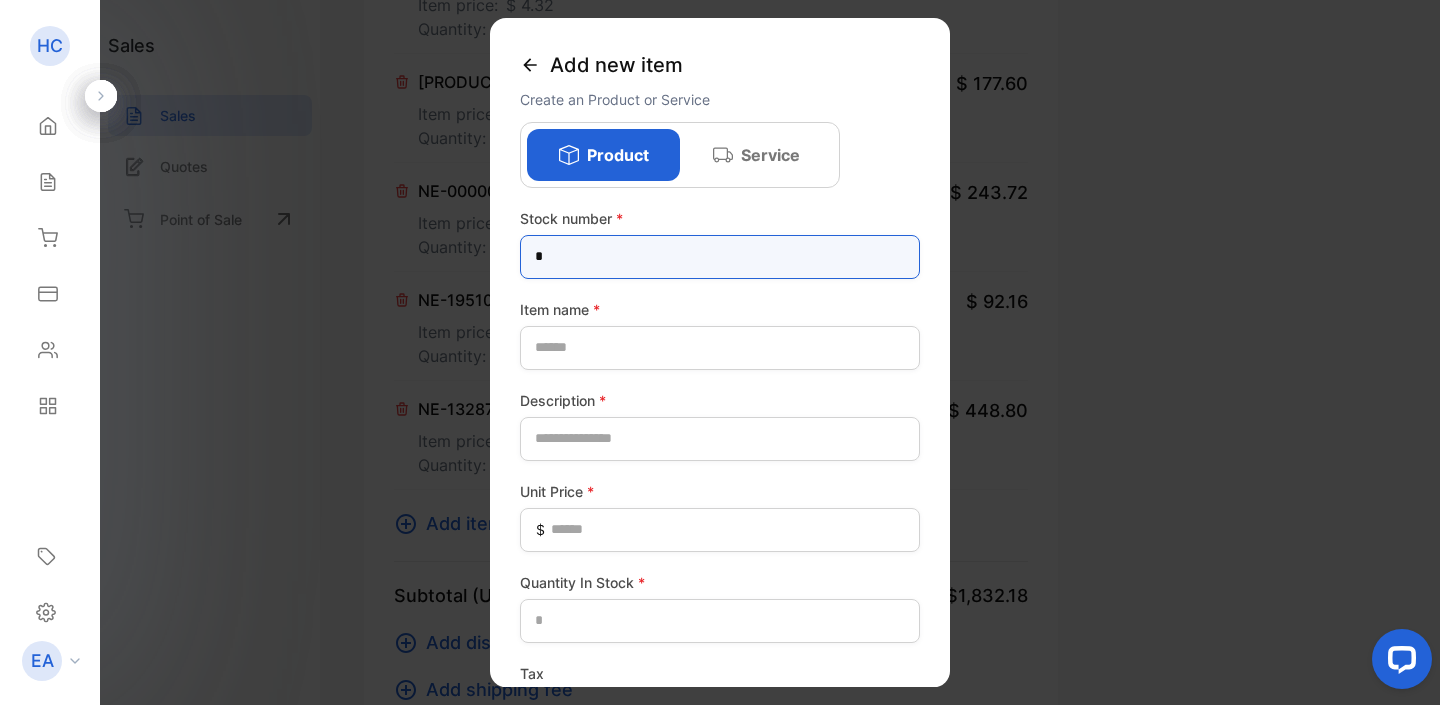 type on "*" 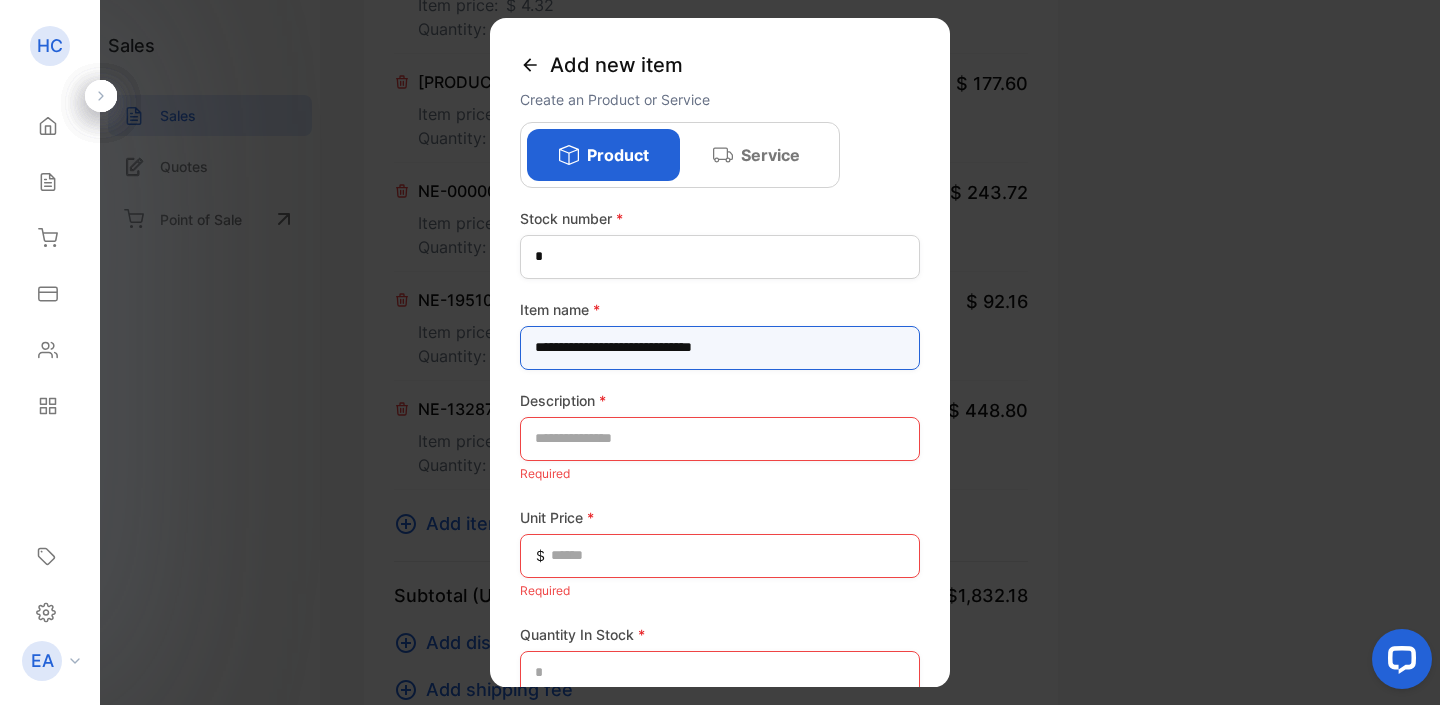 type on "**********" 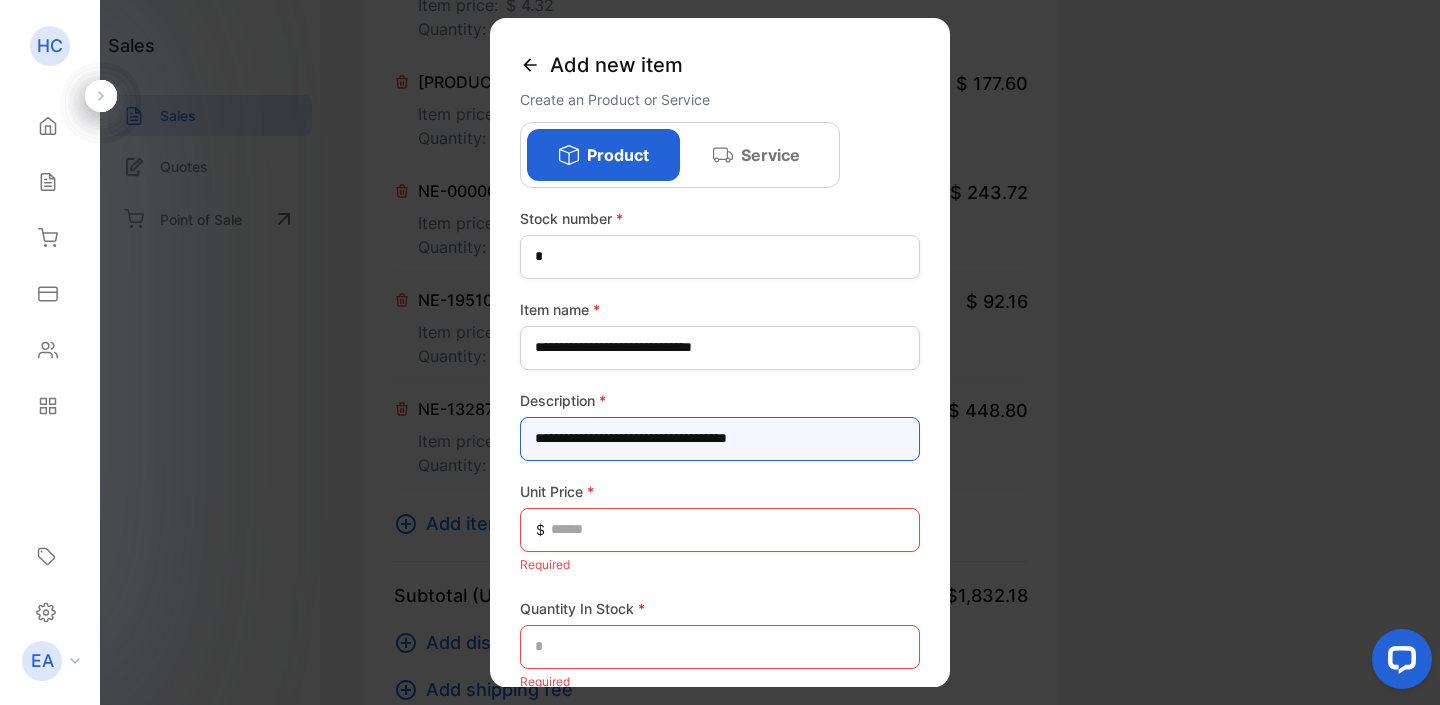 type on "**********" 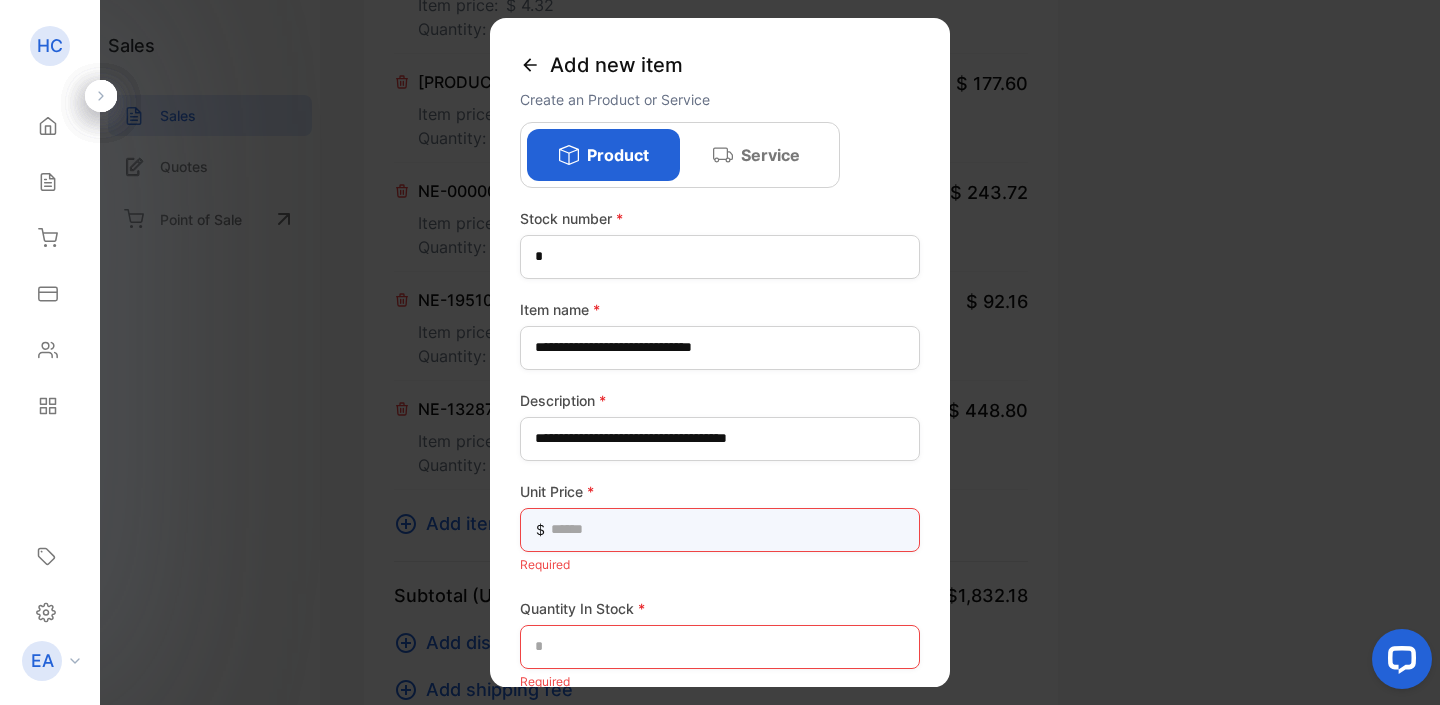 click at bounding box center [720, 530] 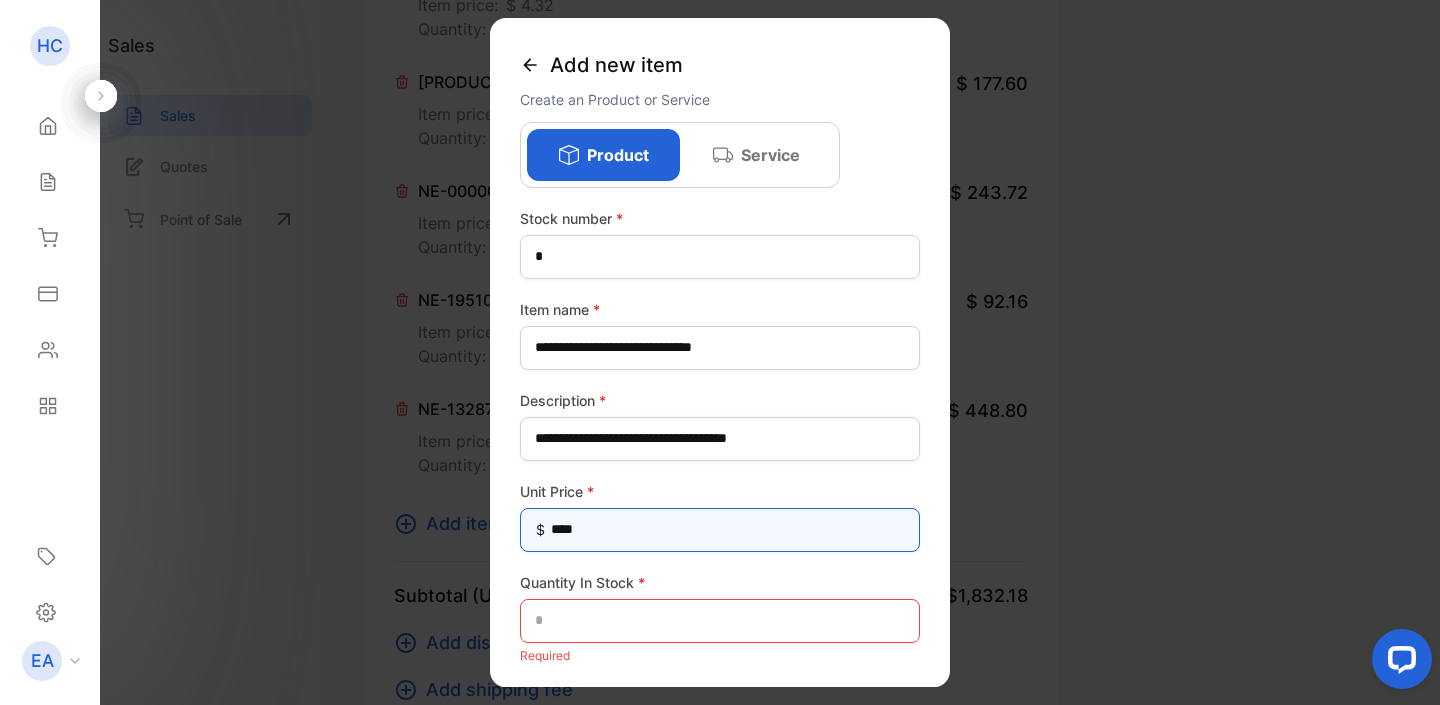 type on "*****" 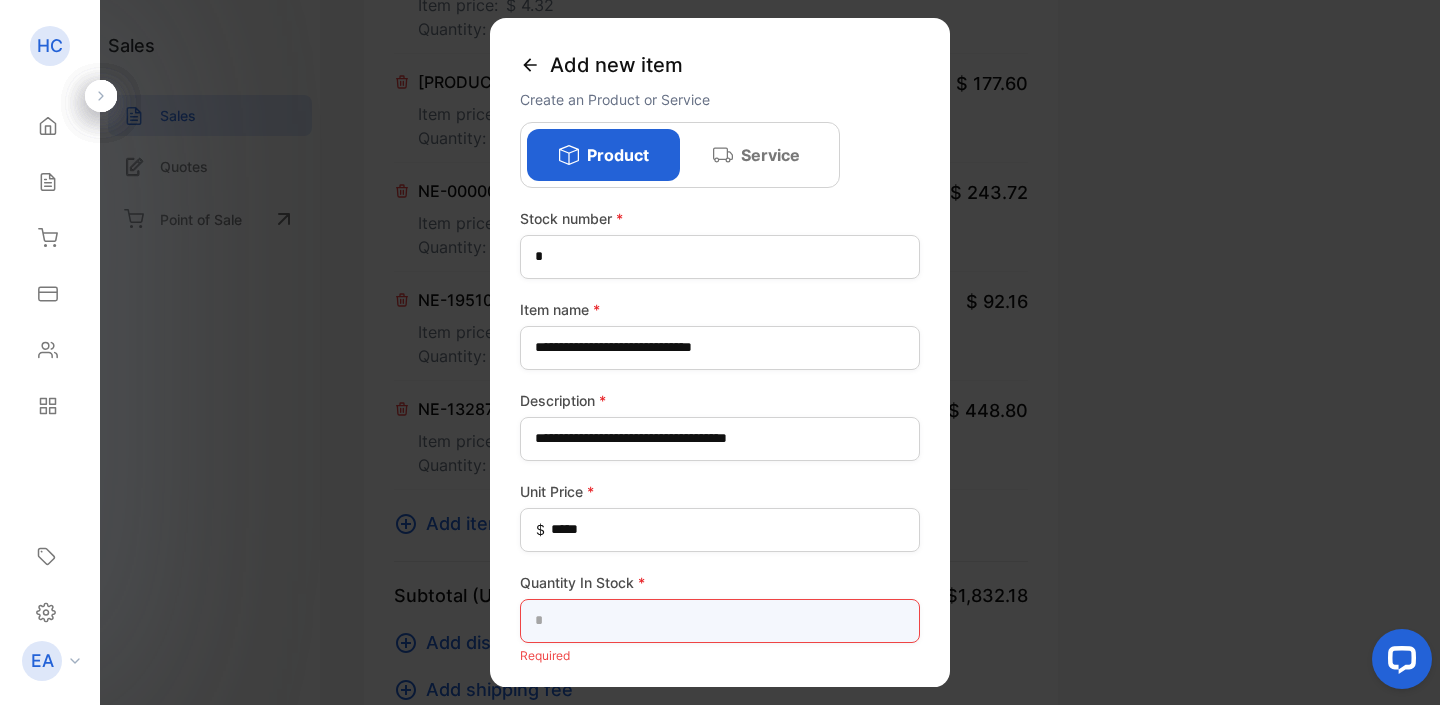 click at bounding box center [720, 621] 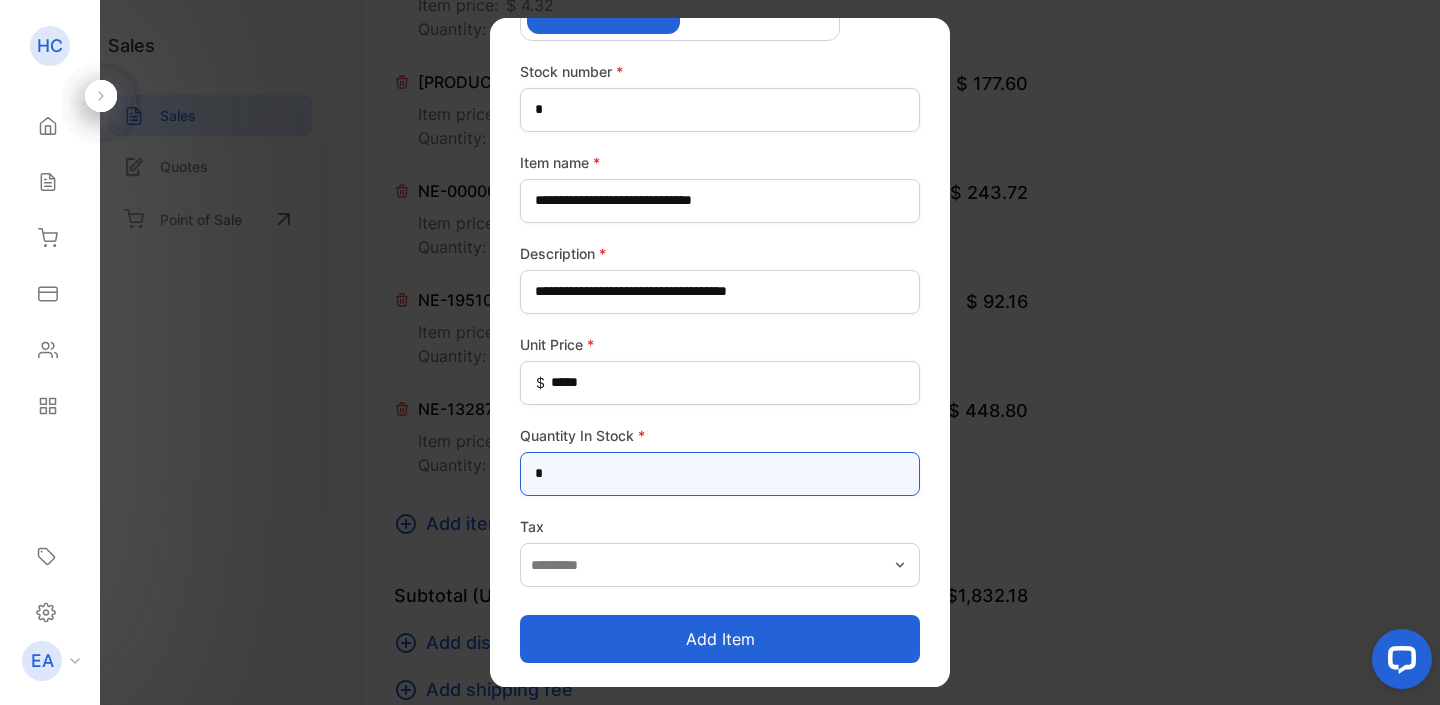 scroll, scrollTop: 147, scrollLeft: 0, axis: vertical 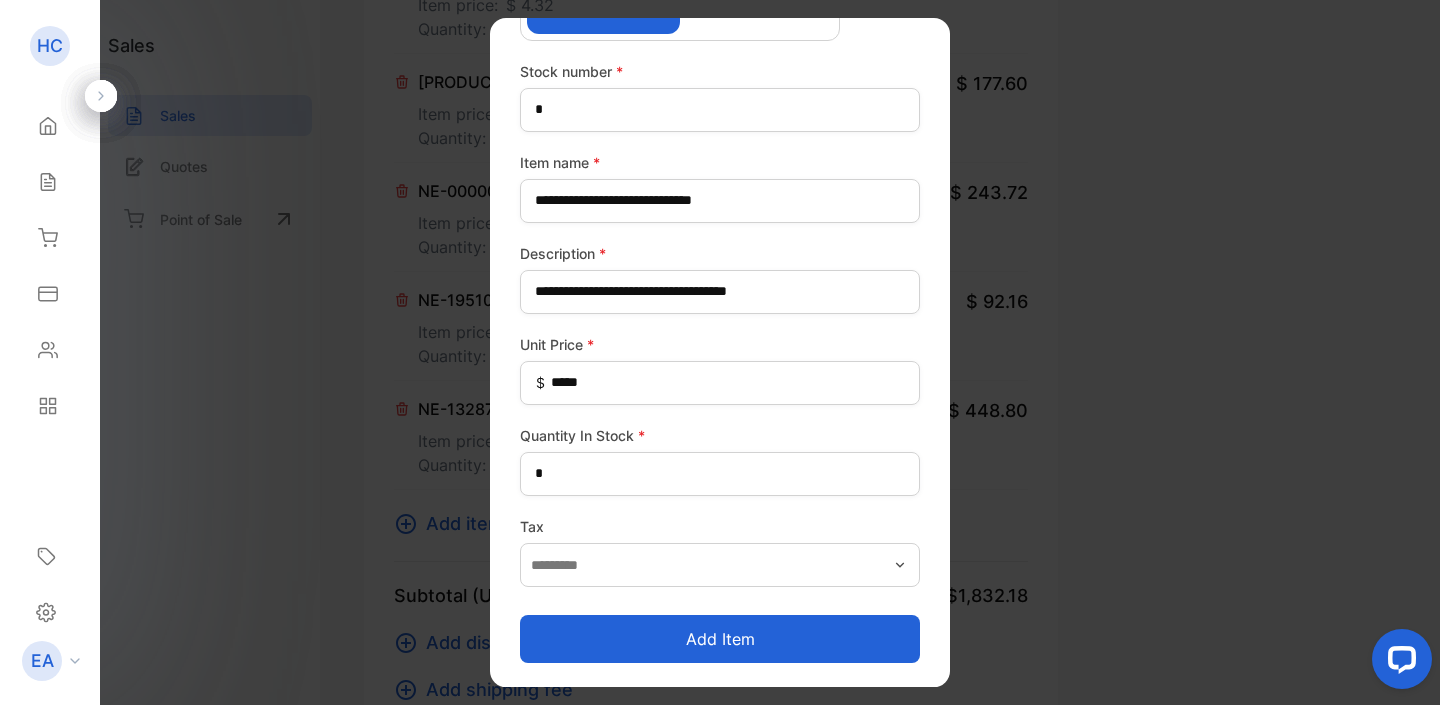 click on "Add item" at bounding box center (720, 639) 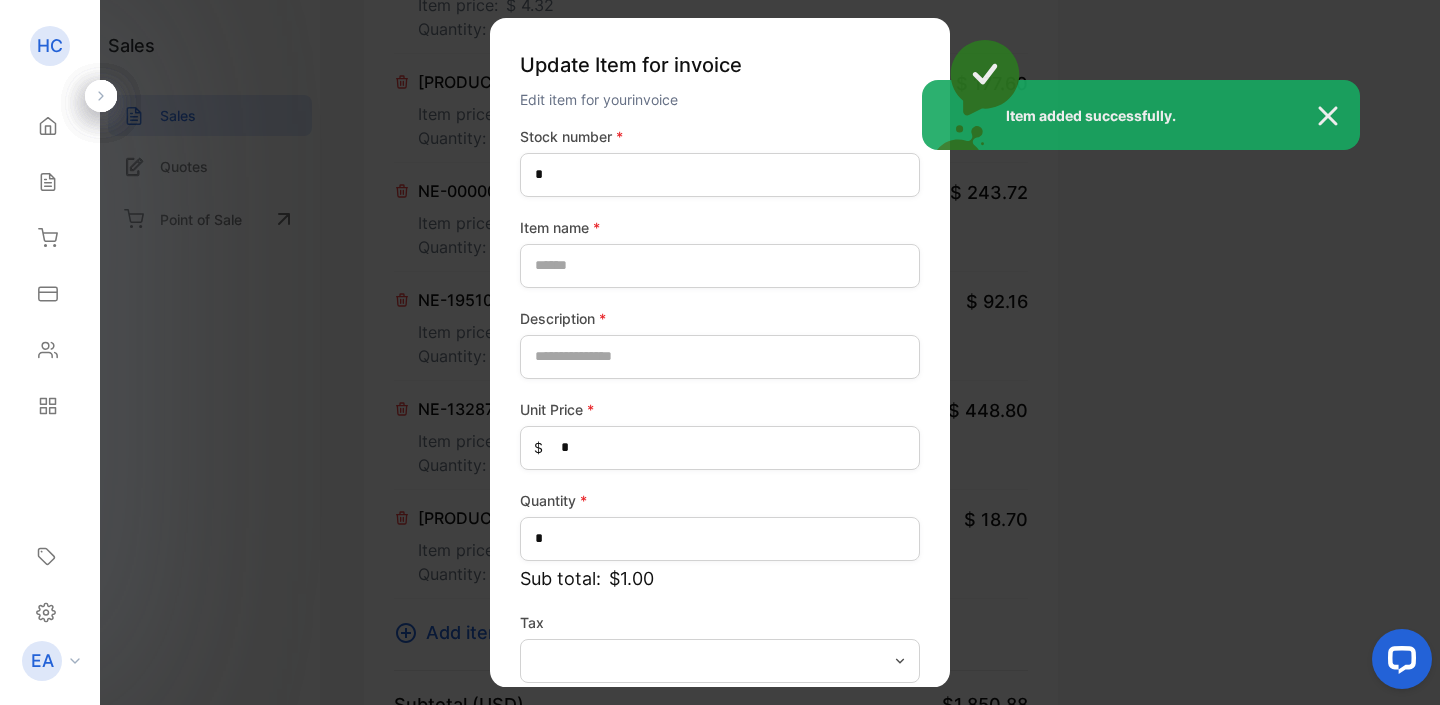 type on "**********" 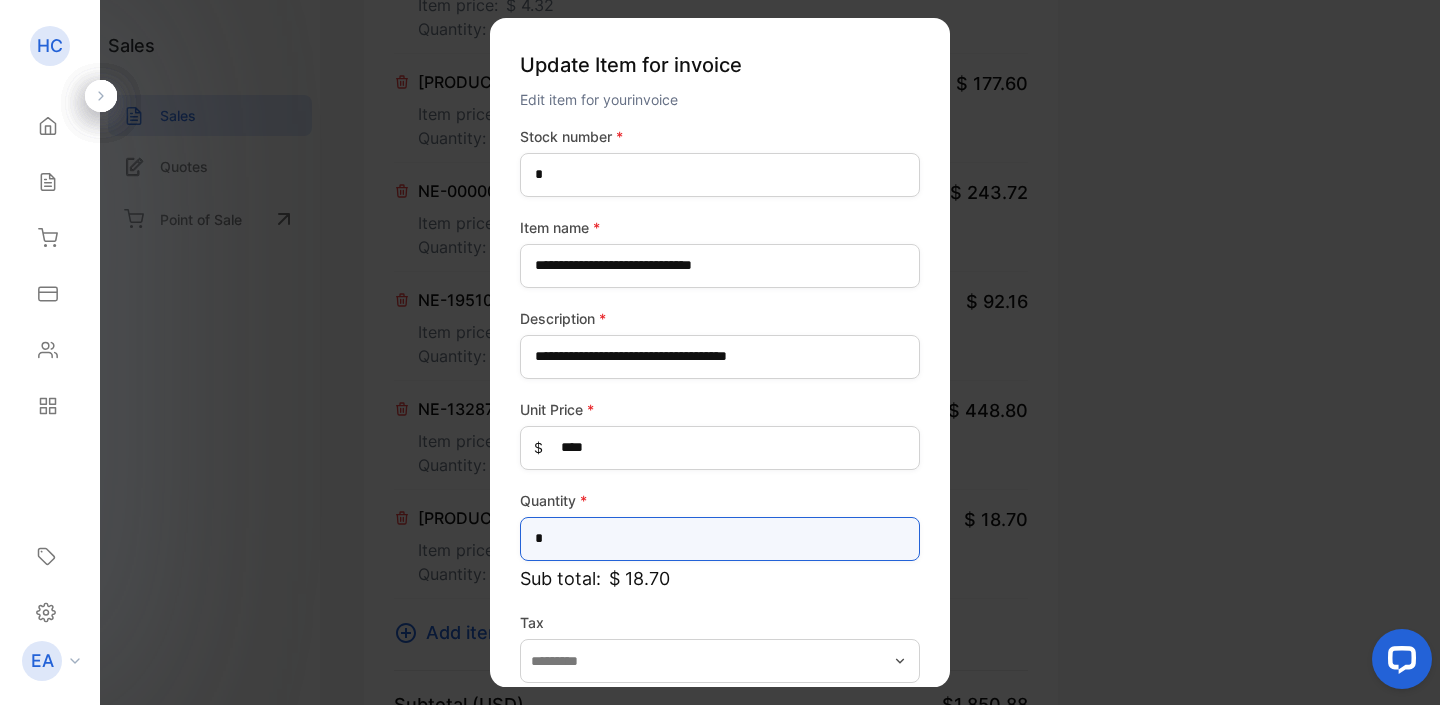 click on "*" at bounding box center [720, 539] 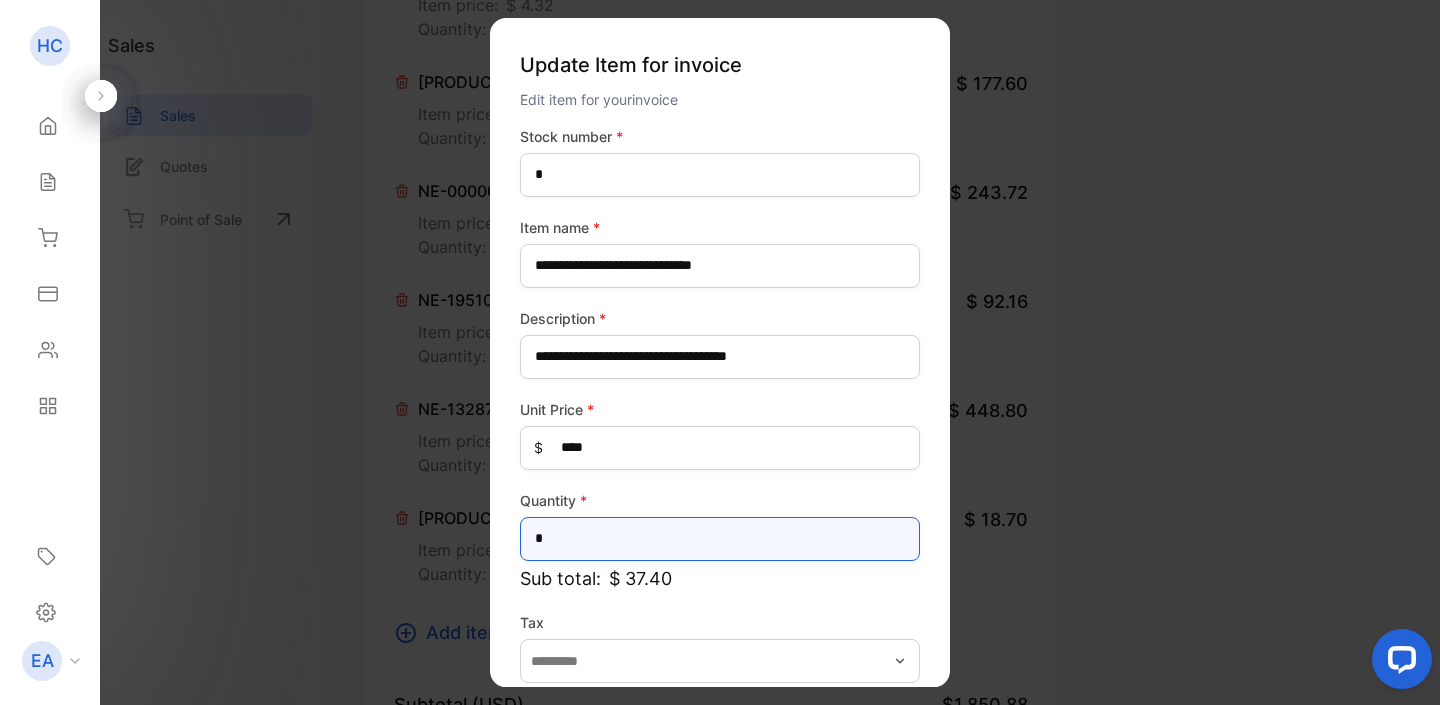 type on "**" 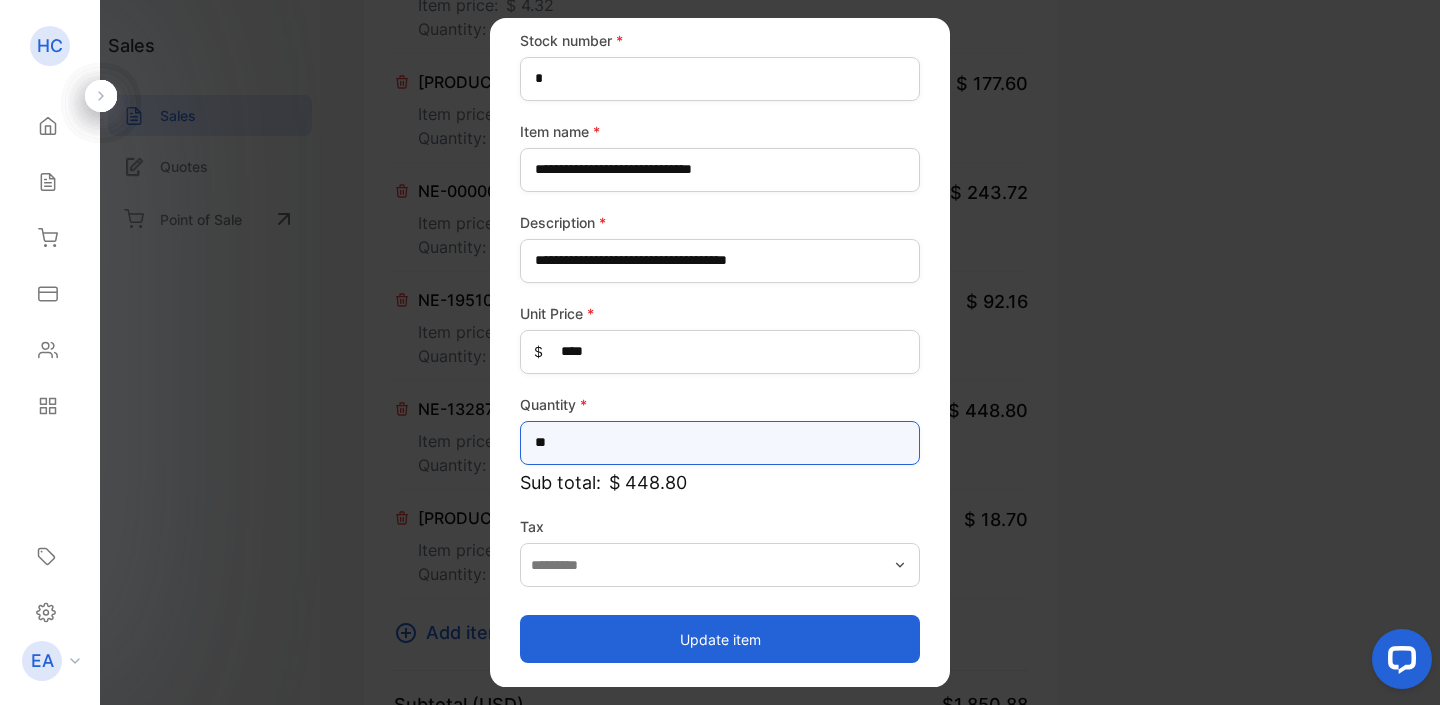 scroll, scrollTop: 96, scrollLeft: 0, axis: vertical 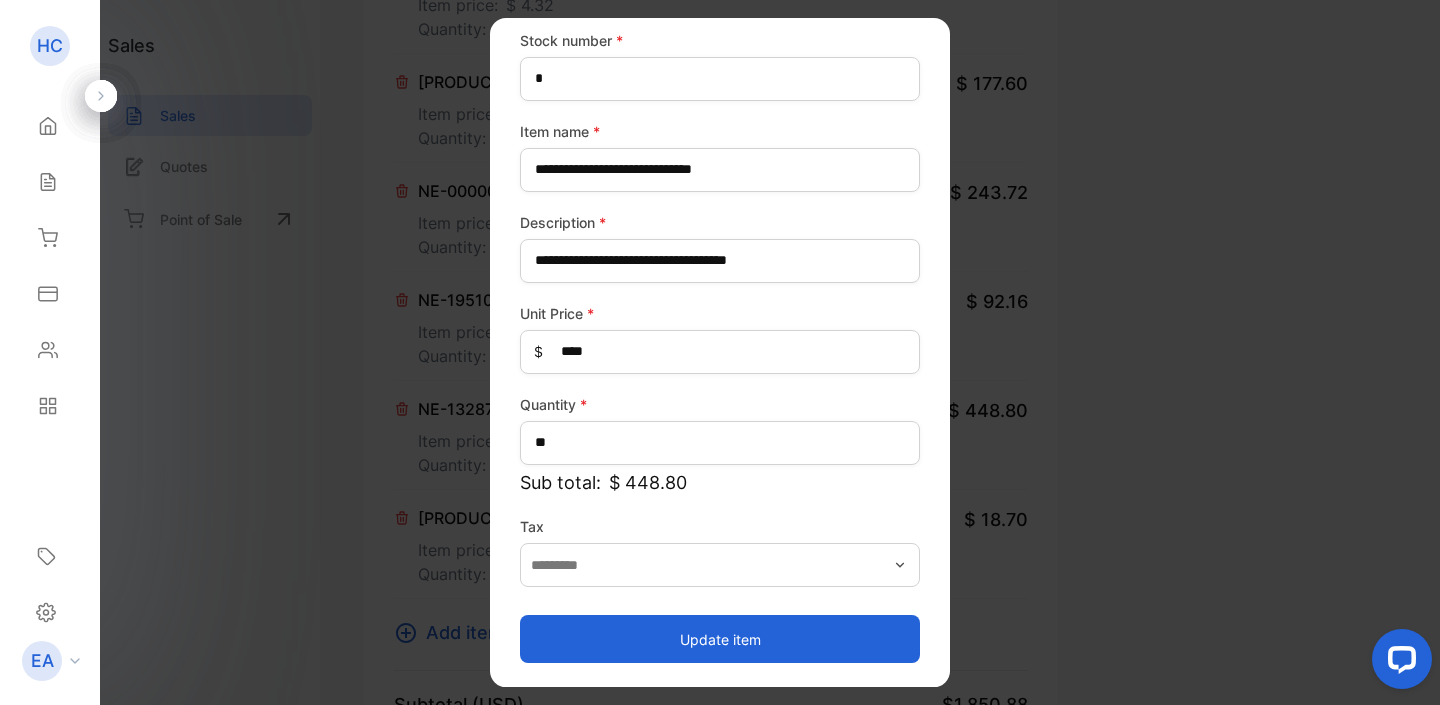 click on "Update item" at bounding box center [720, 639] 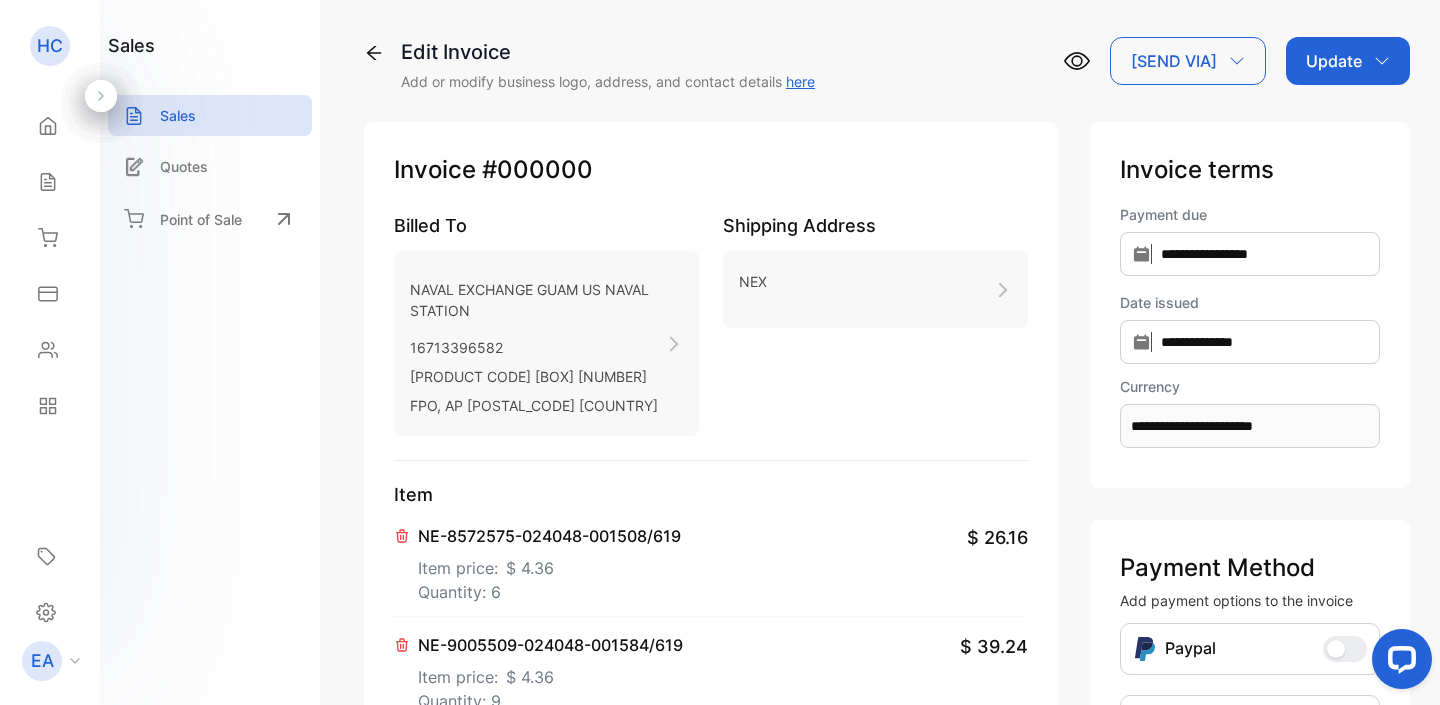 scroll, scrollTop: 0, scrollLeft: 0, axis: both 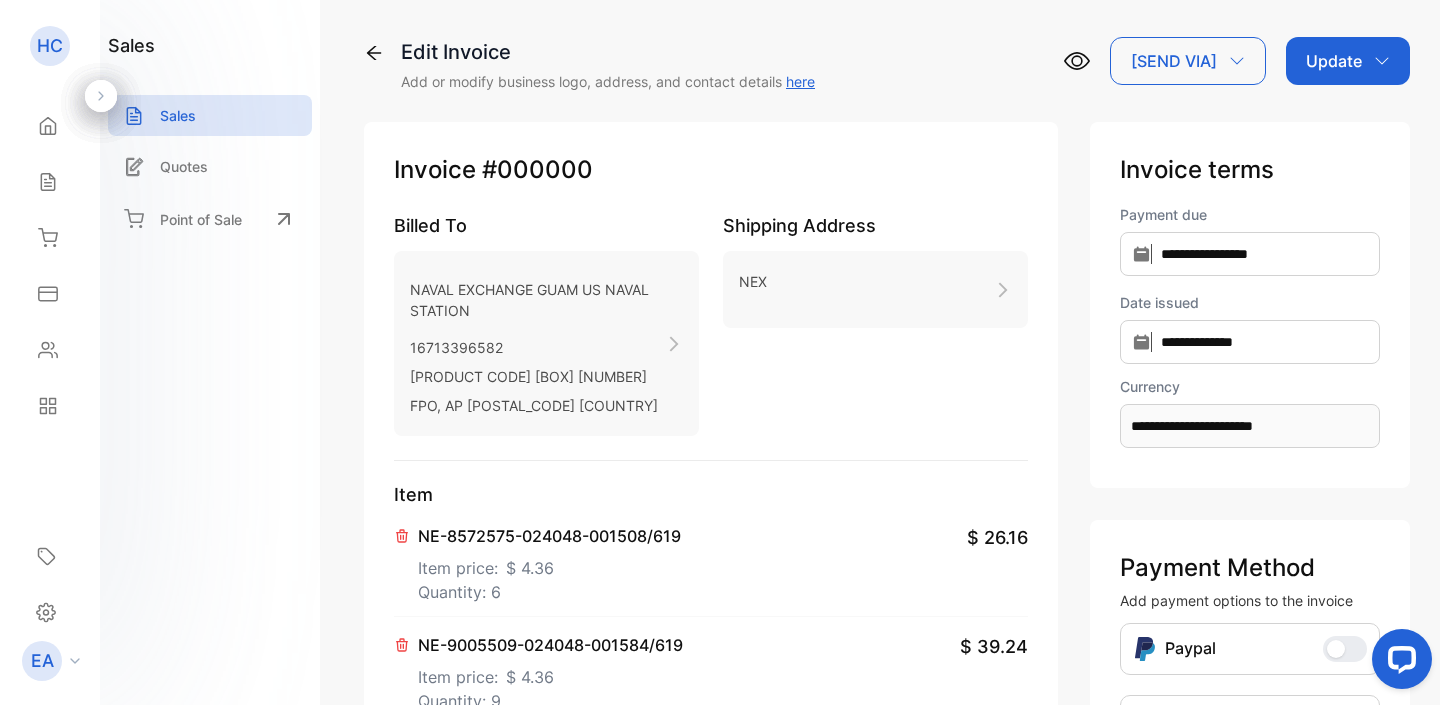click 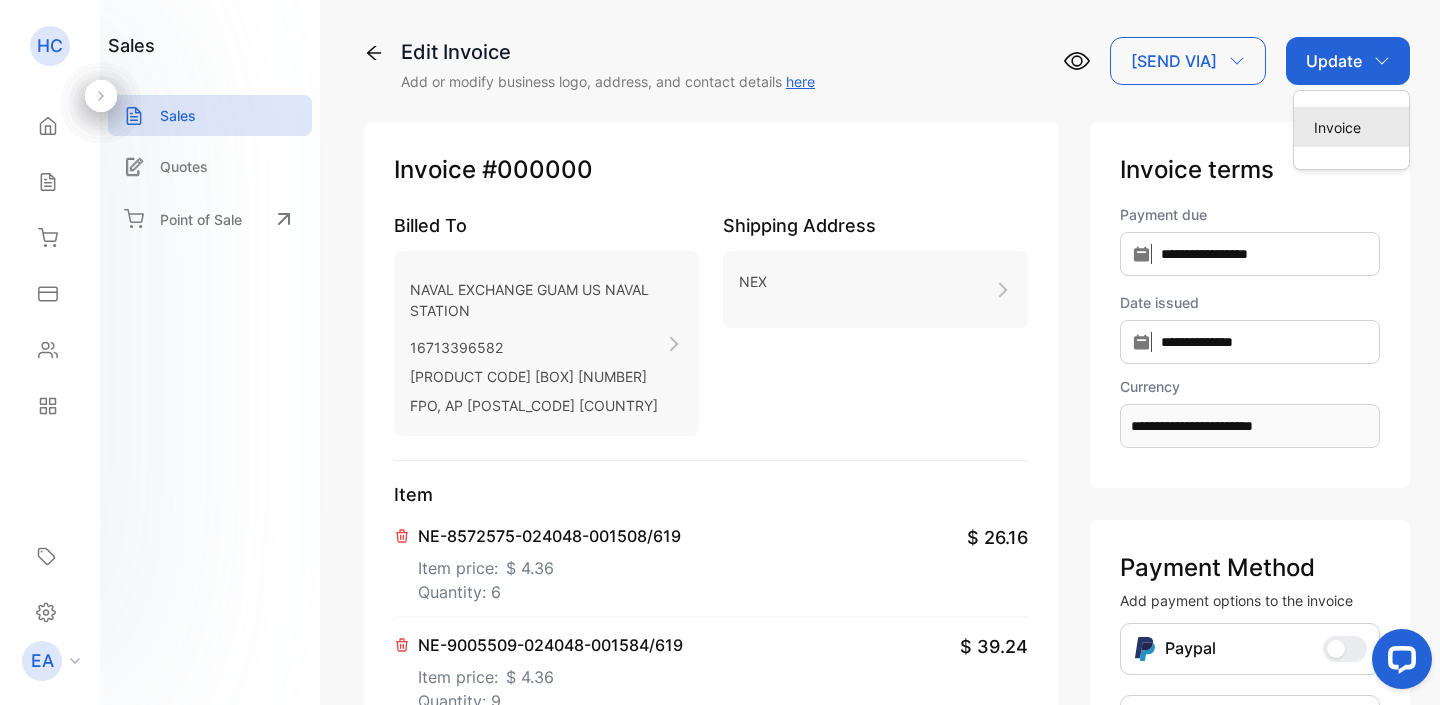 click on "Invoice" at bounding box center (1351, 127) 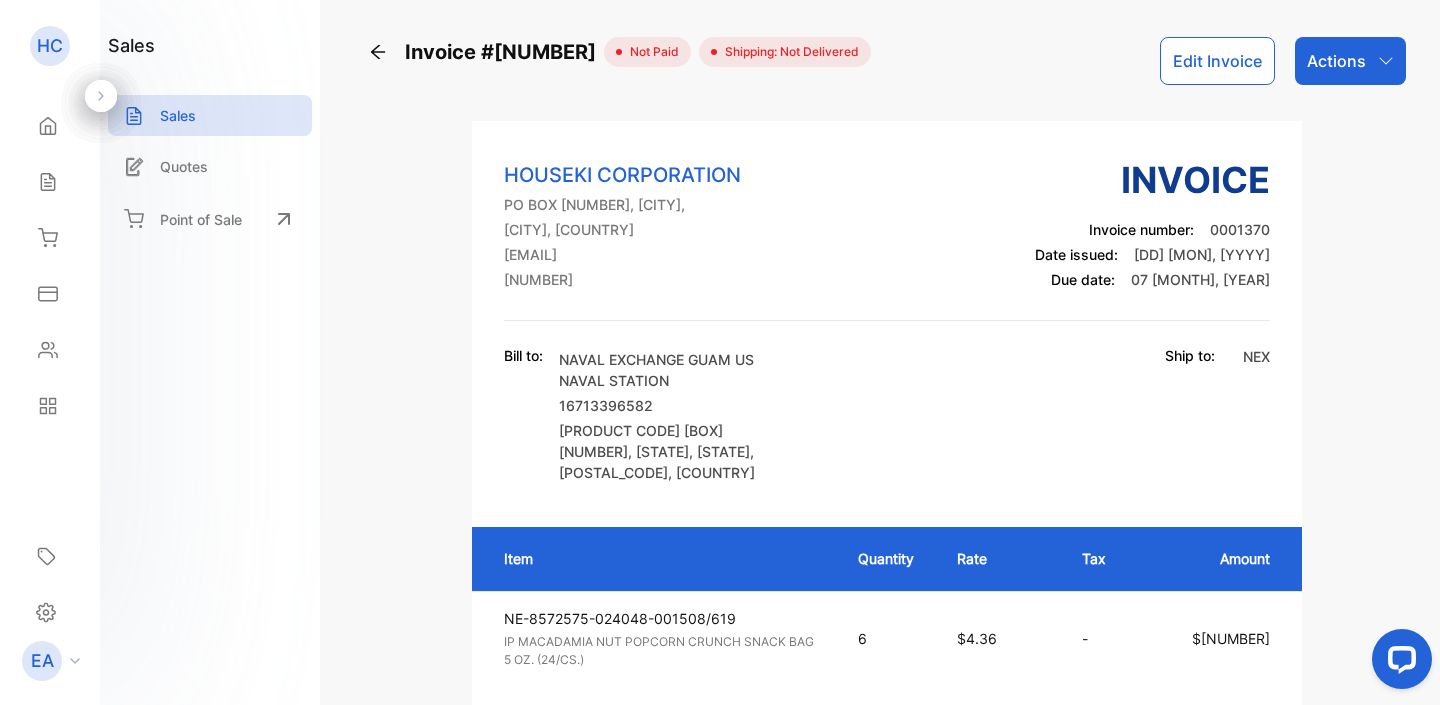 scroll, scrollTop: 0, scrollLeft: 0, axis: both 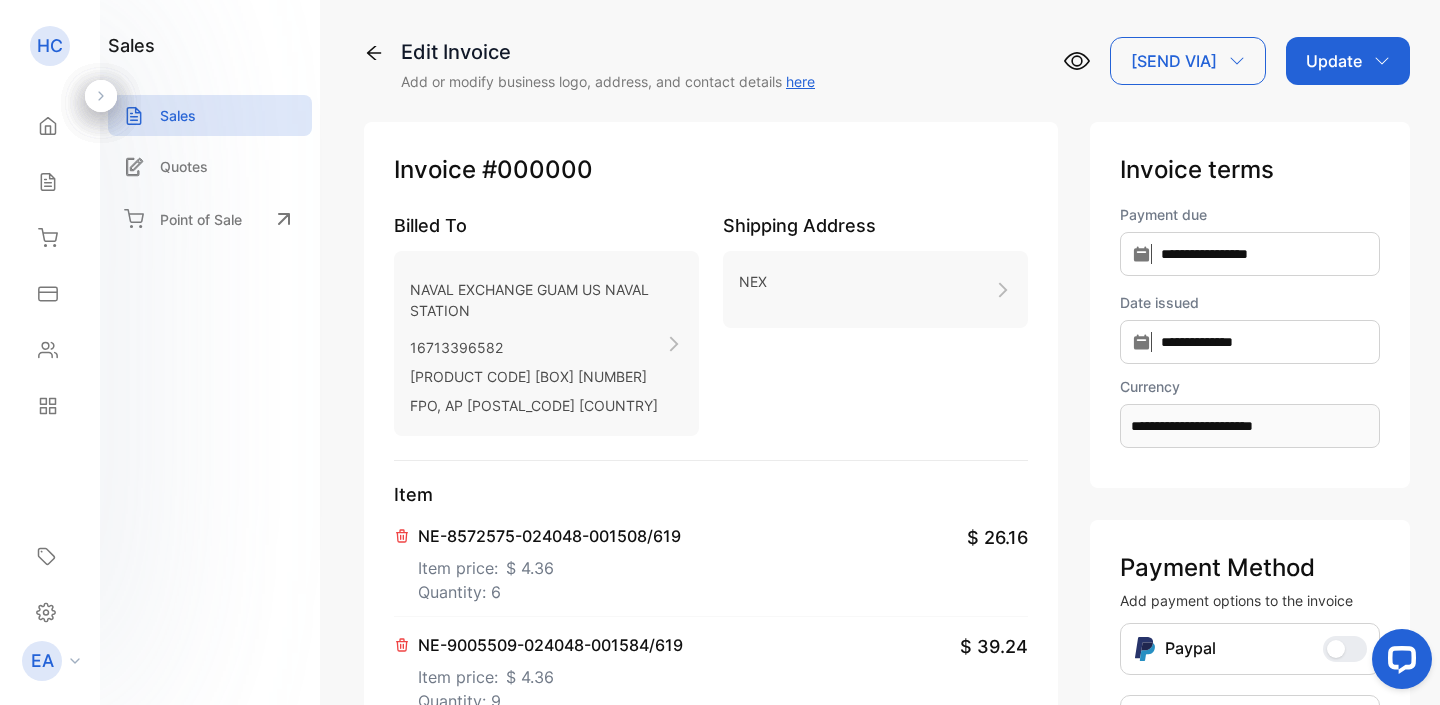 type on "**********" 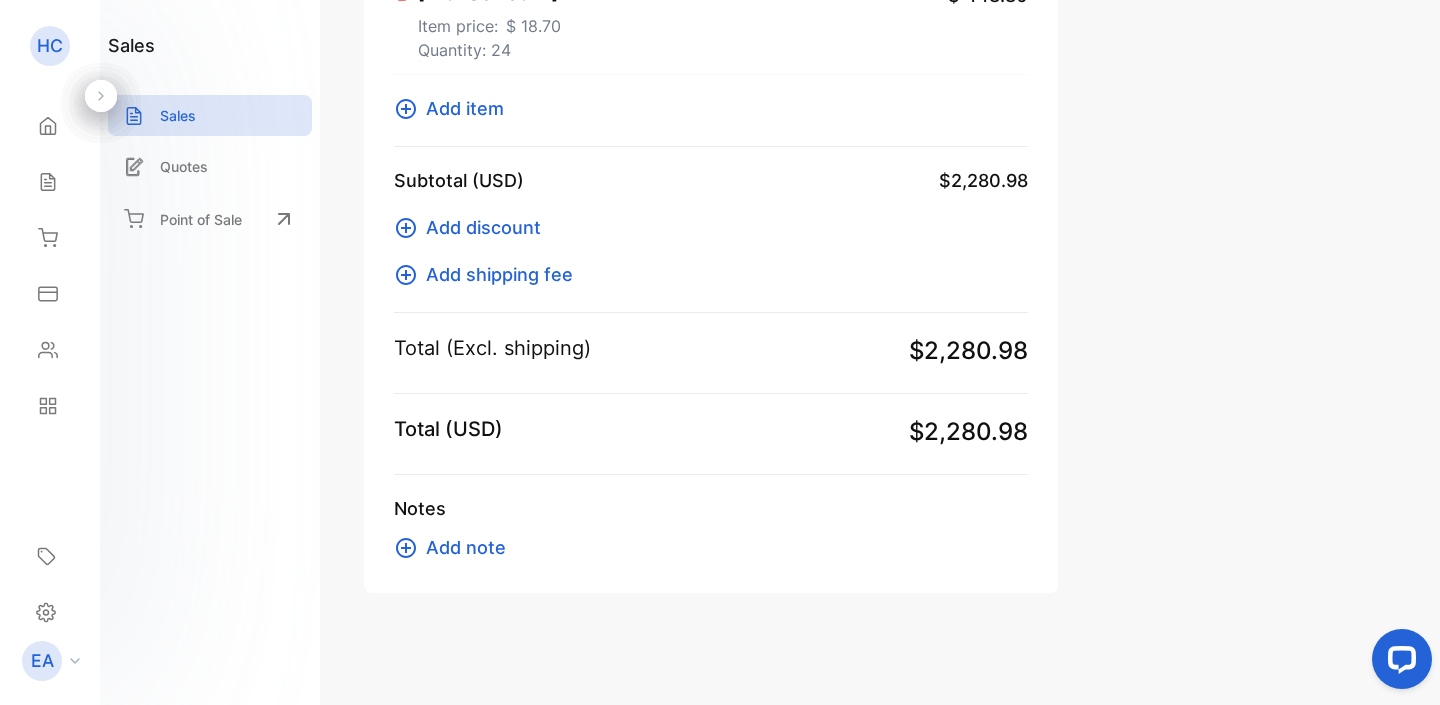 scroll, scrollTop: 1762, scrollLeft: 0, axis: vertical 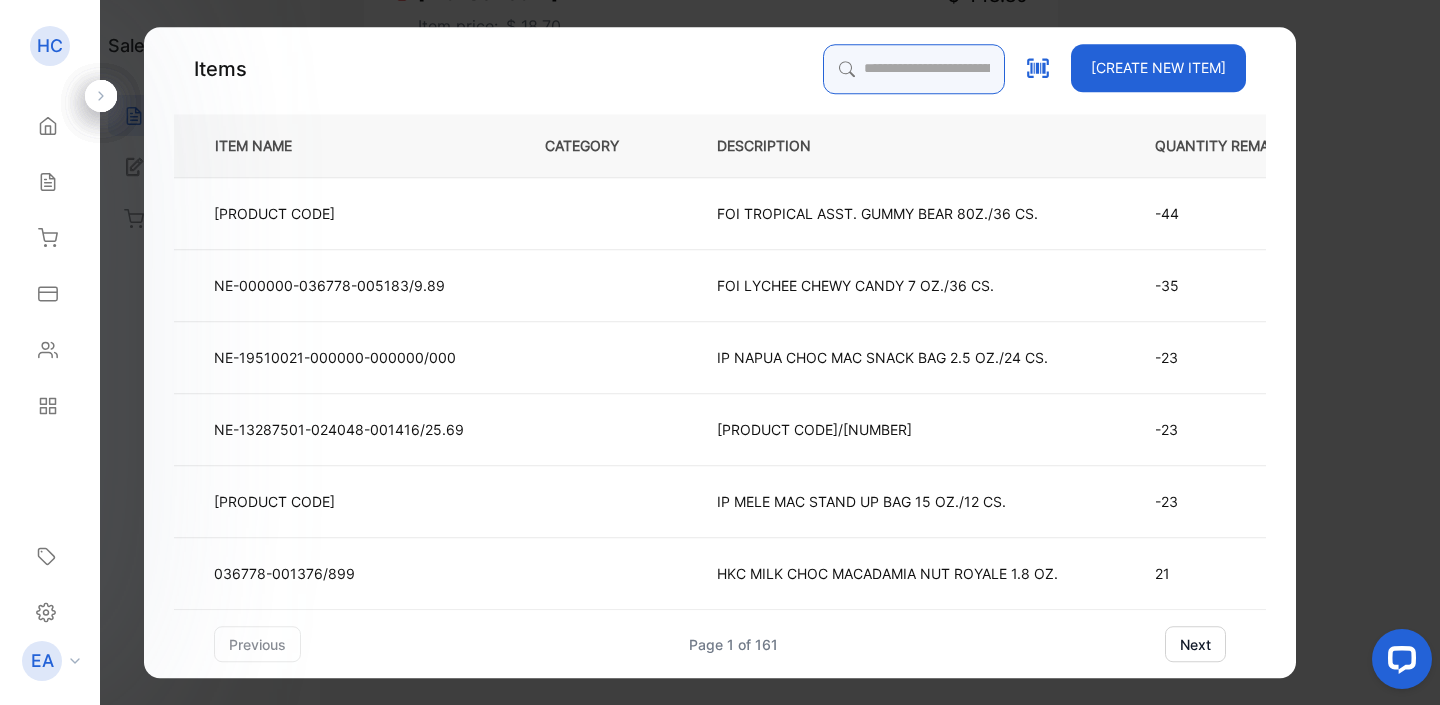 click at bounding box center (914, 69) 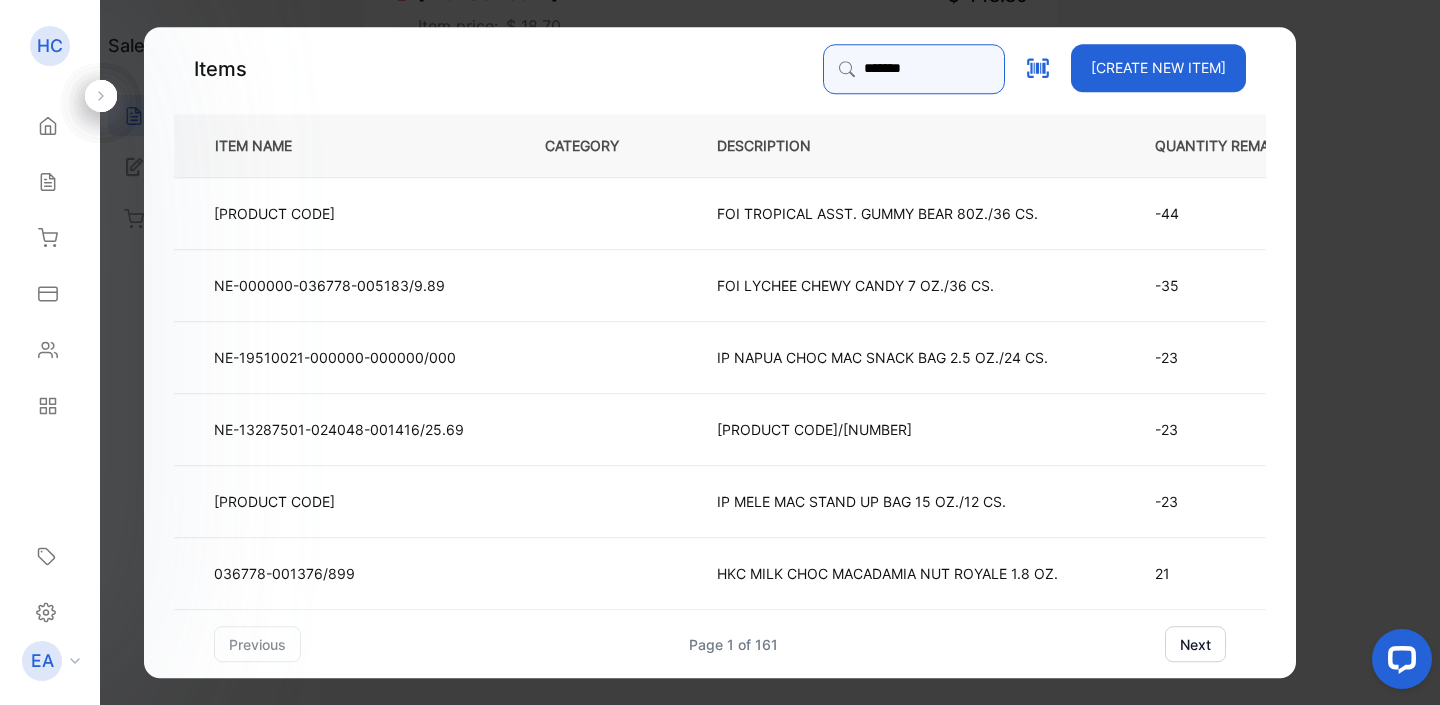 type on "********" 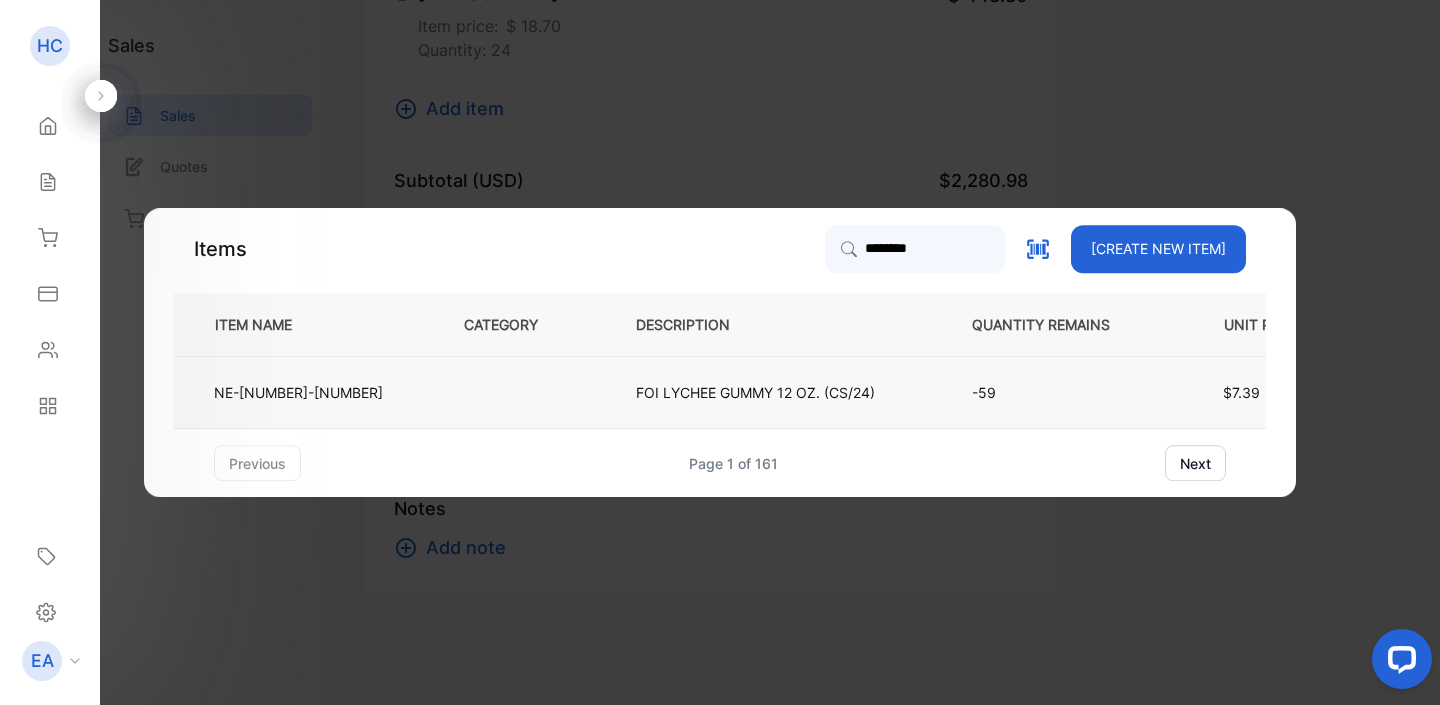 click on "FOI LYCHEE GUMMY 12 OZ. (CS/24)" at bounding box center (755, 392) 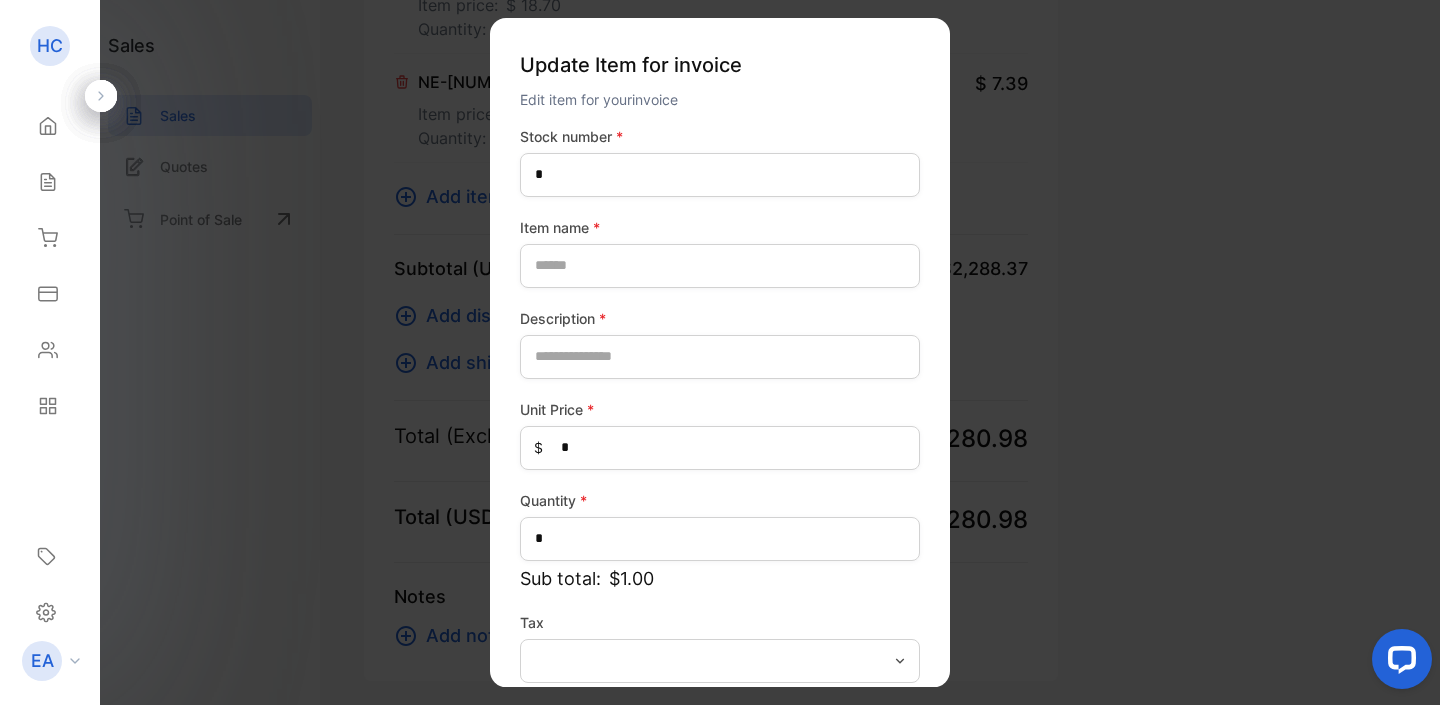 type on "**********" 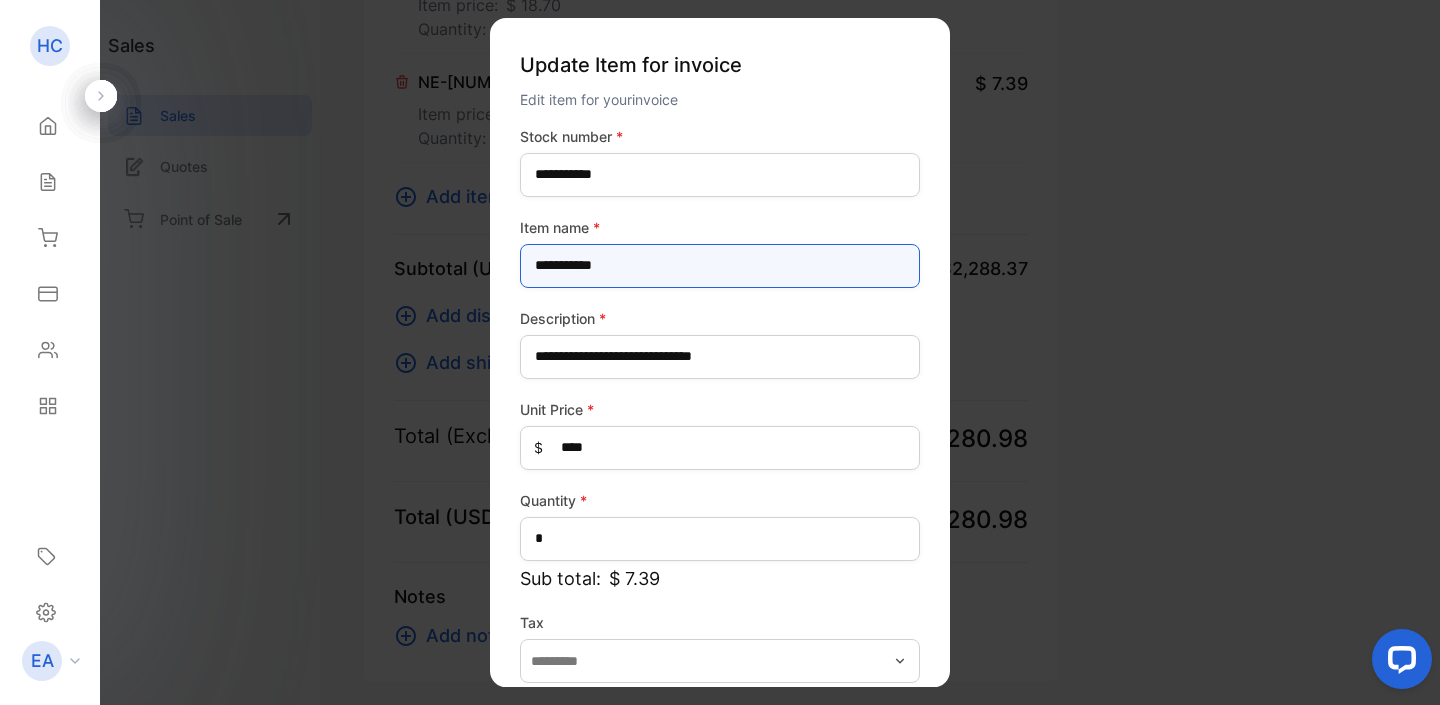 click on "**********" at bounding box center [720, 266] 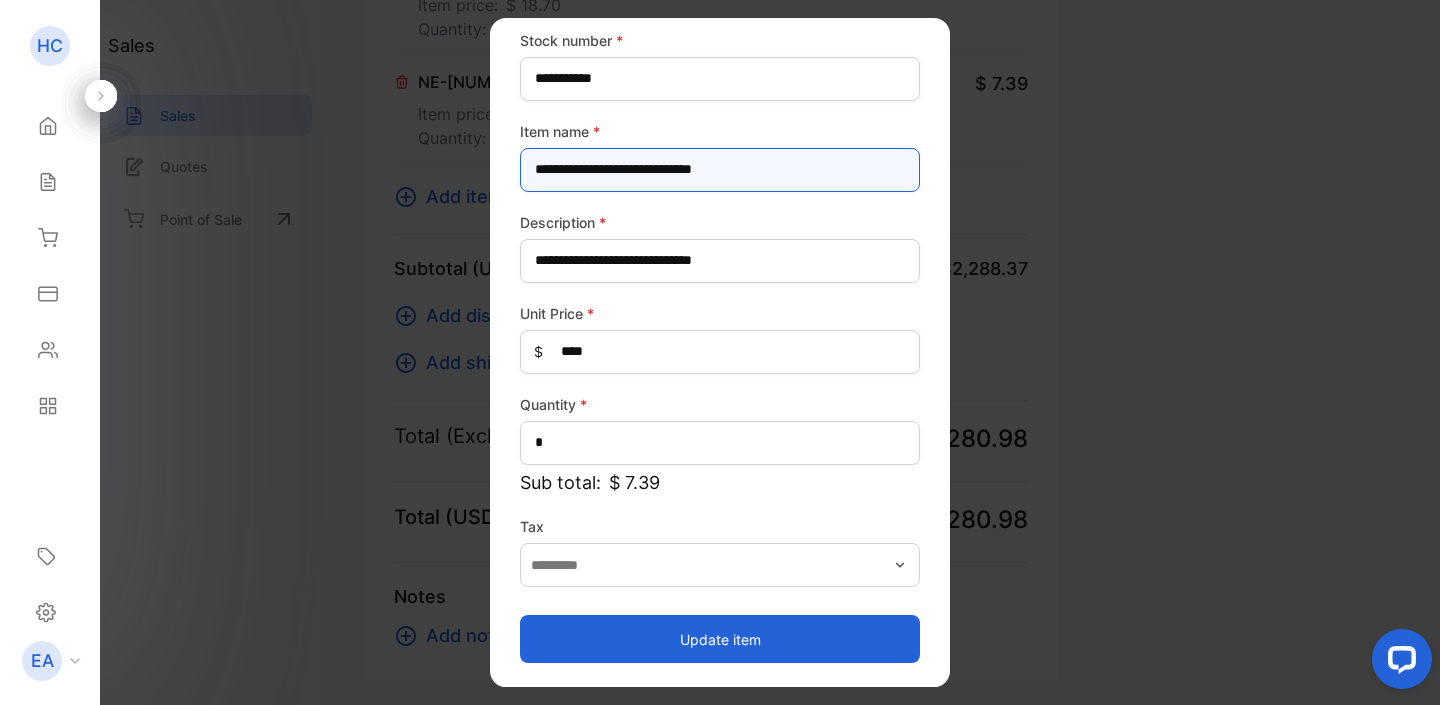 scroll, scrollTop: 96, scrollLeft: 0, axis: vertical 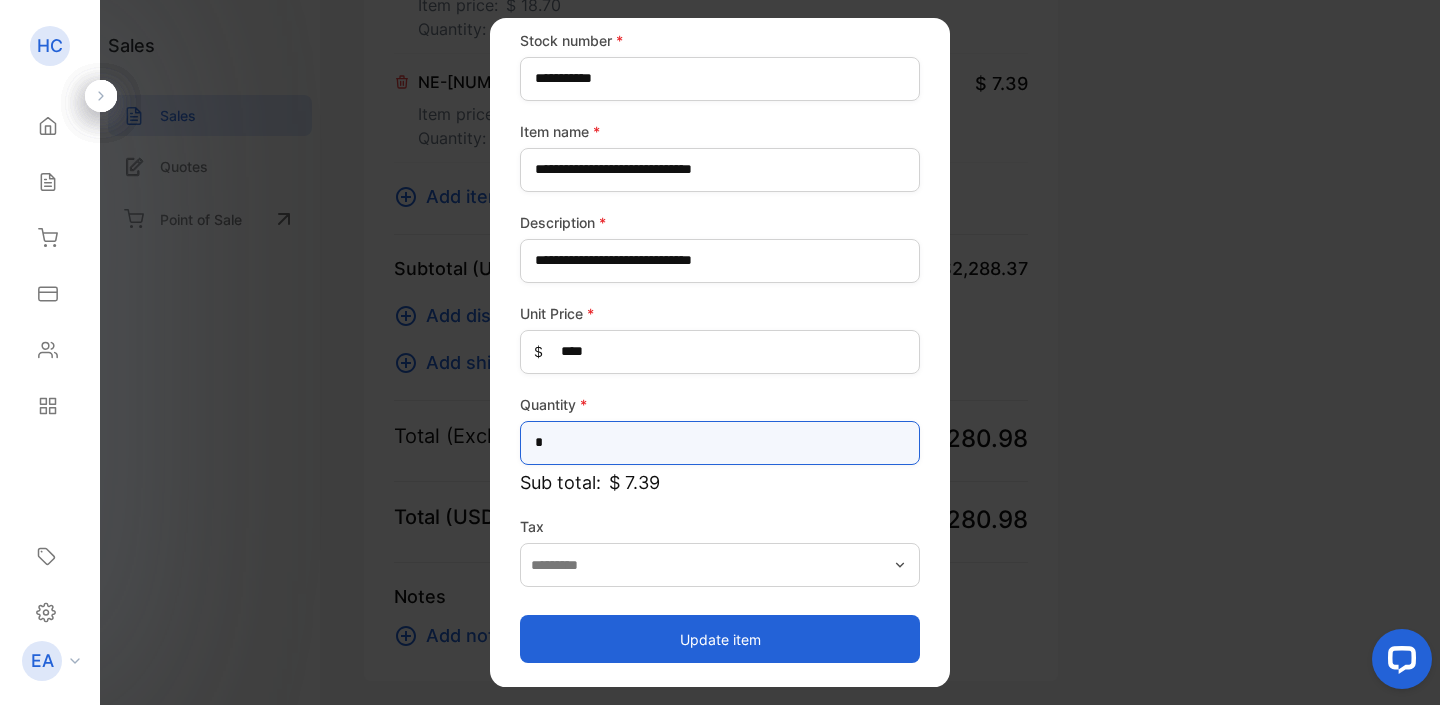 click on "*" at bounding box center (720, 443) 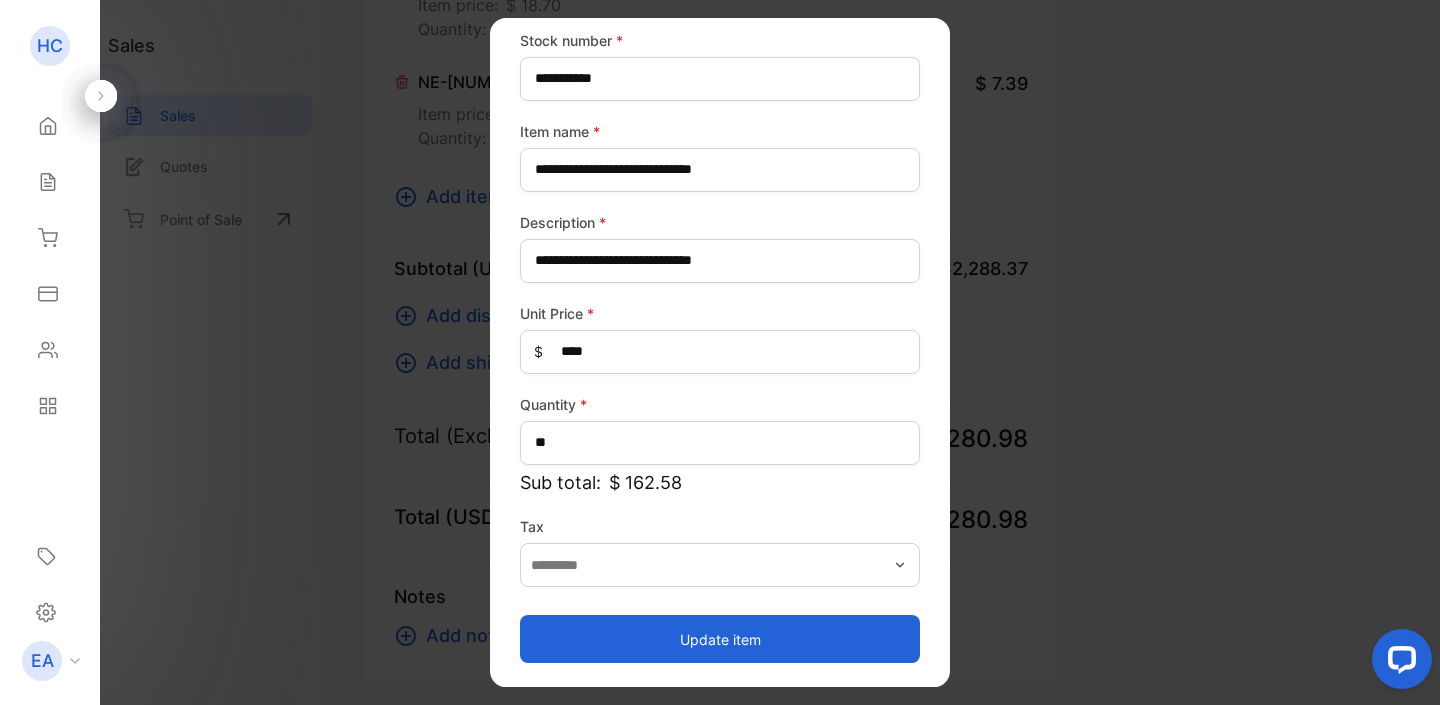 click on "Update item" at bounding box center (720, 639) 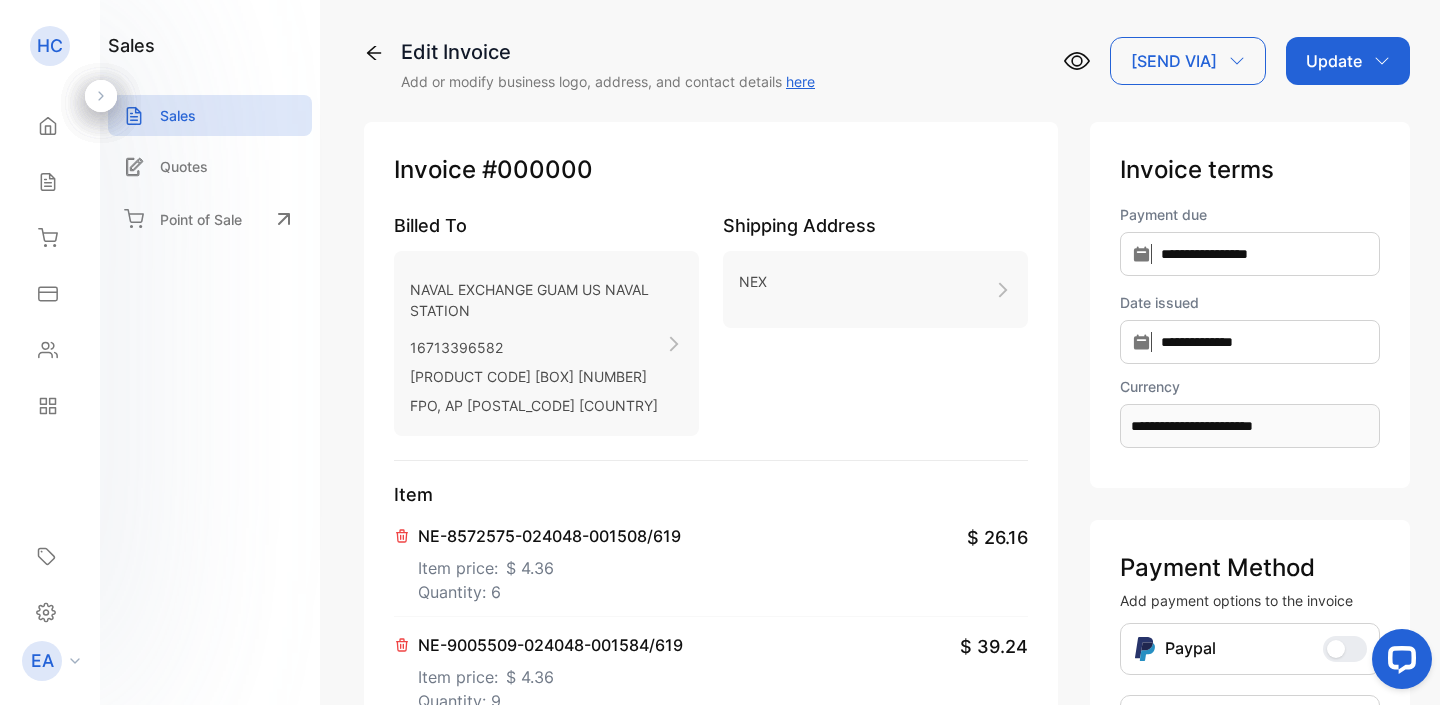 scroll, scrollTop: 0, scrollLeft: 0, axis: both 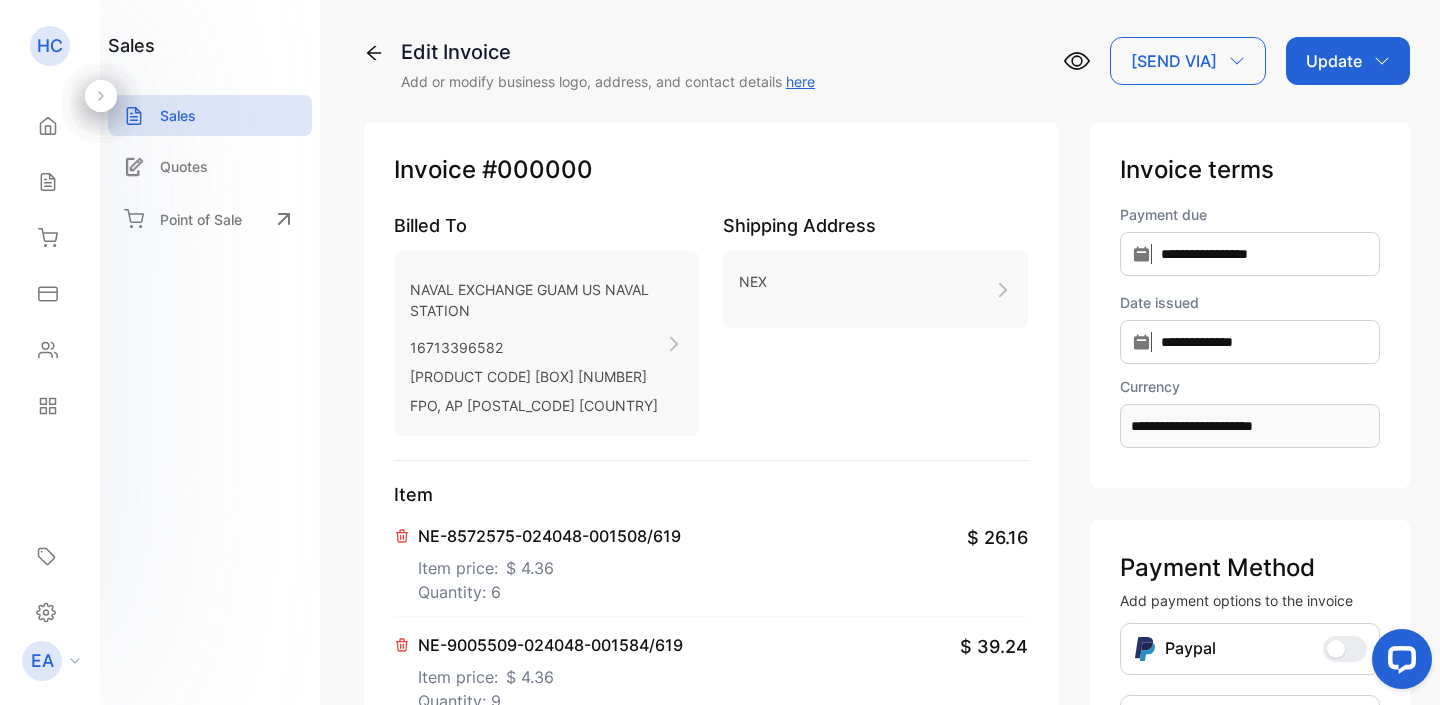 click on "Update" at bounding box center (1334, 61) 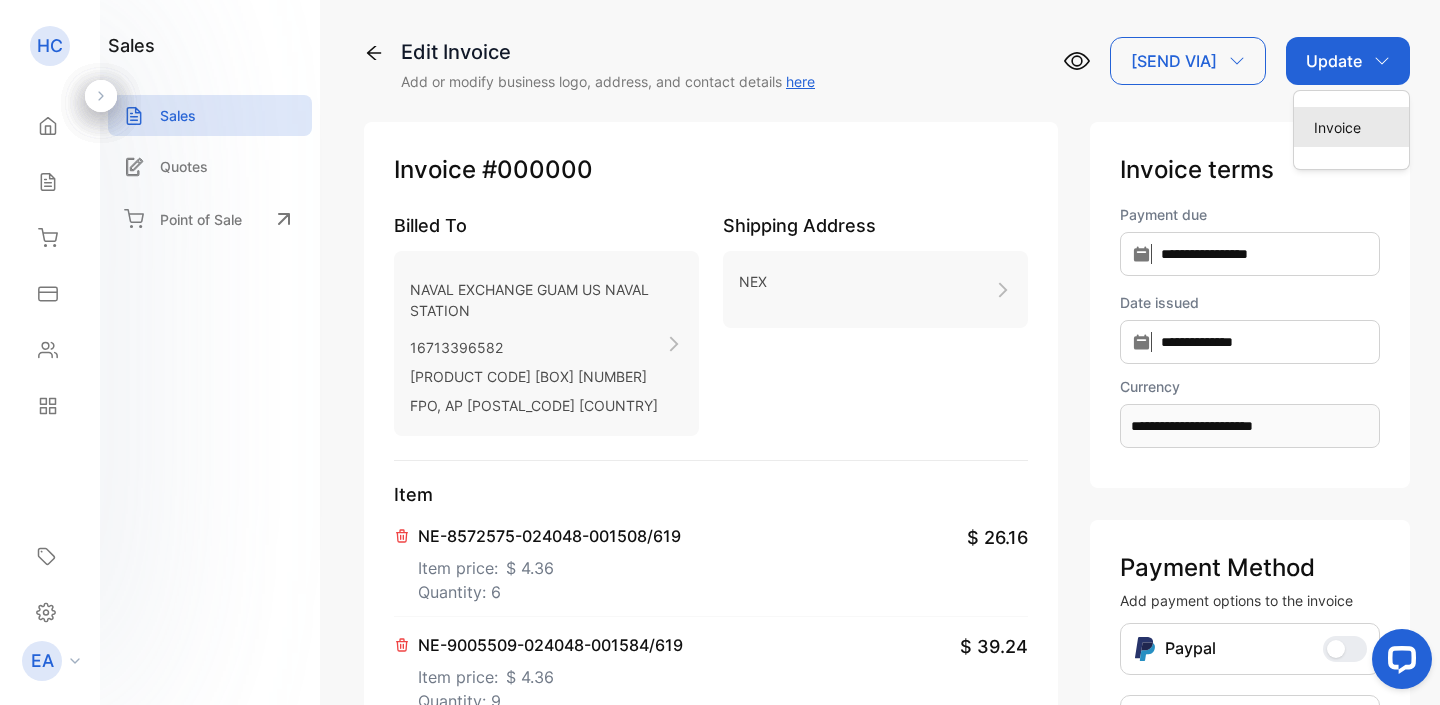 click on "Invoice" at bounding box center [1351, 127] 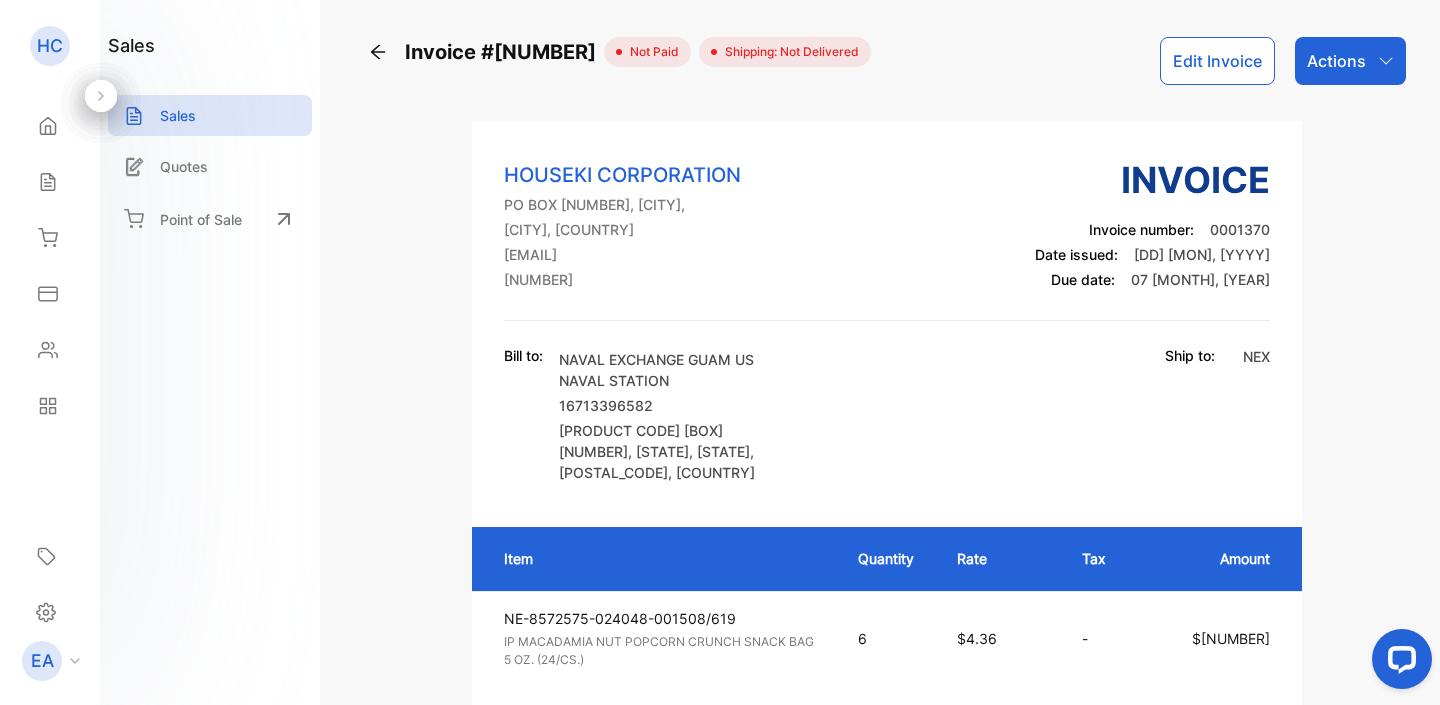 click on "Actions" at bounding box center (1336, 61) 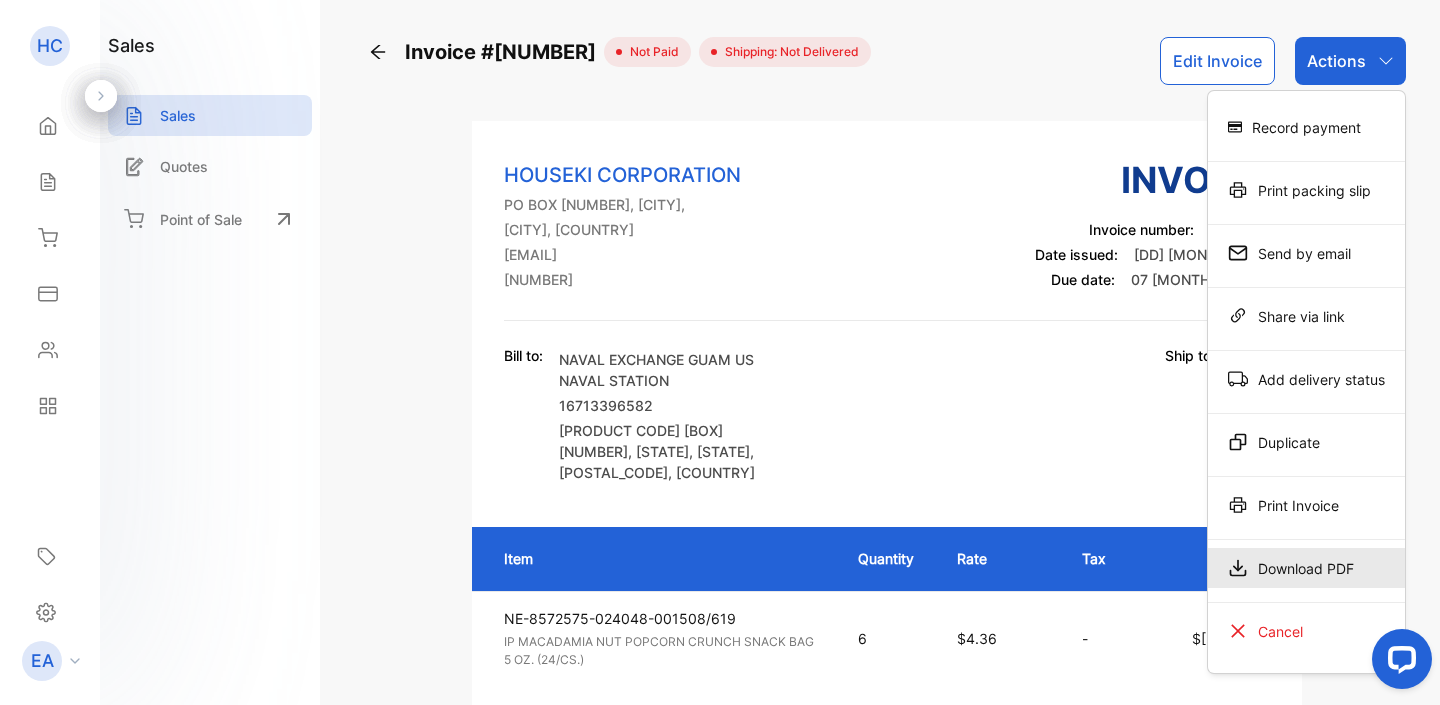 click on "Download PDF" at bounding box center [1306, 568] 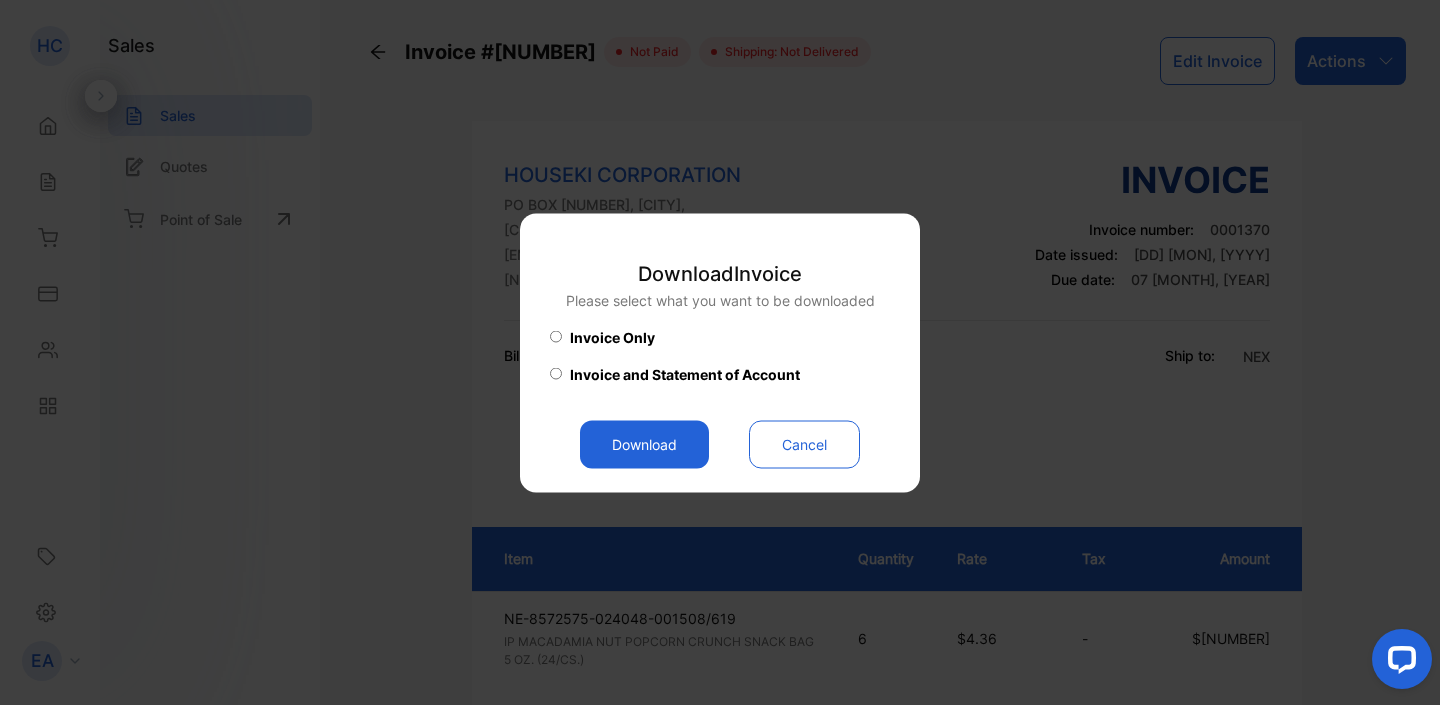 click on "Download" at bounding box center [644, 444] 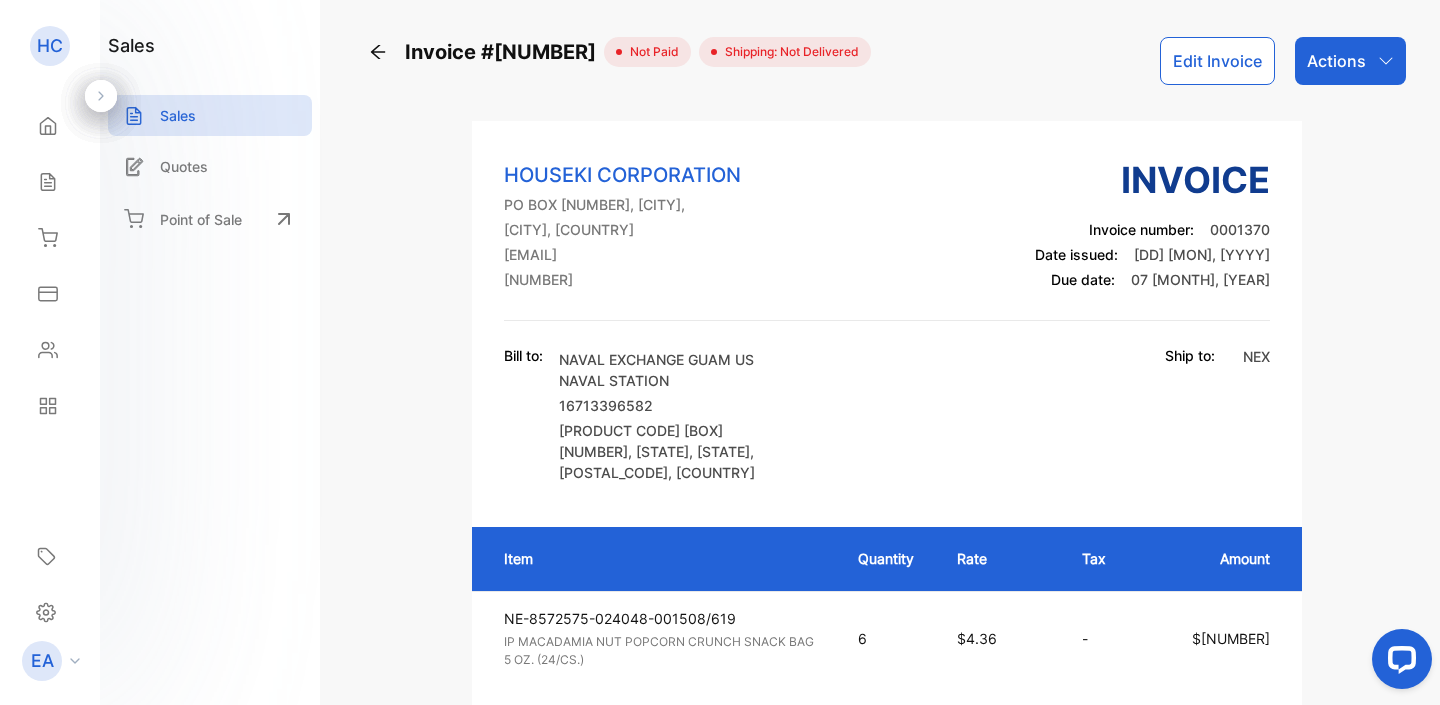 click on "[COMPANY NAME] [PO BOX] [NUMBER], [CITY], [LOCATION], [COUNTRY] [EMAIL] [PHONE] [INVOICE] [INVOICE NUMBER]: [NUMBER] [DATE ISSUED]: [DAY] [MONTH], [YEAR] [DUE DATE]: [DAY] [MONTH], [YEAR] [BILL TO]: [COMPANY NAME] [LOCATION] [PHONE] [PSC] [BOX] [NUMBER], [FPO], [STATE], [POSTAL CODE], [COUNTRY] [SHIP TO]: [COMPANY NAME] [ITEM] [QUANTITY] [RATE] [TAX] [AMOUNT] [PRODUCT CODE] [PRODUCT NAME] [UNIT PRICE]: $[NUMBER] [QUANTITY] $[NUMBER] - $[AMOUNT] [PRODUCT CODE] [PRODUCT NAME] [UNIT PRICE]: $[NUMBER] [QUANTITY] $[NUMBER] - $[AMOUNT] [PRODUCT CODE] [PRODUCT NAME] [UNIT PRICE]: $[NUMBER] [QUANTITY] $[NUMBER] - $[AMOUNT] [PRODUCT CODE] [PRODUCT NAME] [UNIT PRICE]: $[NUMBER] [QUANTITY] $[NUMBER] - $[AMOUNT] [PRODUCT CODE] [PRODUCT NAME] [UNIT PRICE]: $[NUMBER] [QUANTITY] $[NUMBER] -" at bounding box center (887, 1675) 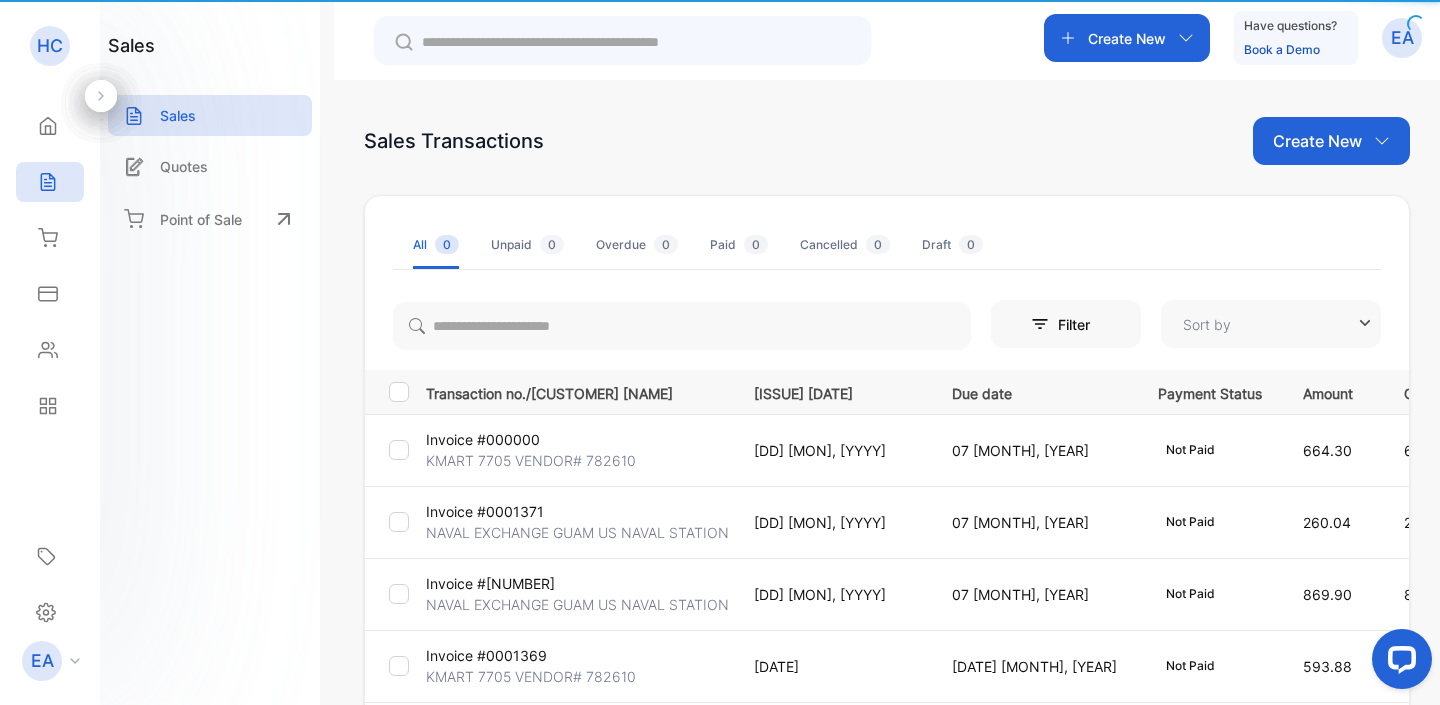 type on "**********" 